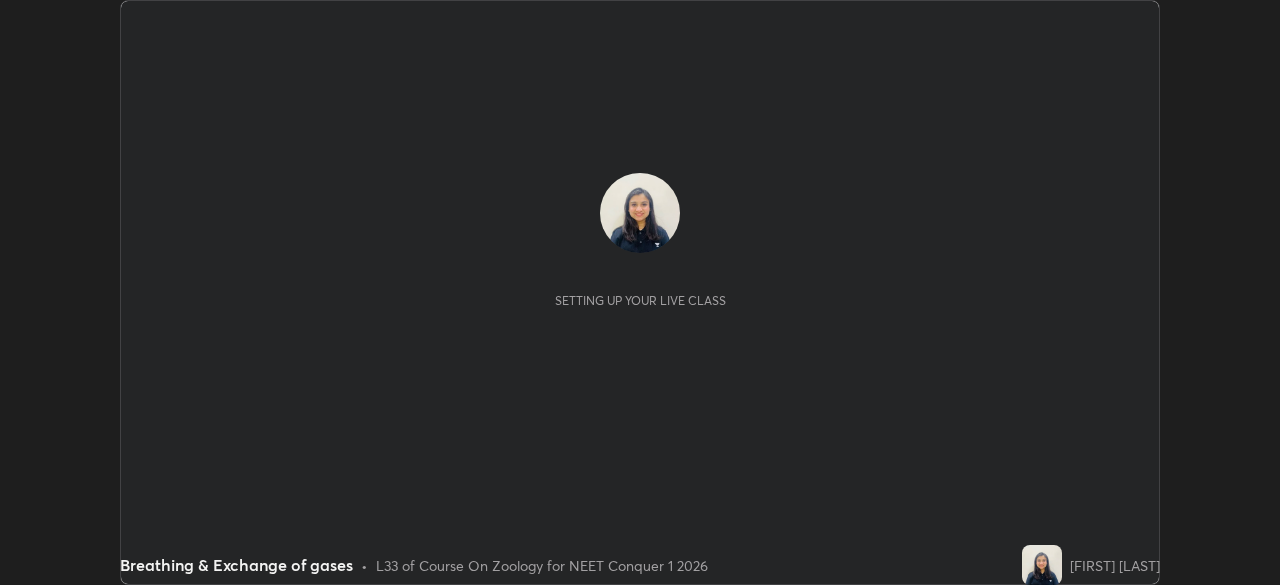 scroll, scrollTop: 0, scrollLeft: 0, axis: both 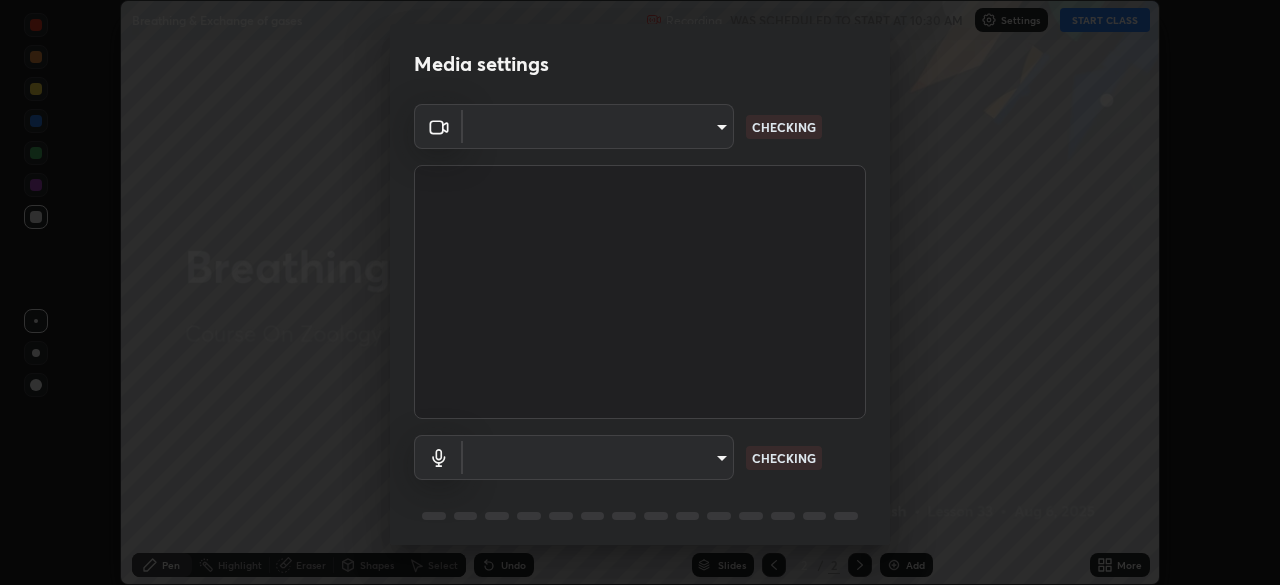 type on "7c0fbee520007ce8cb288d1ee827530c35c59e124cef56c3368f914323853268" 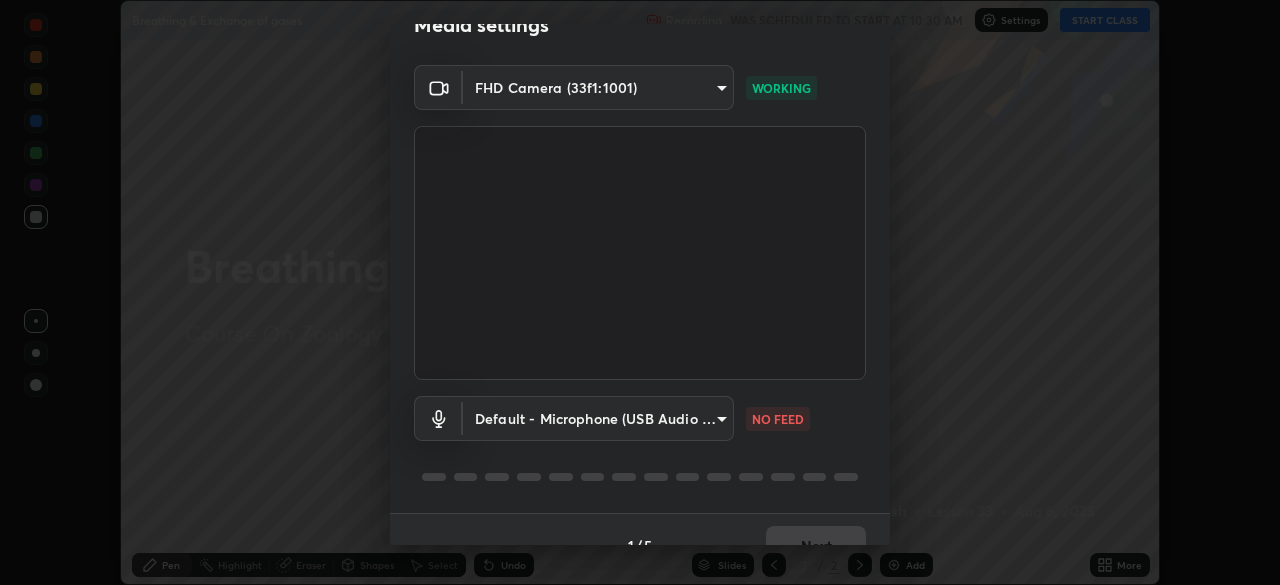 scroll, scrollTop: 39, scrollLeft: 0, axis: vertical 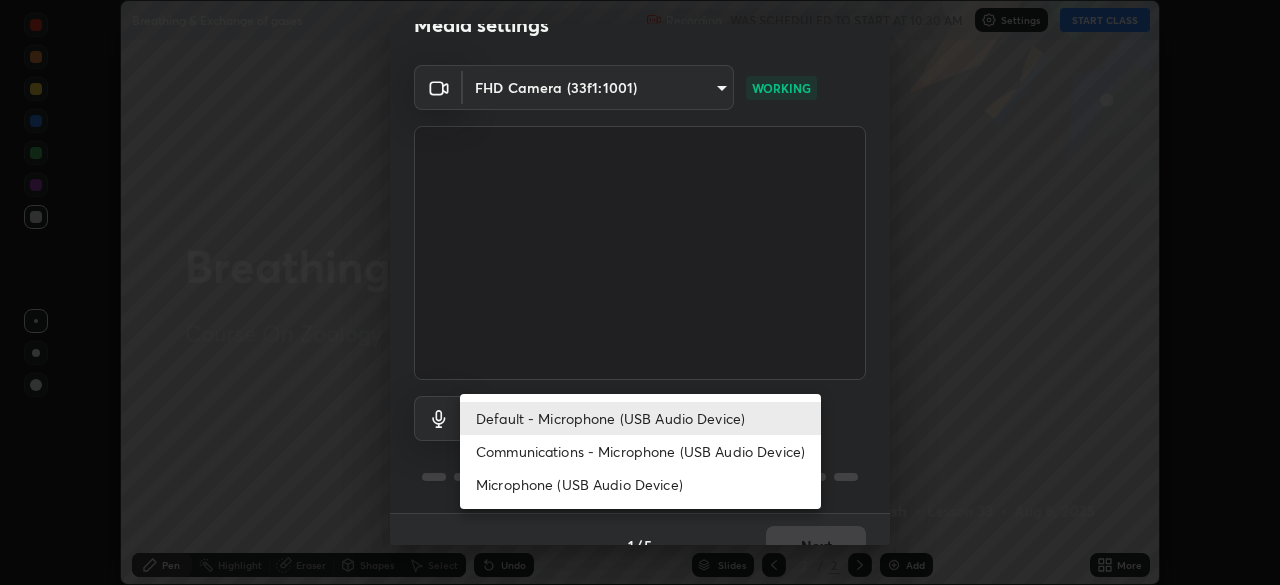 click on "Communications - Microphone (USB Audio Device)" at bounding box center (640, 451) 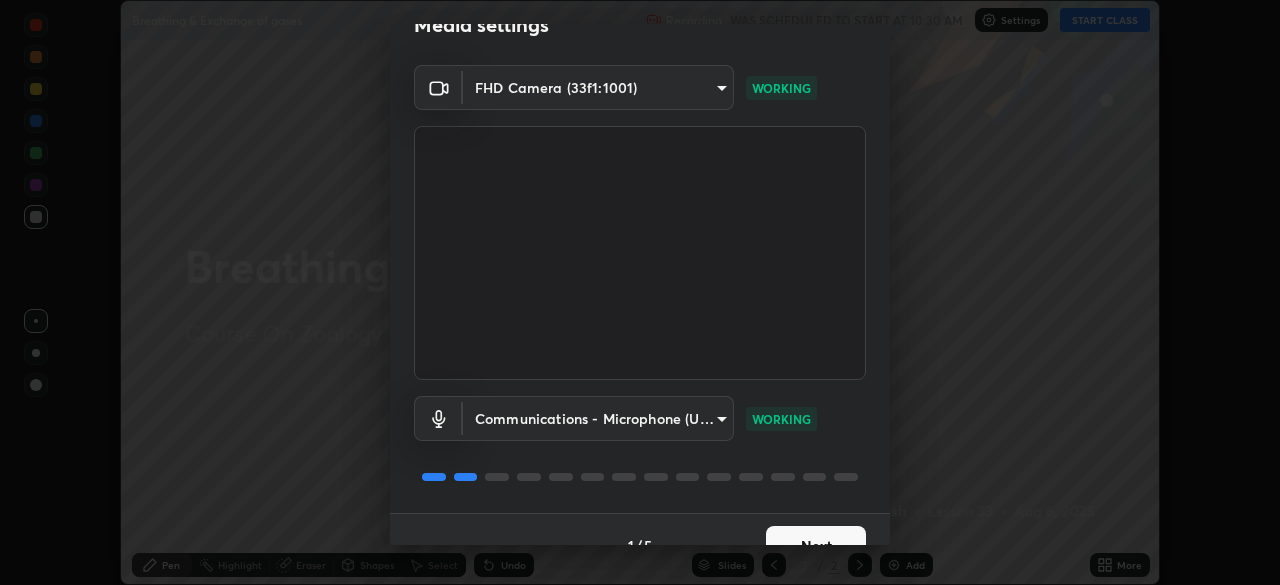 scroll, scrollTop: 71, scrollLeft: 0, axis: vertical 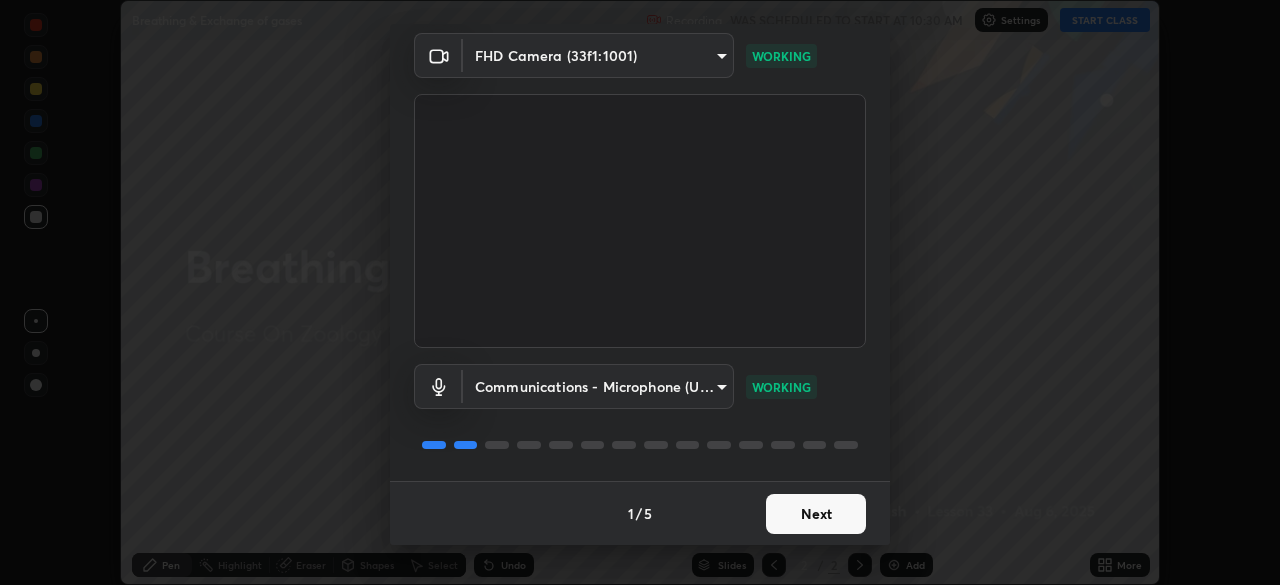 click on "Next" at bounding box center (816, 514) 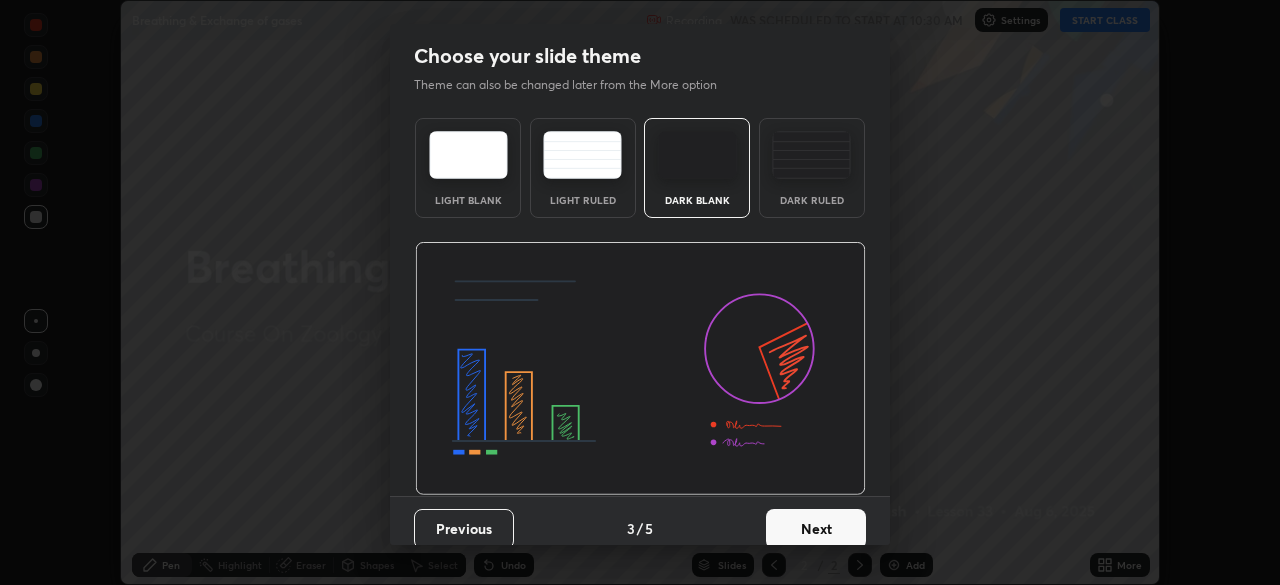 click on "Next" at bounding box center [816, 529] 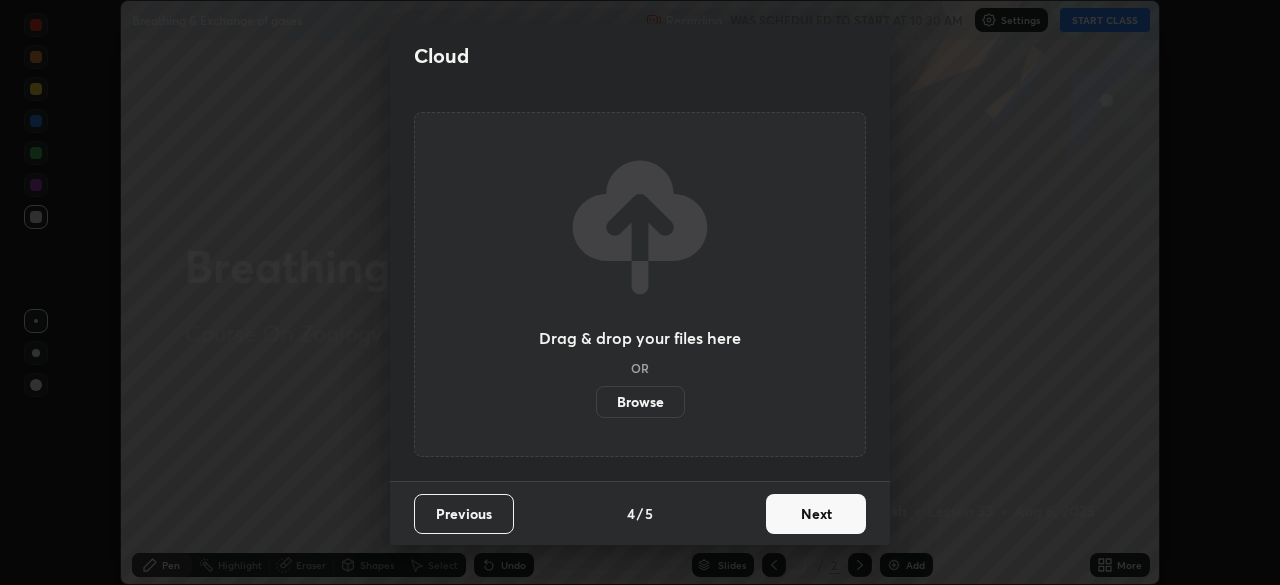 click on "Next" at bounding box center (816, 514) 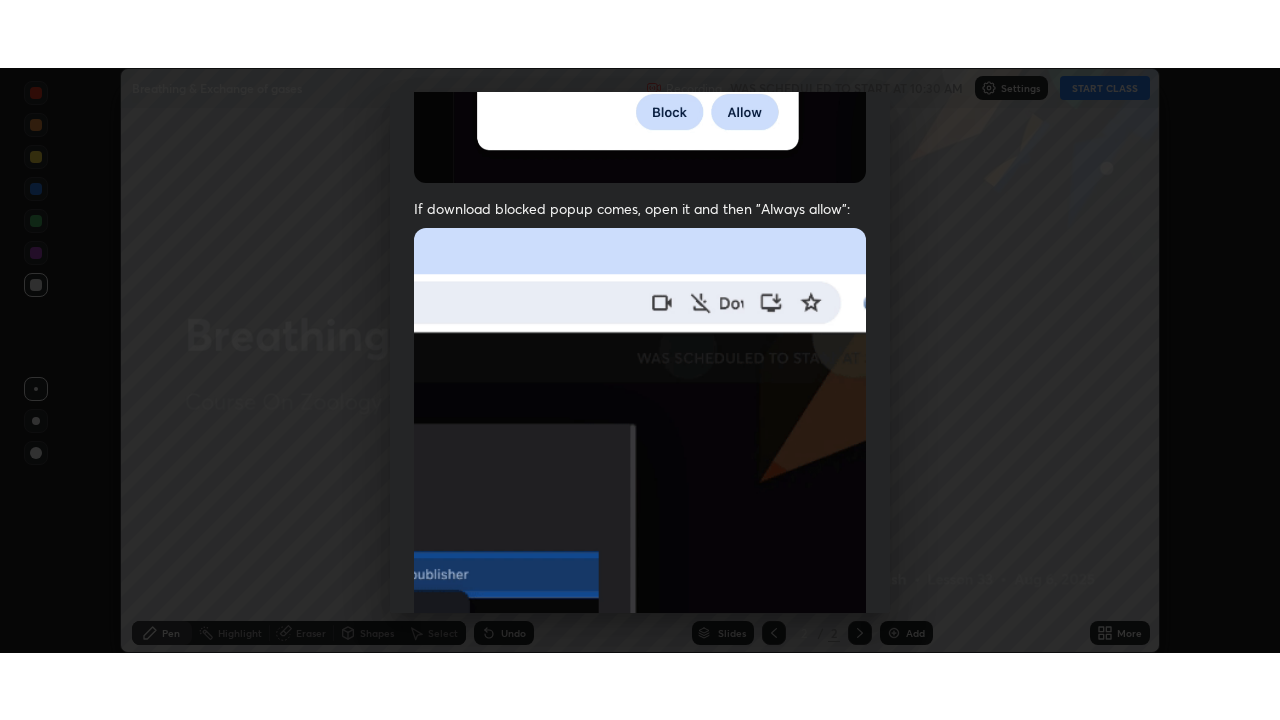 scroll, scrollTop: 479, scrollLeft: 0, axis: vertical 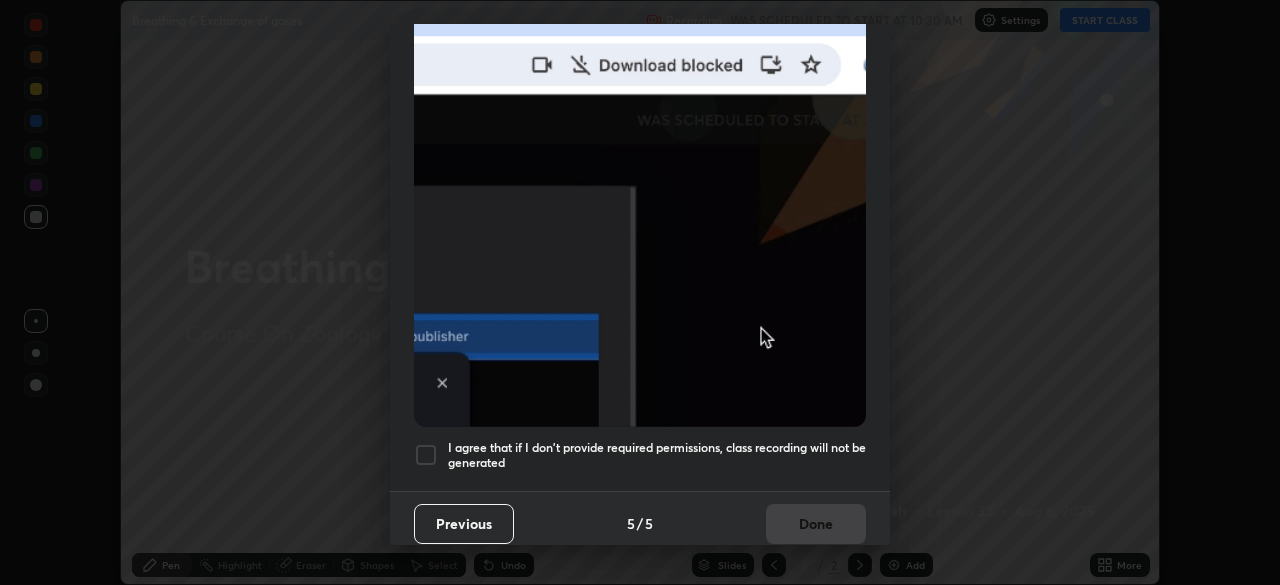 click on "I agree that if I don't provide required permissions, class recording will not be generated" at bounding box center (657, 455) 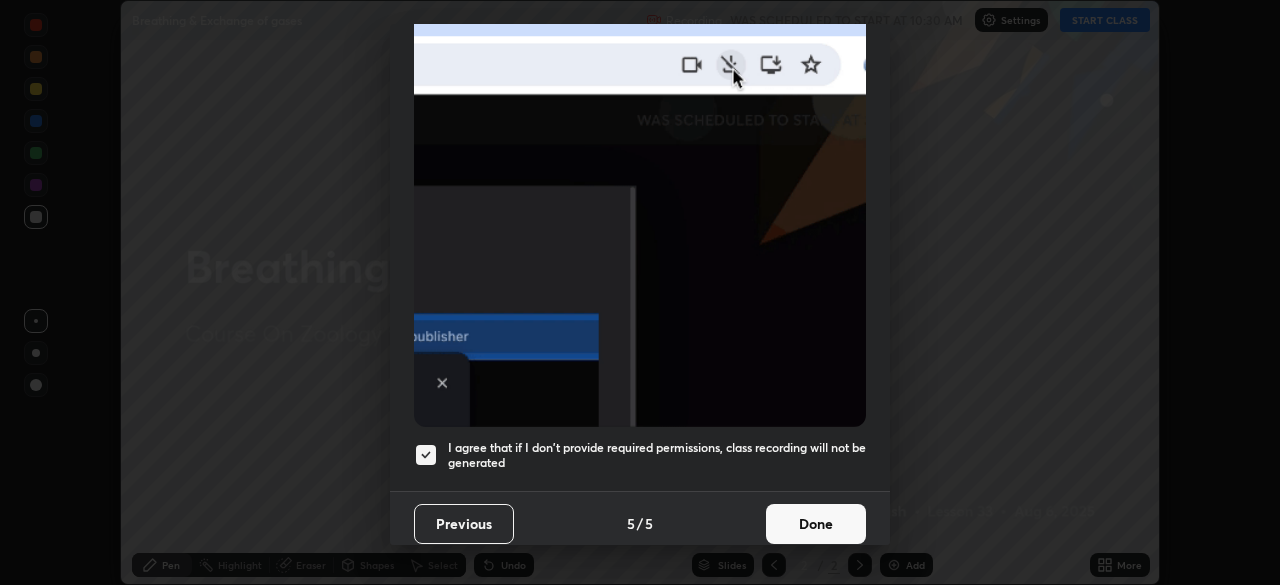 click on "Done" at bounding box center [816, 524] 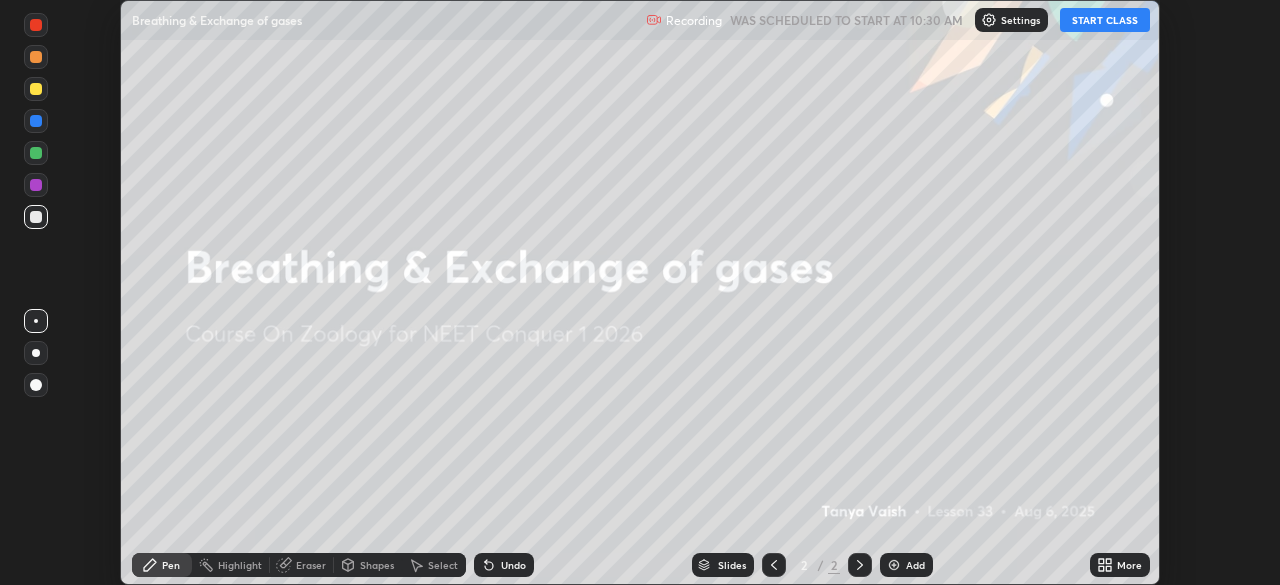 click on "START CLASS" at bounding box center (1105, 20) 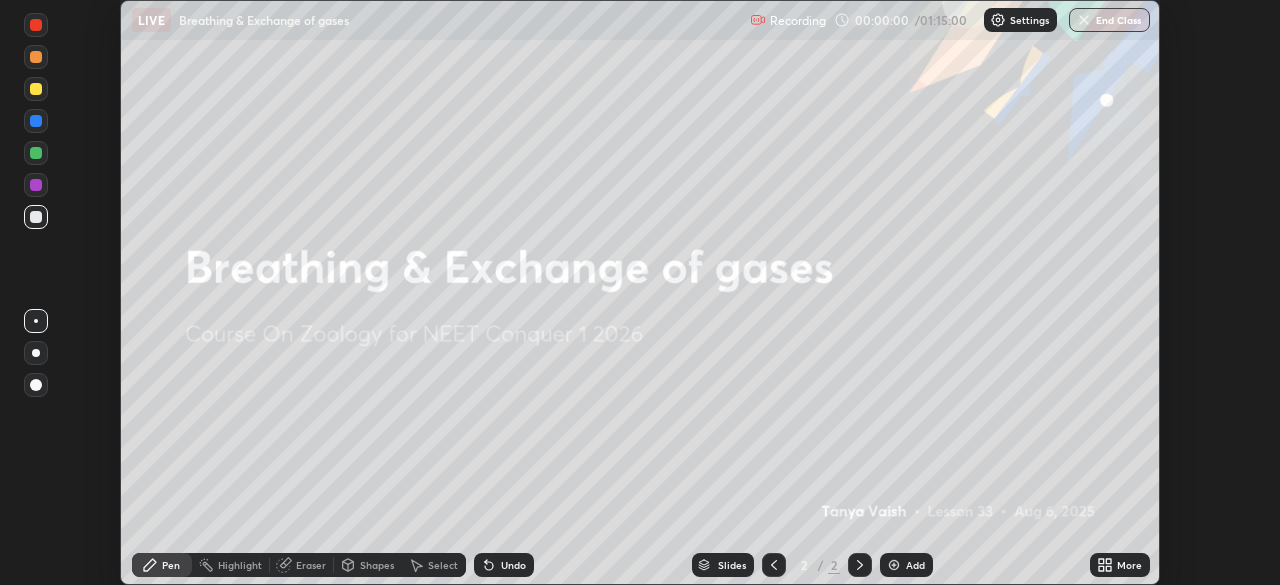 click on "More" at bounding box center (1129, 565) 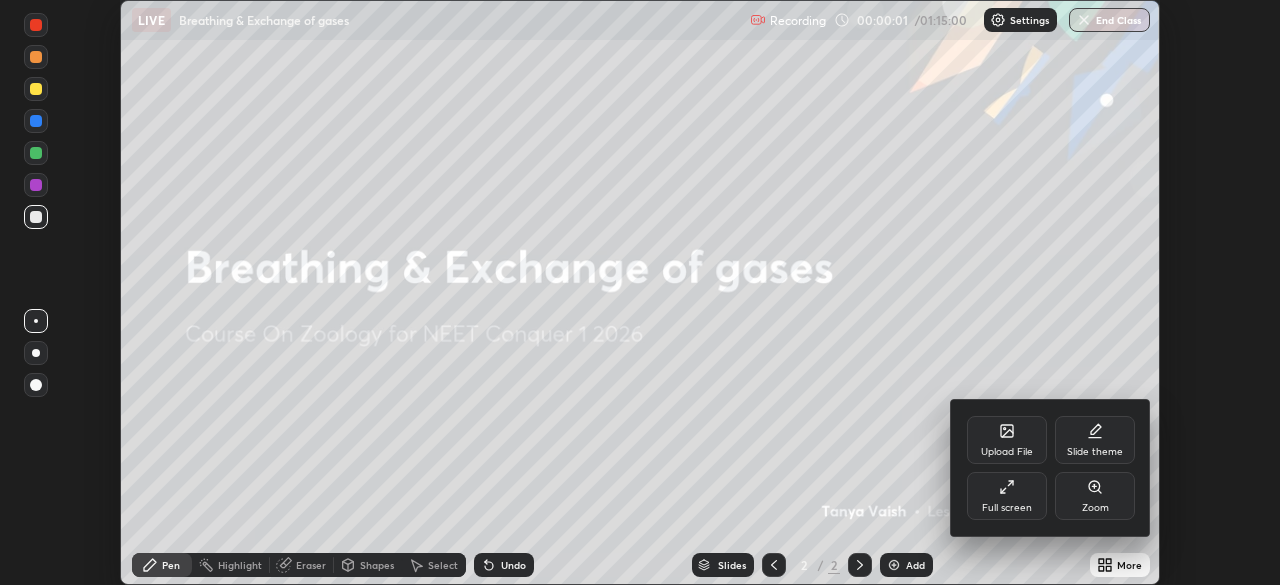click on "Full screen" at bounding box center [1007, 496] 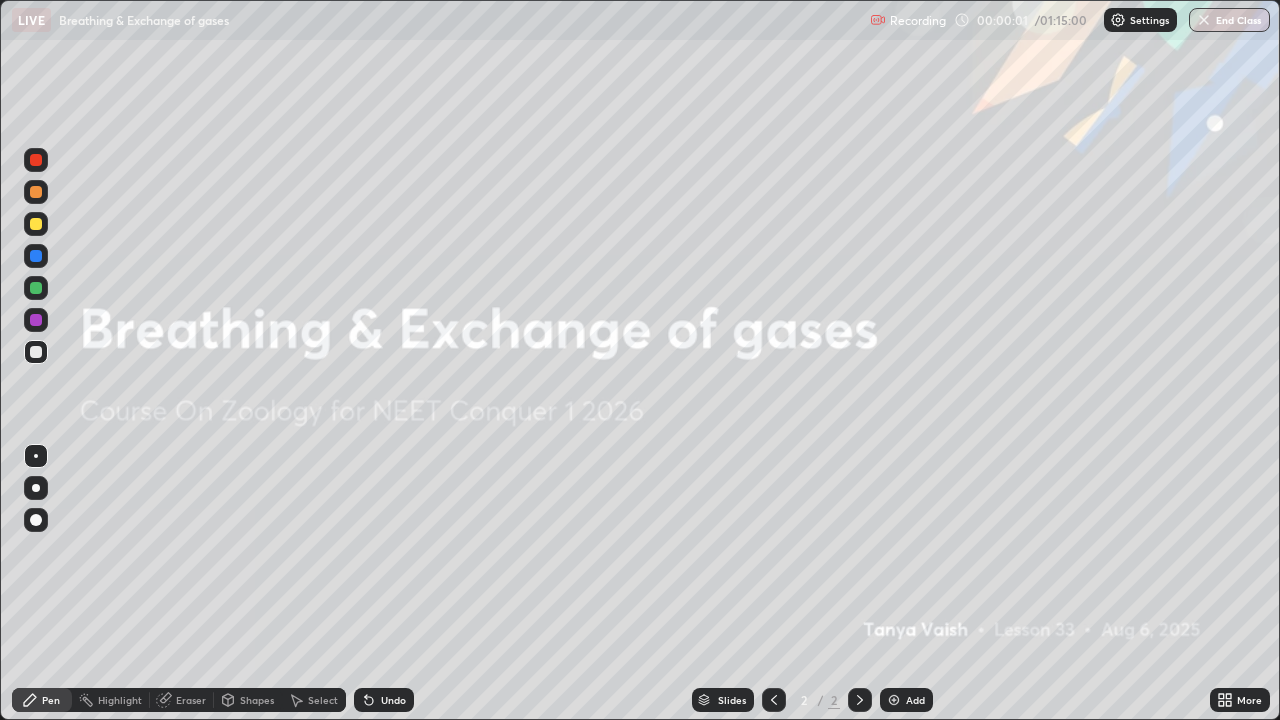 scroll, scrollTop: 99280, scrollLeft: 98720, axis: both 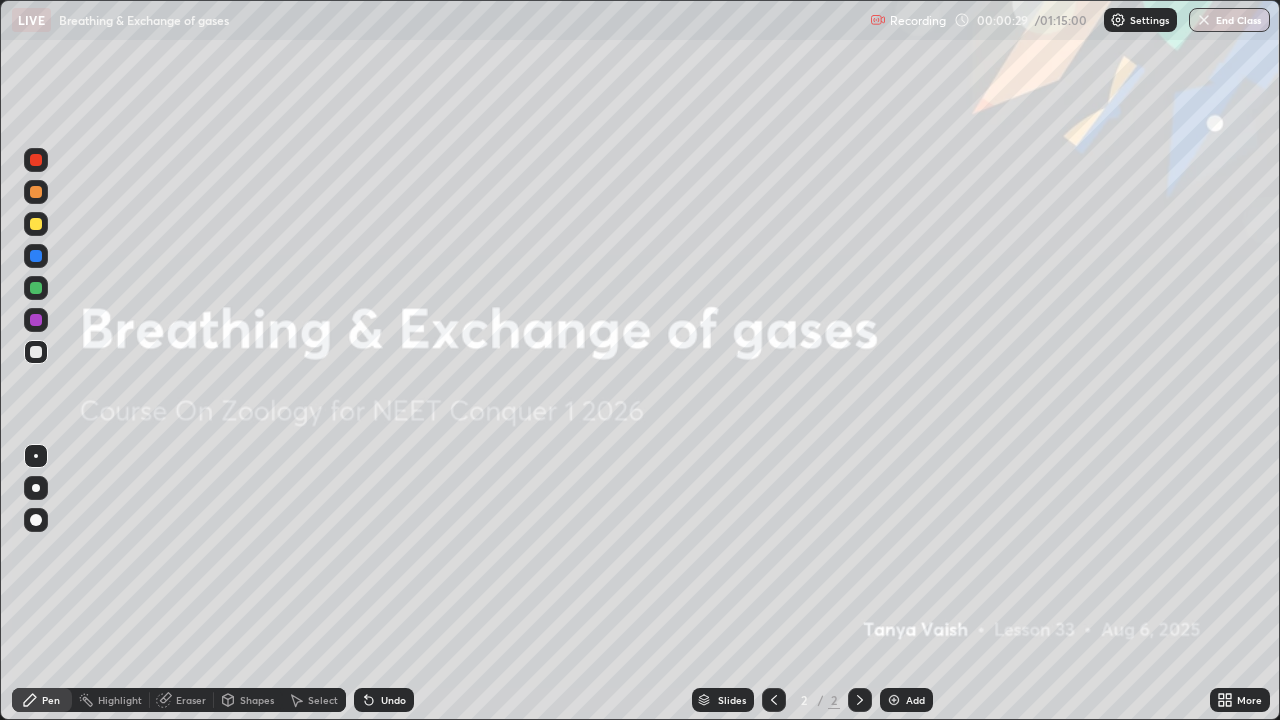 click on "Add" at bounding box center [915, 700] 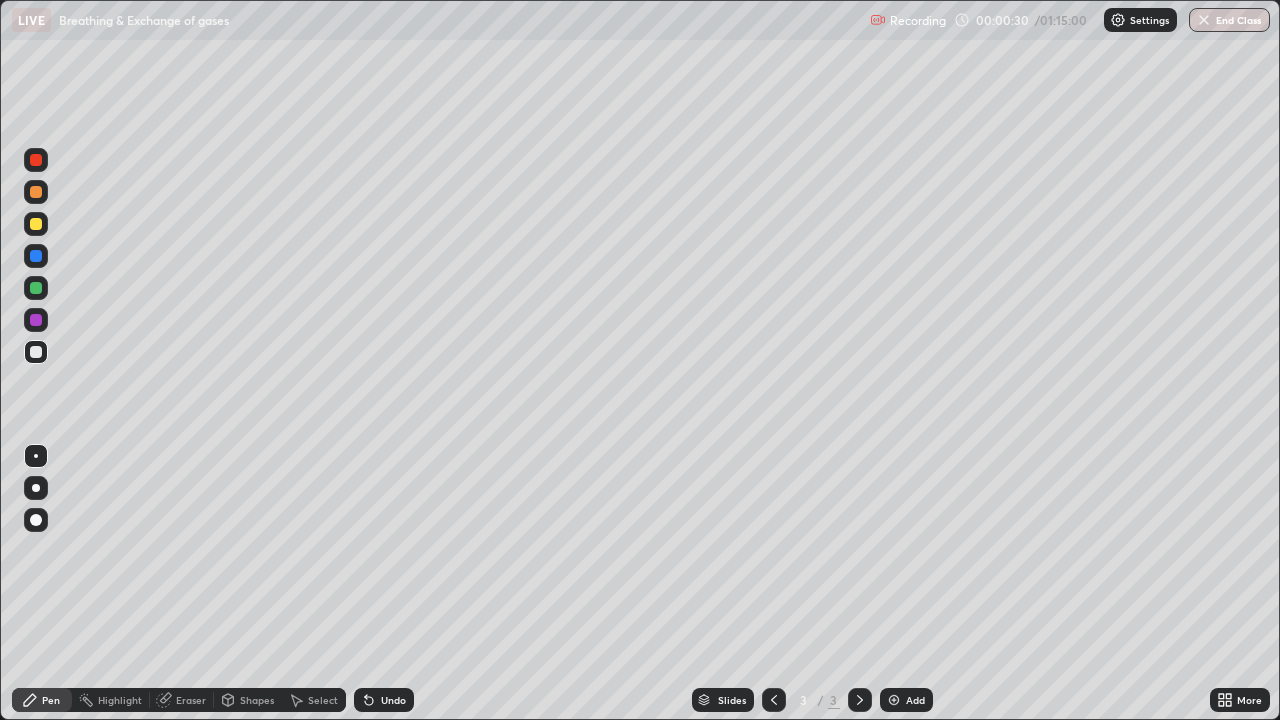 click at bounding box center [36, 192] 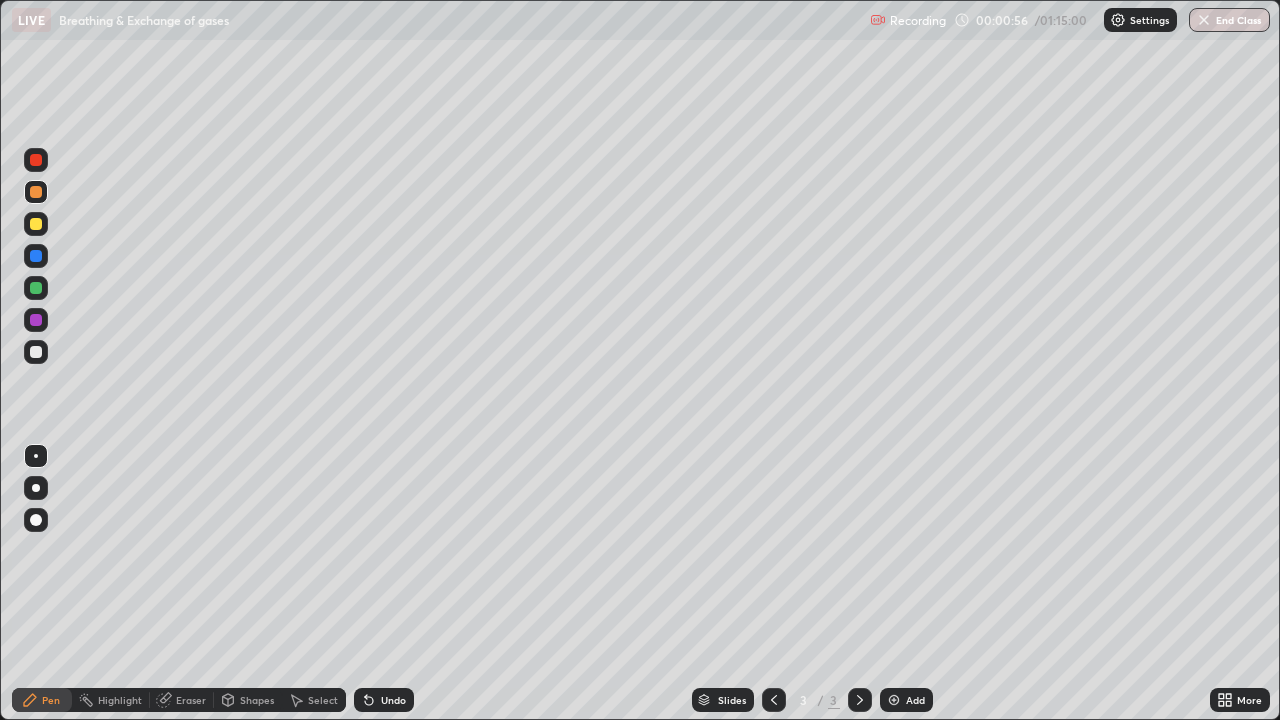click at bounding box center [36, 288] 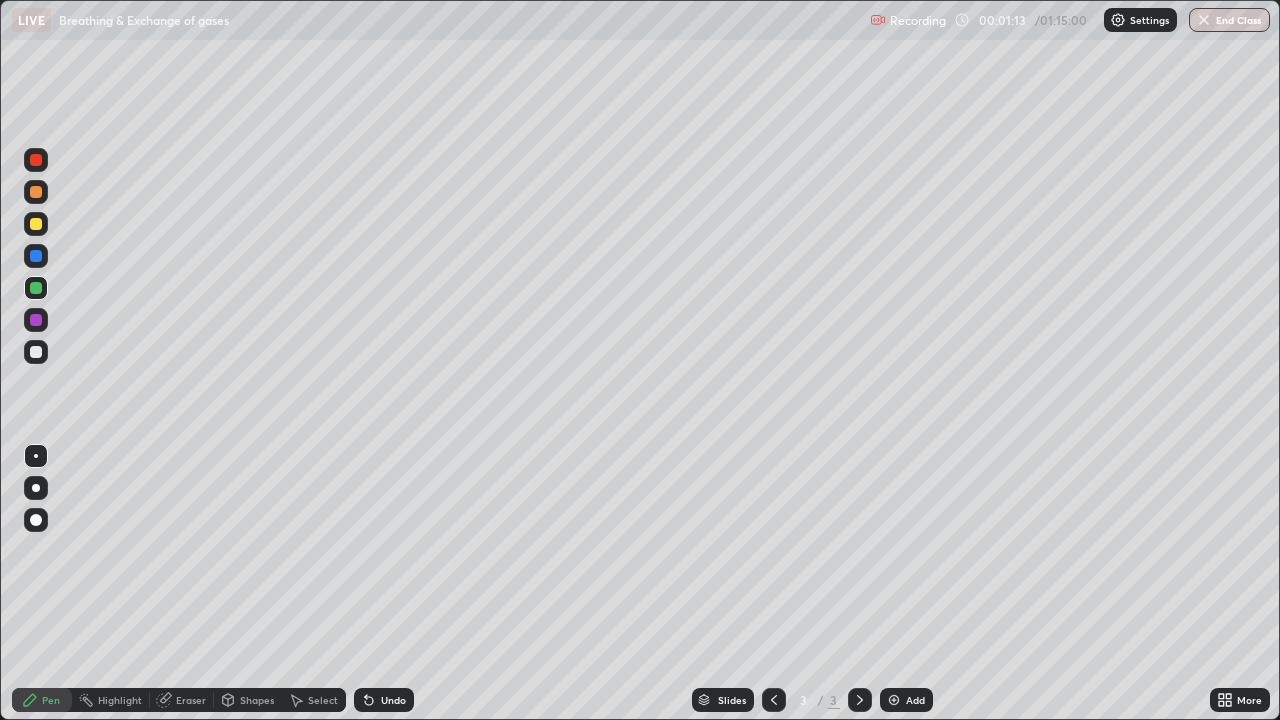 click at bounding box center (36, 352) 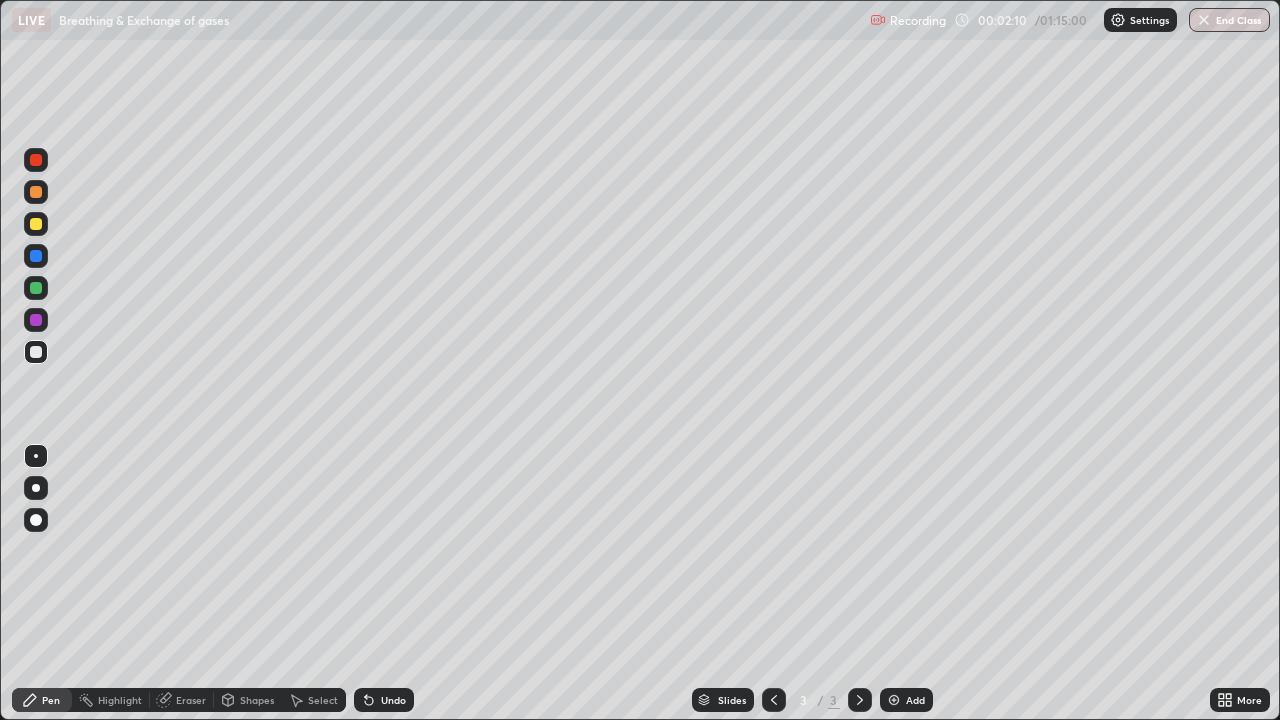 click at bounding box center [36, 224] 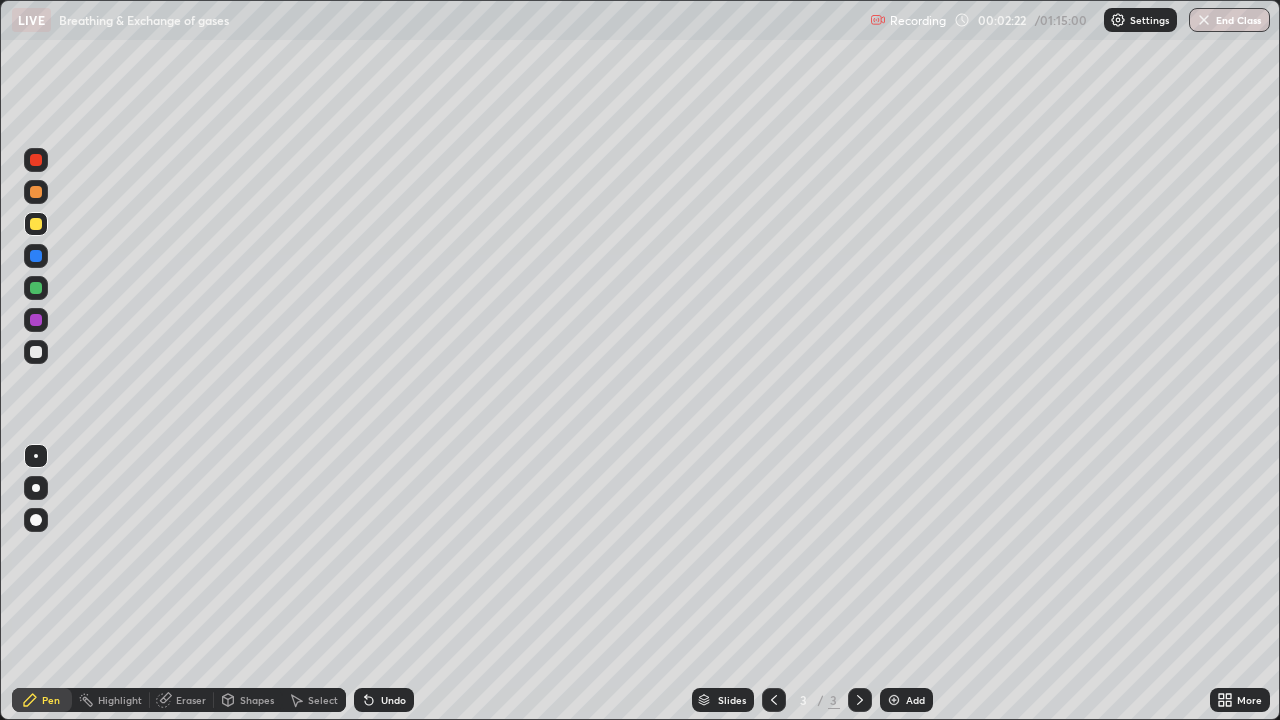 click at bounding box center [36, 320] 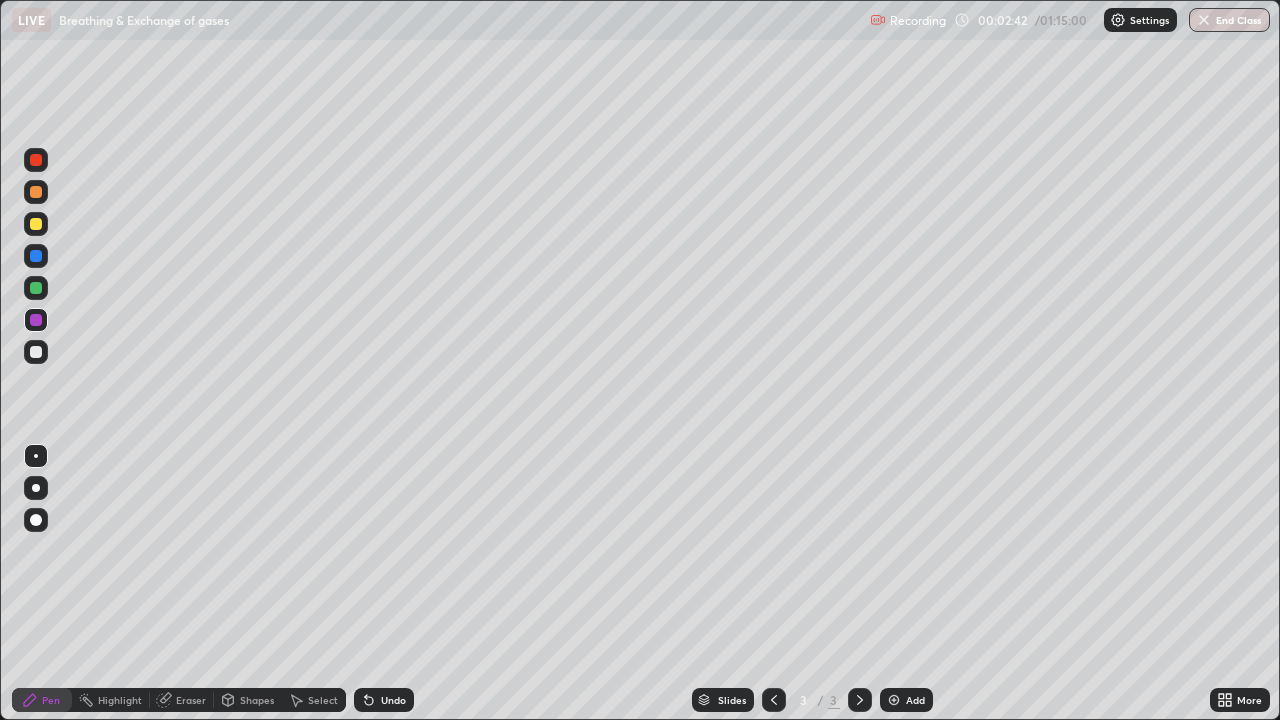 click at bounding box center [36, 256] 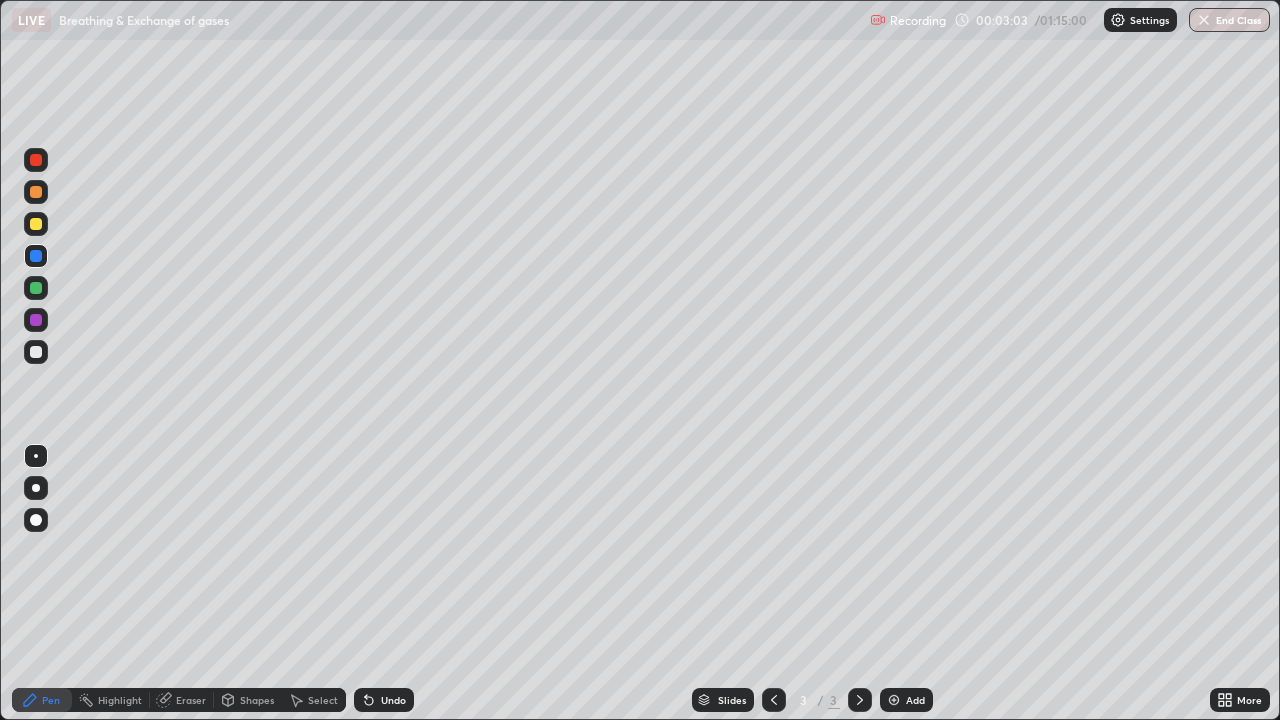 click on "Undo" at bounding box center [393, 700] 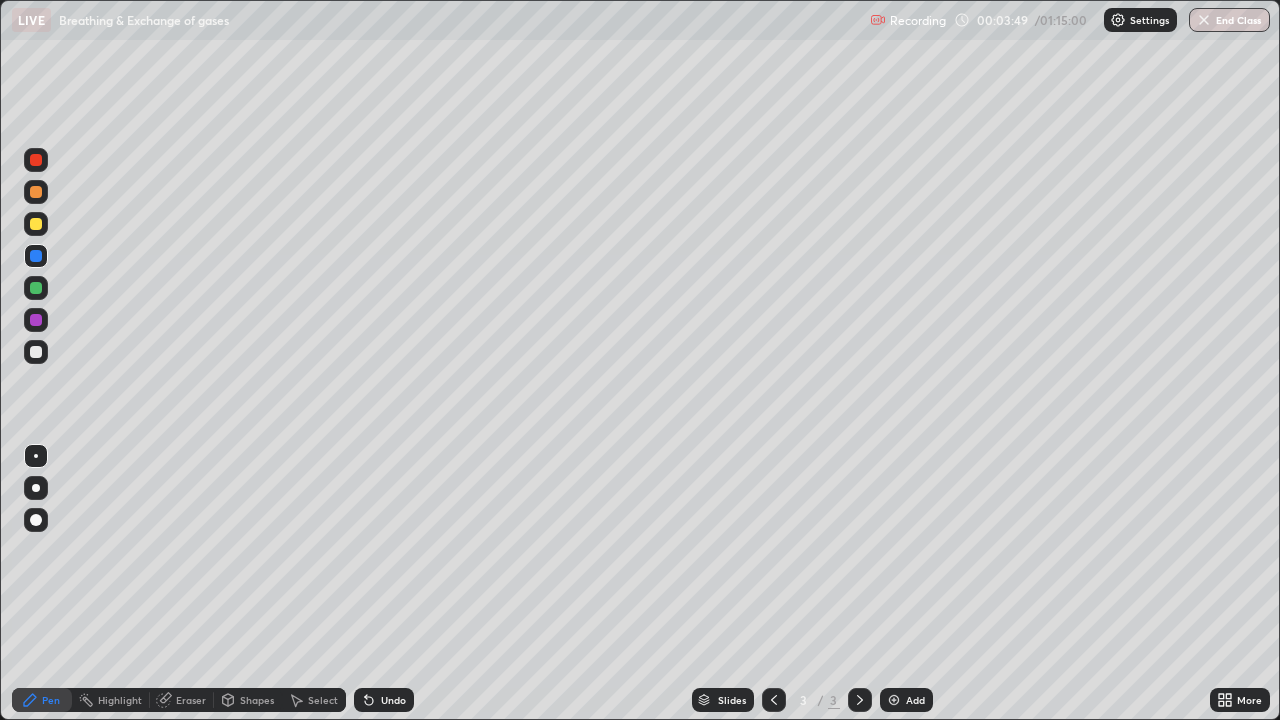 click at bounding box center [36, 160] 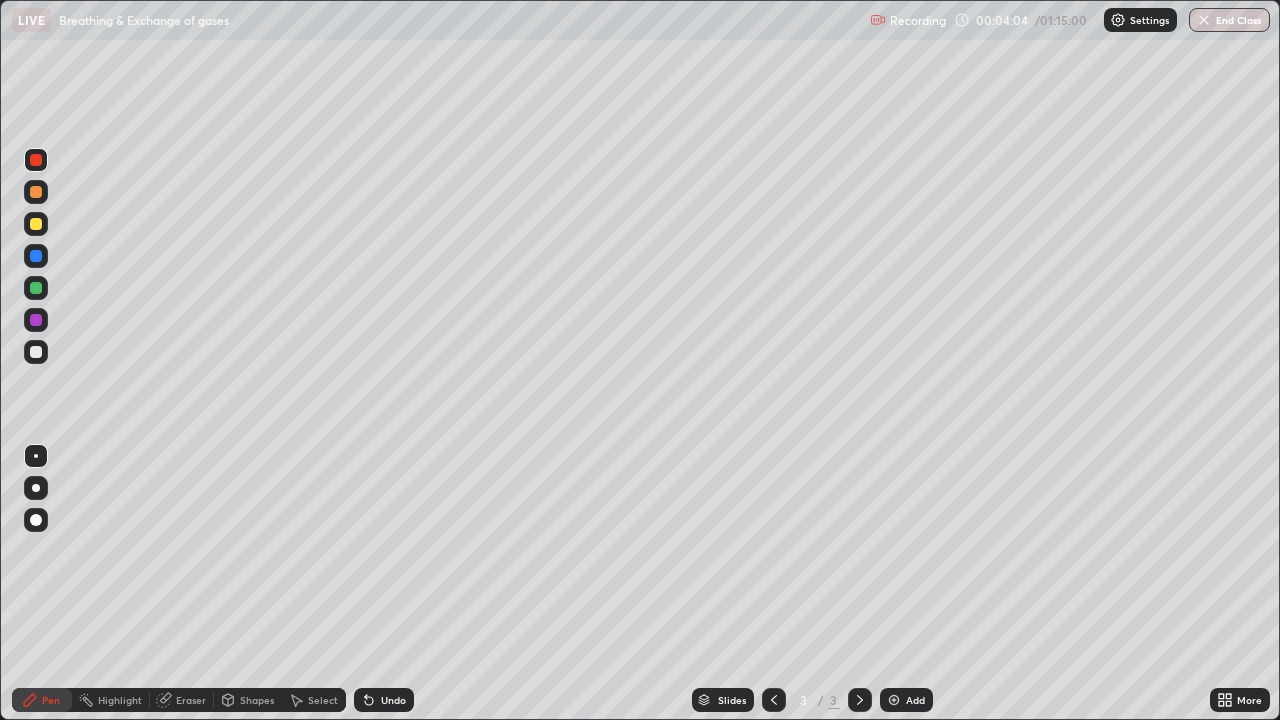 click on "Undo" at bounding box center [384, 700] 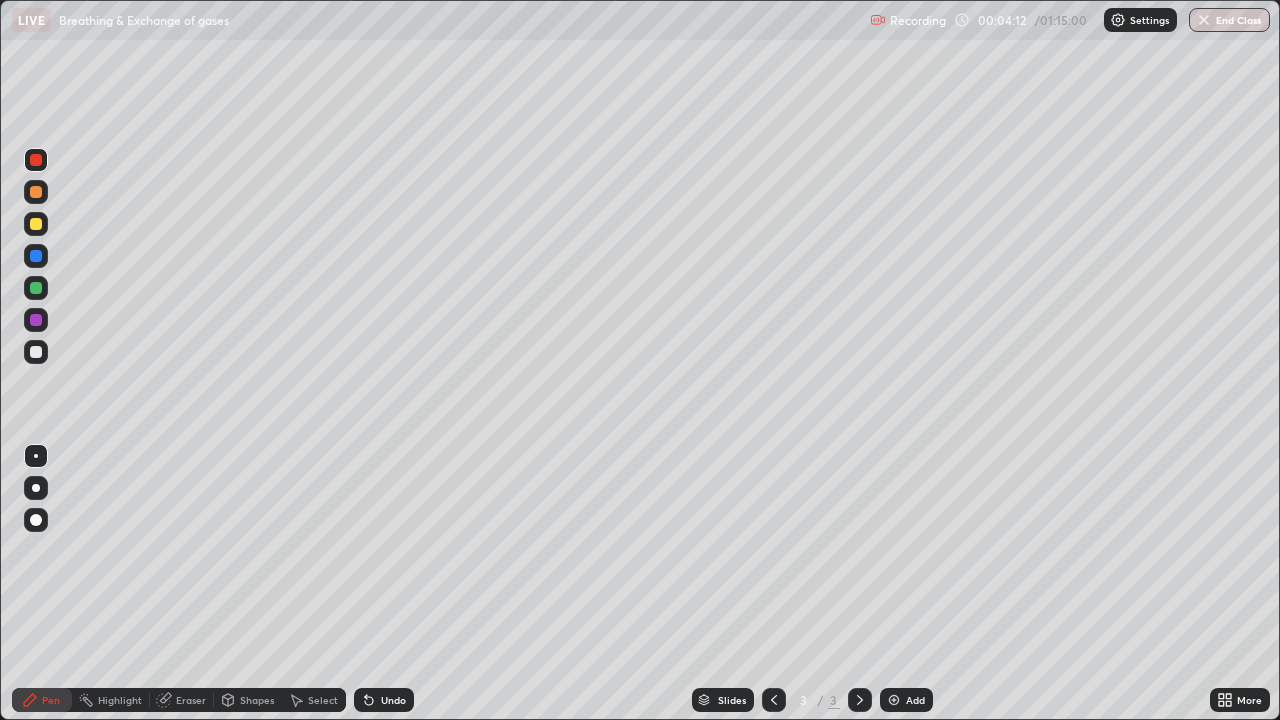 click at bounding box center (36, 288) 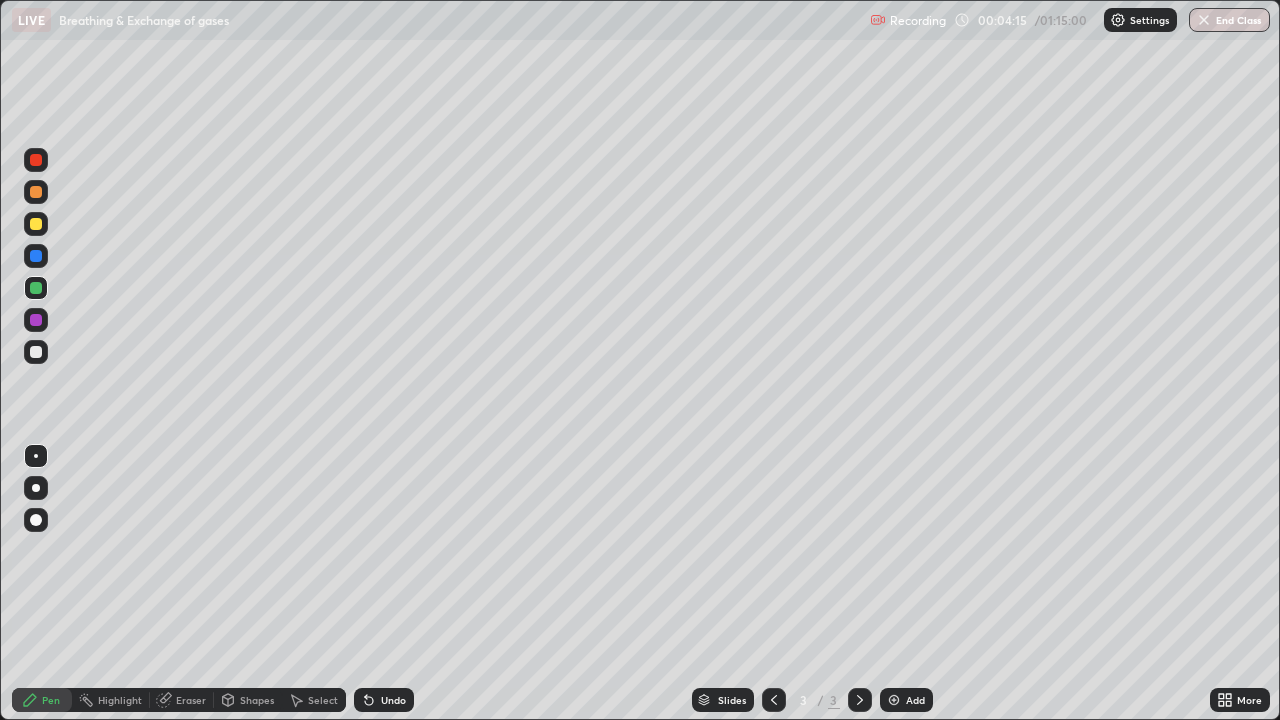 click at bounding box center [36, 192] 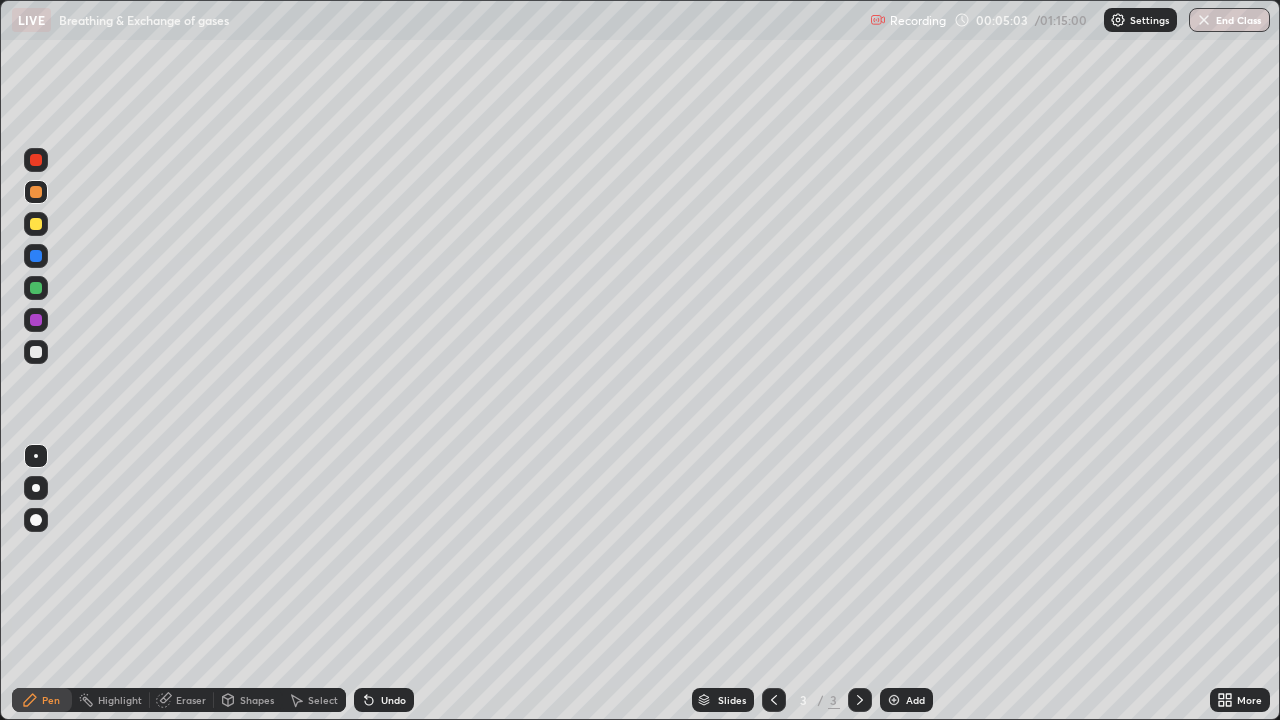 click on "Undo" at bounding box center [384, 700] 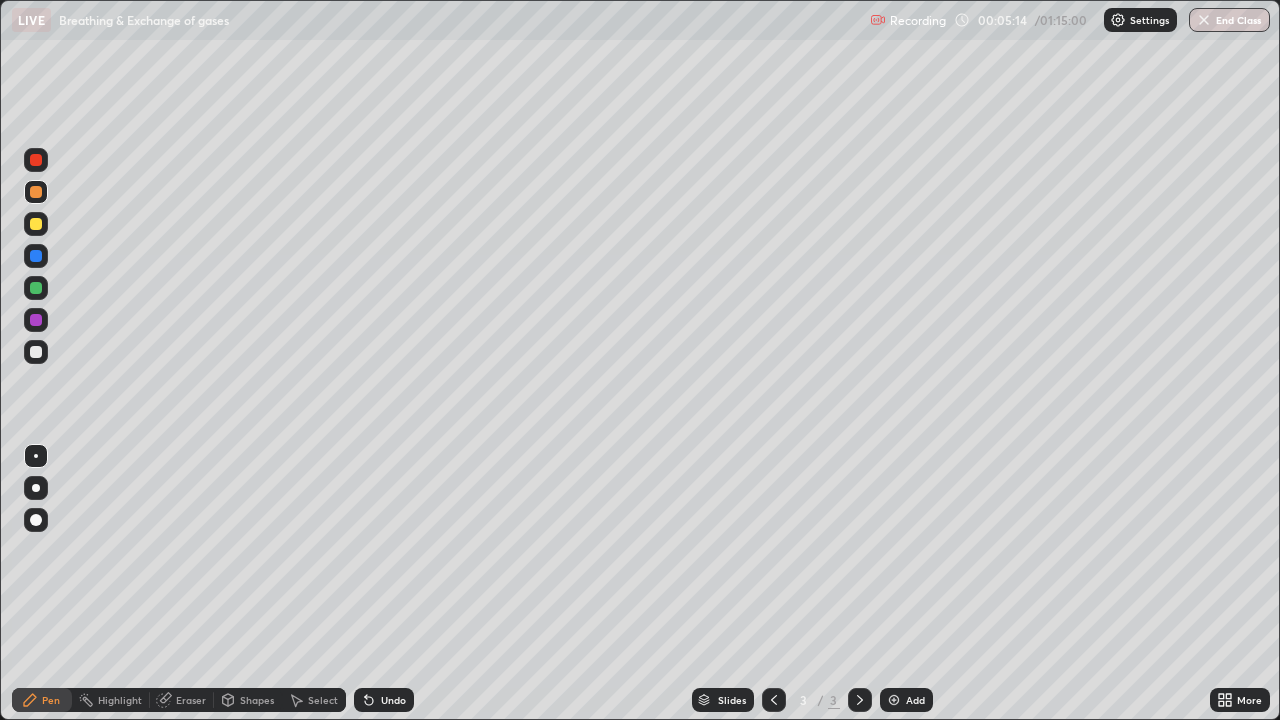 click on "Undo" at bounding box center (393, 700) 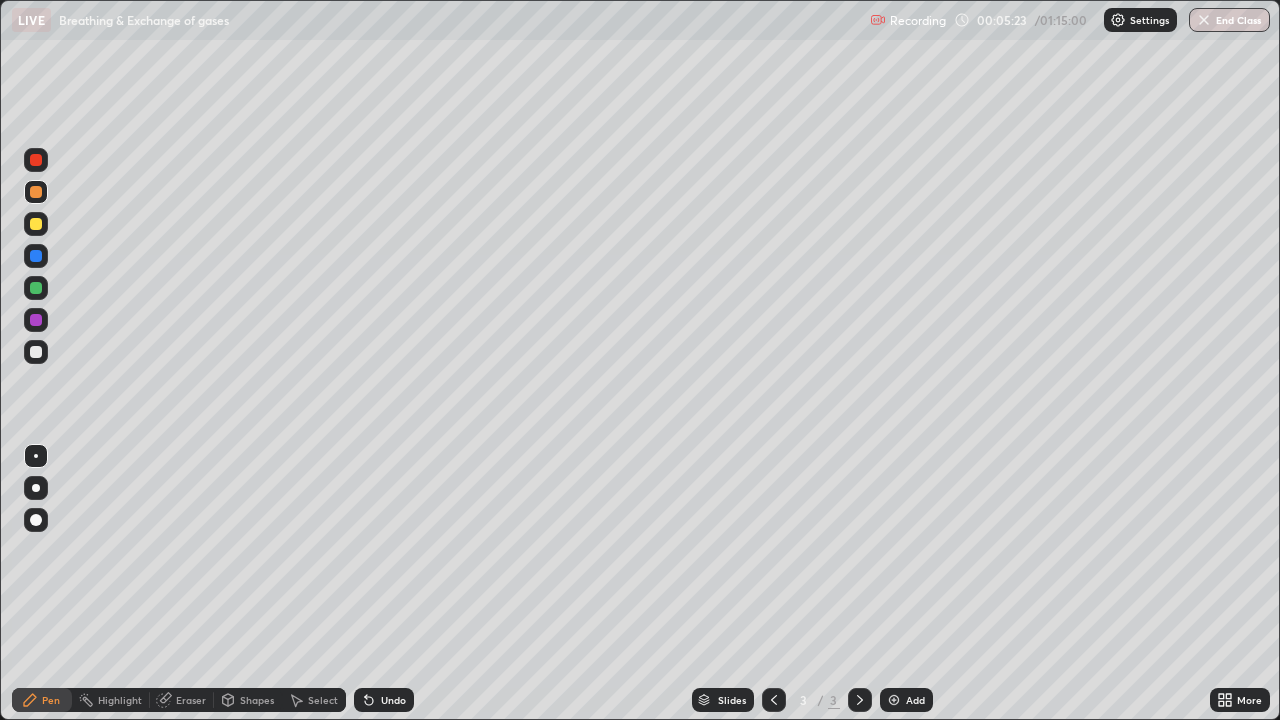 click at bounding box center [36, 320] 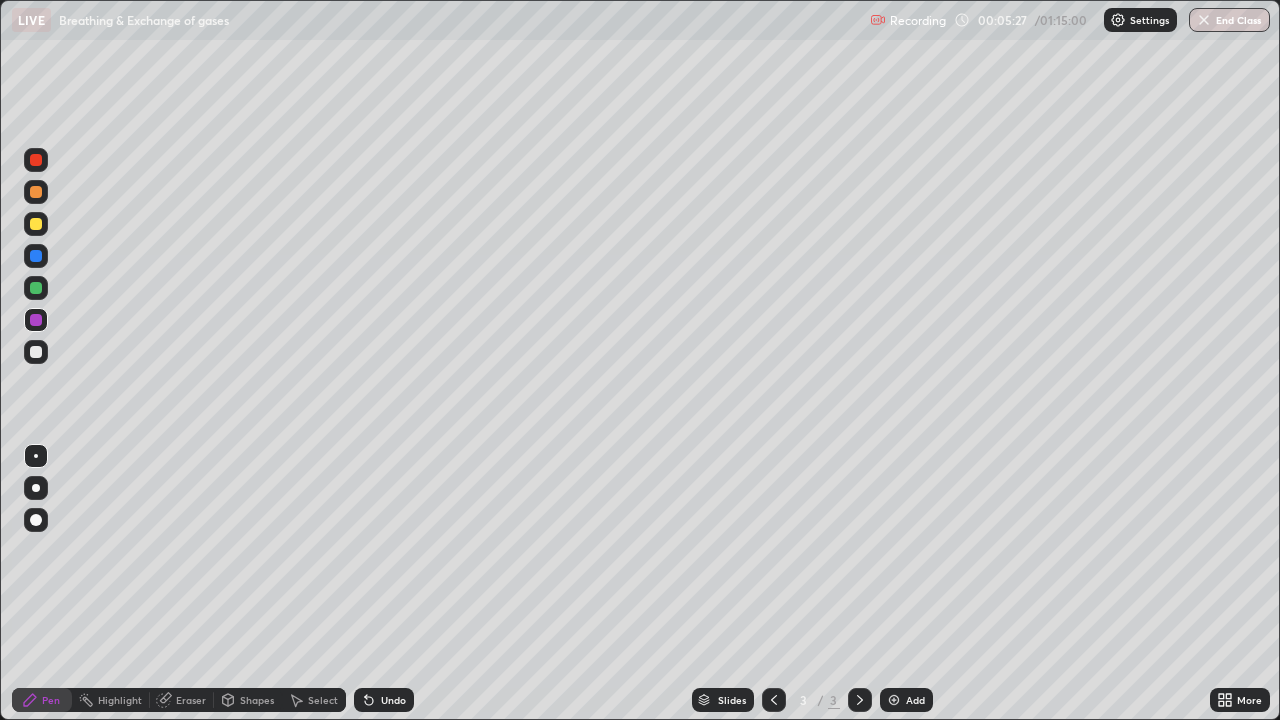 click at bounding box center [36, 192] 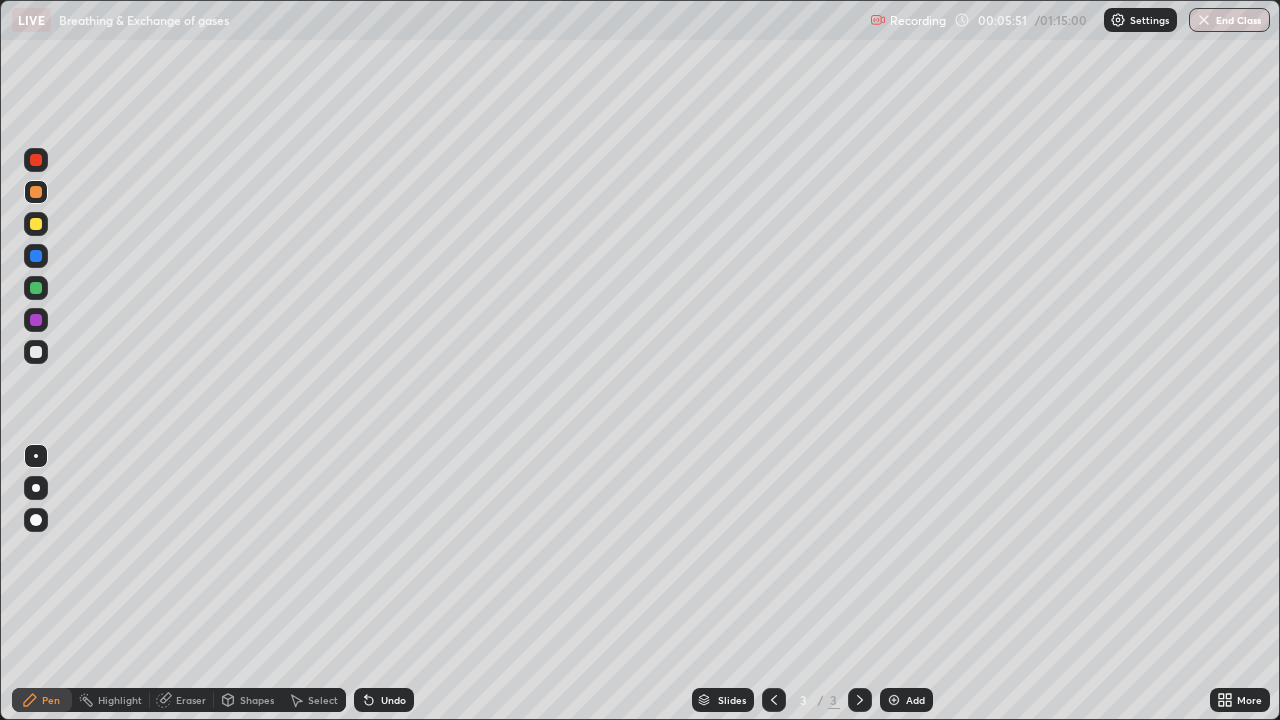 click at bounding box center [36, 288] 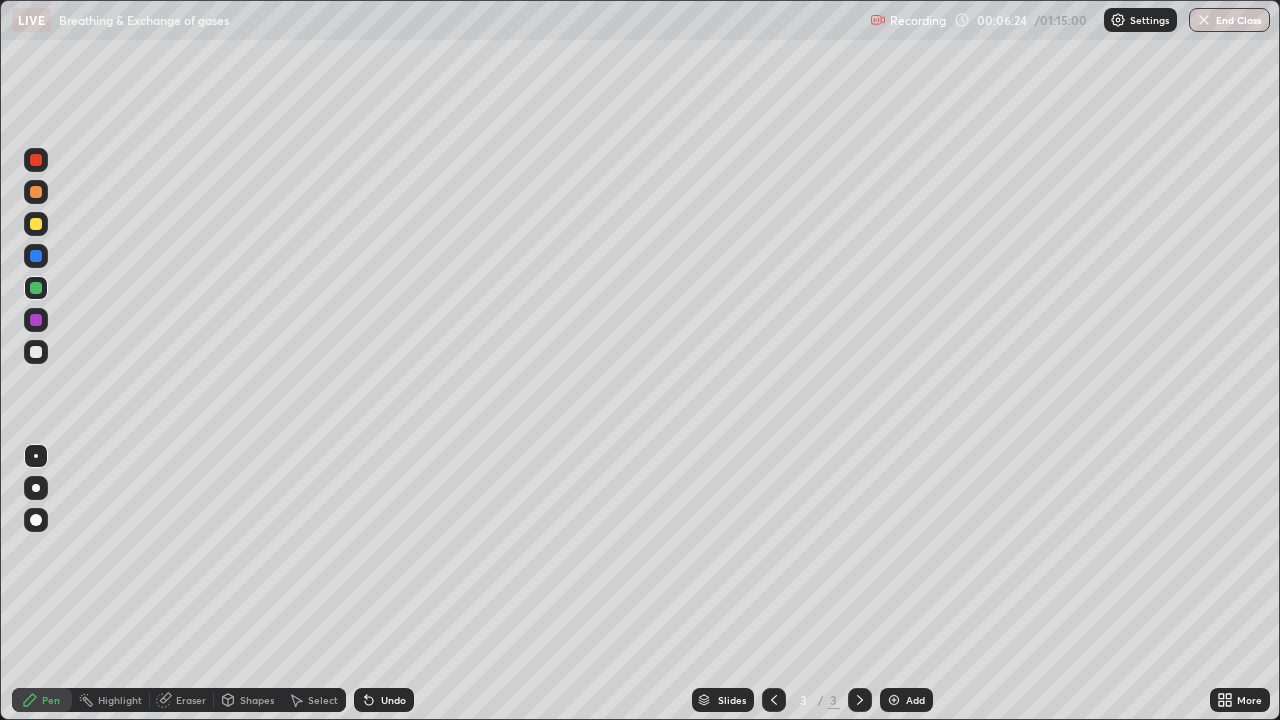 click at bounding box center (36, 352) 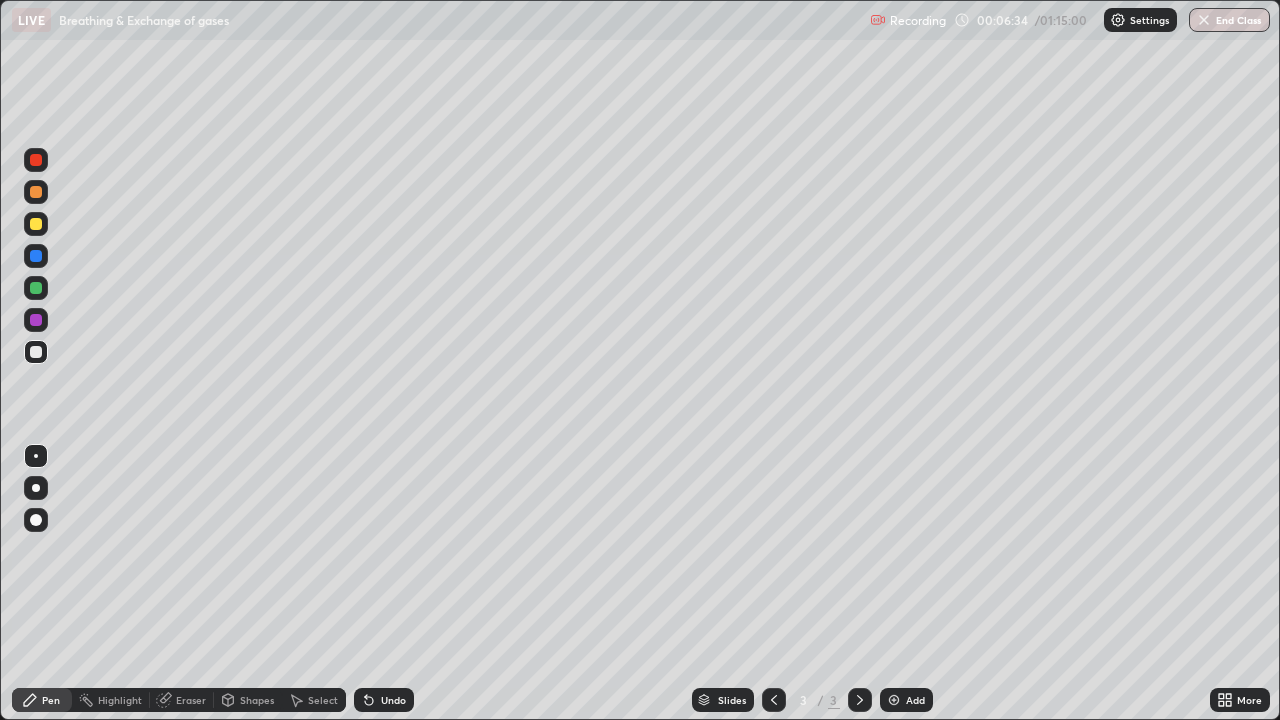 click at bounding box center (36, 288) 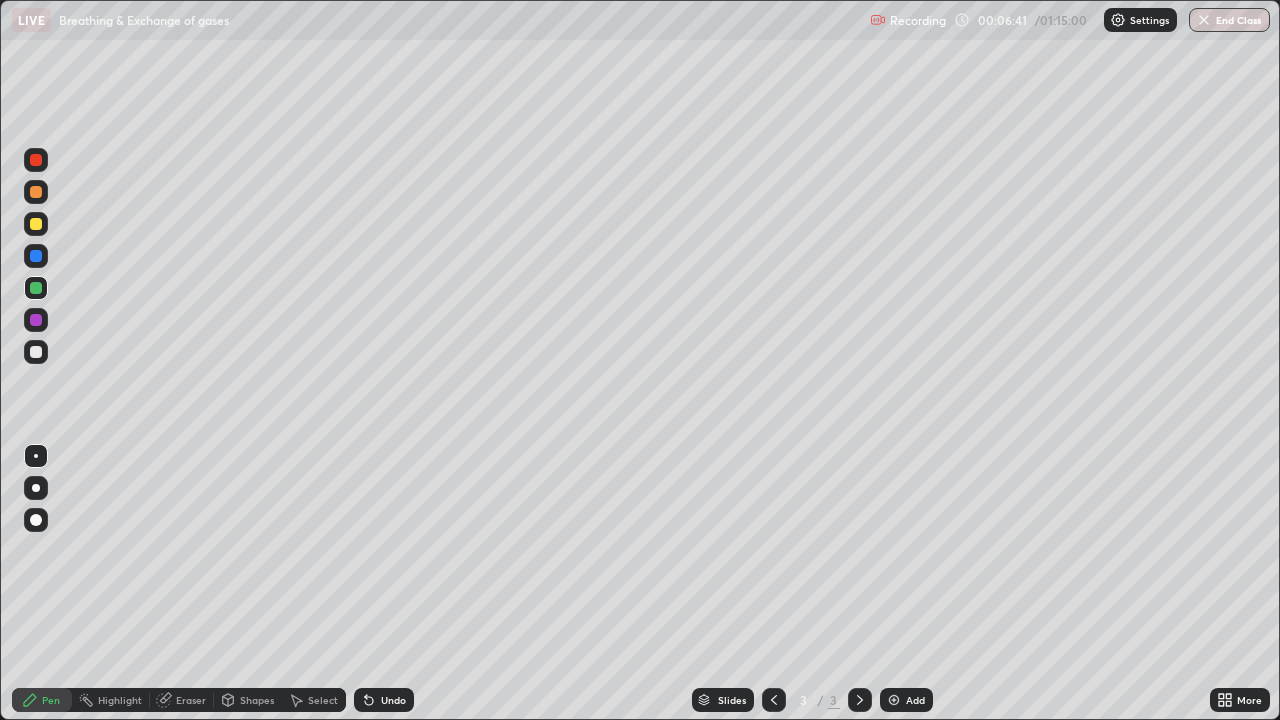 click at bounding box center [36, 256] 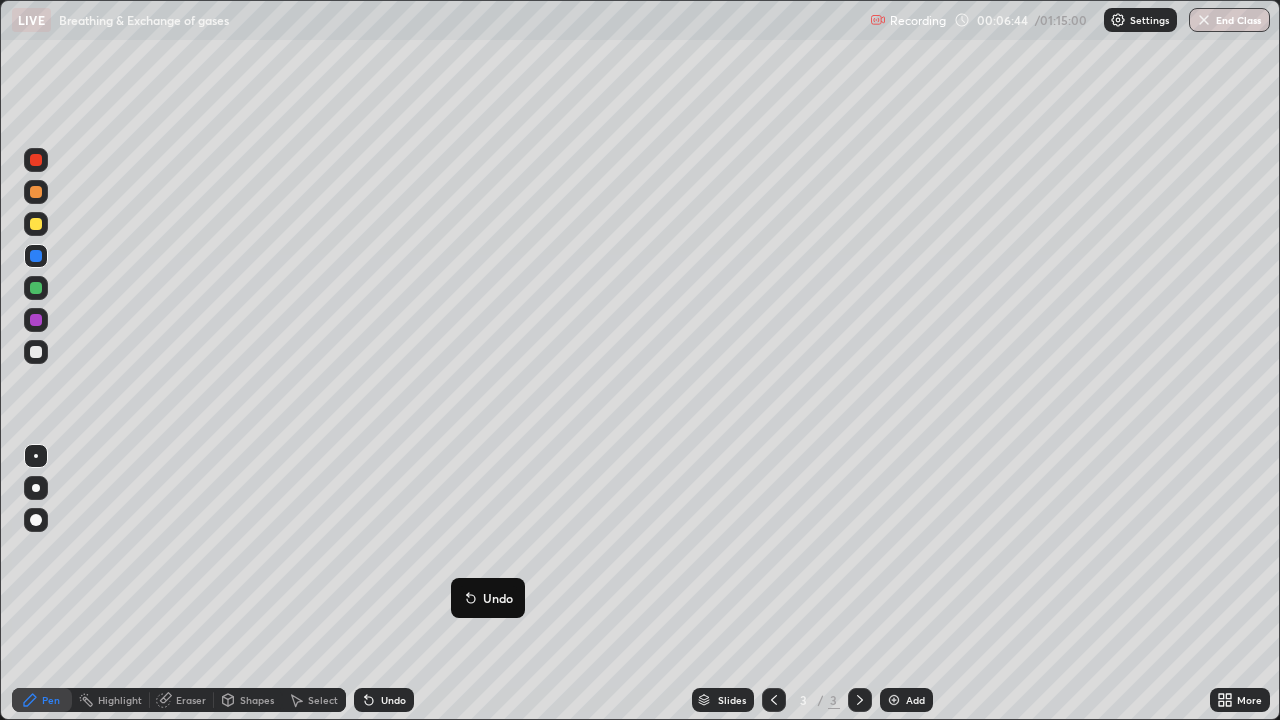 click on "Undo" at bounding box center [488, 598] 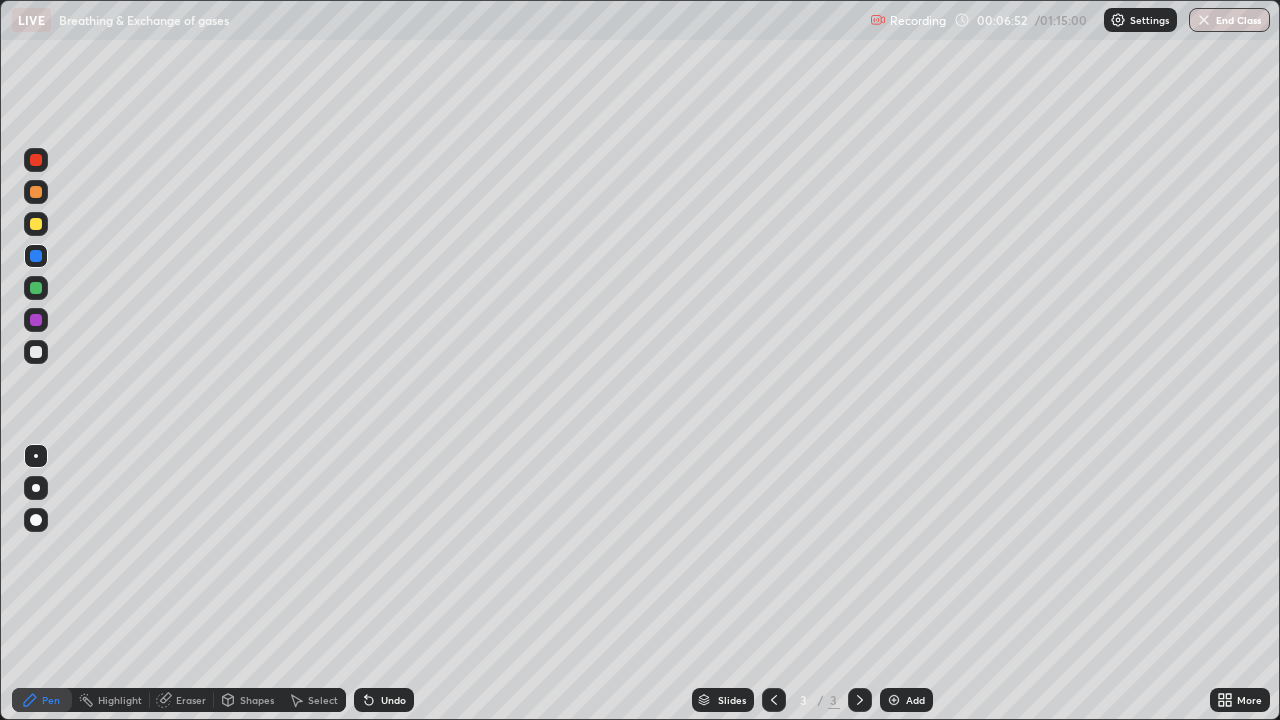 click on "Undo" at bounding box center (393, 700) 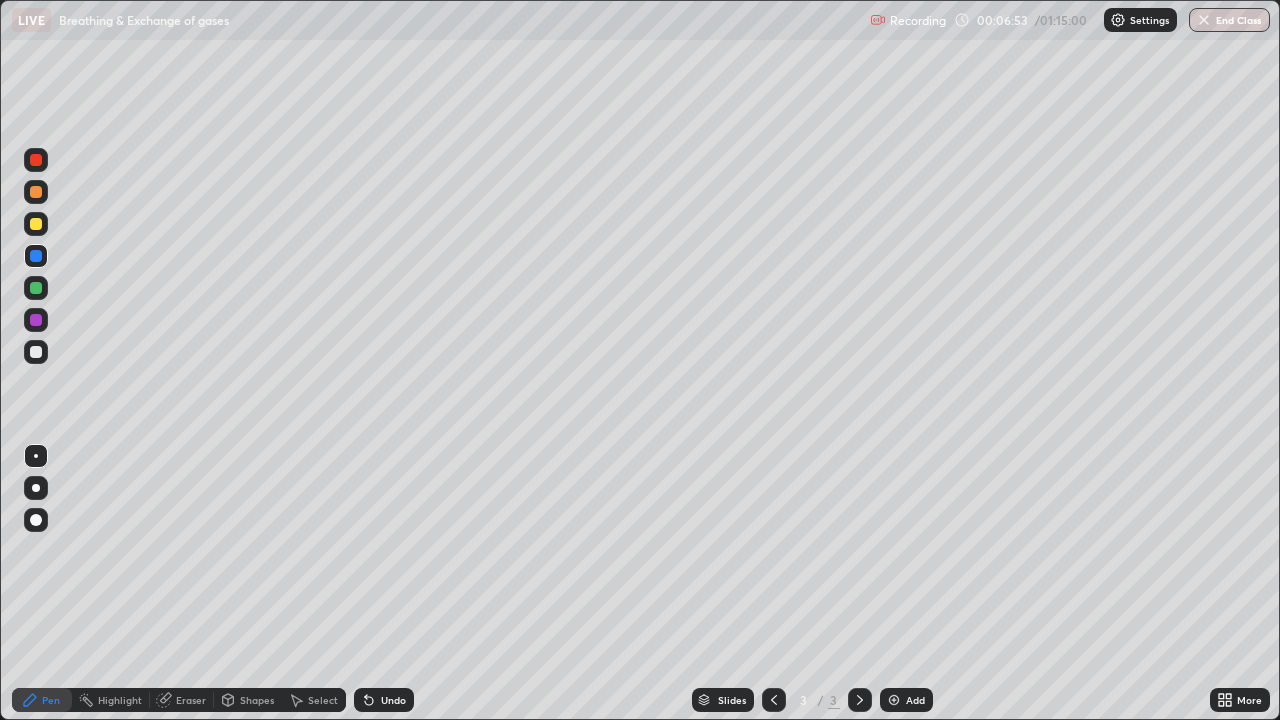 click at bounding box center [36, 320] 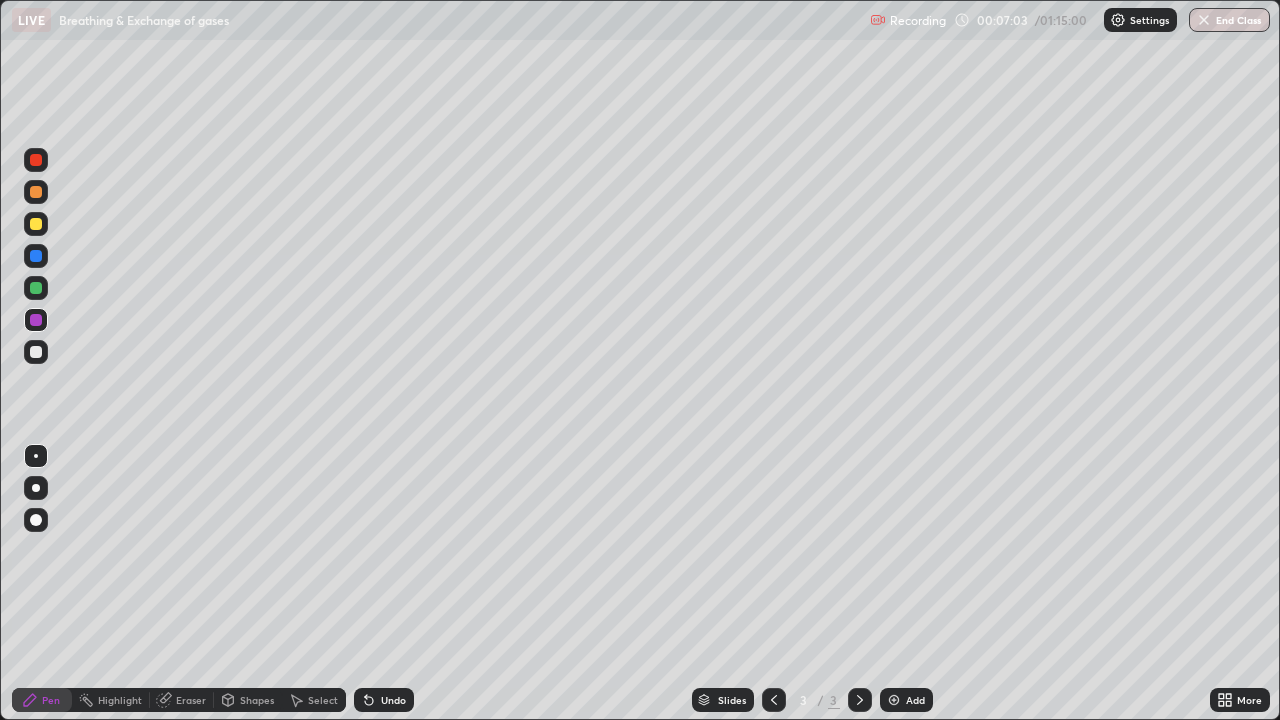 click on "Undo" at bounding box center [393, 700] 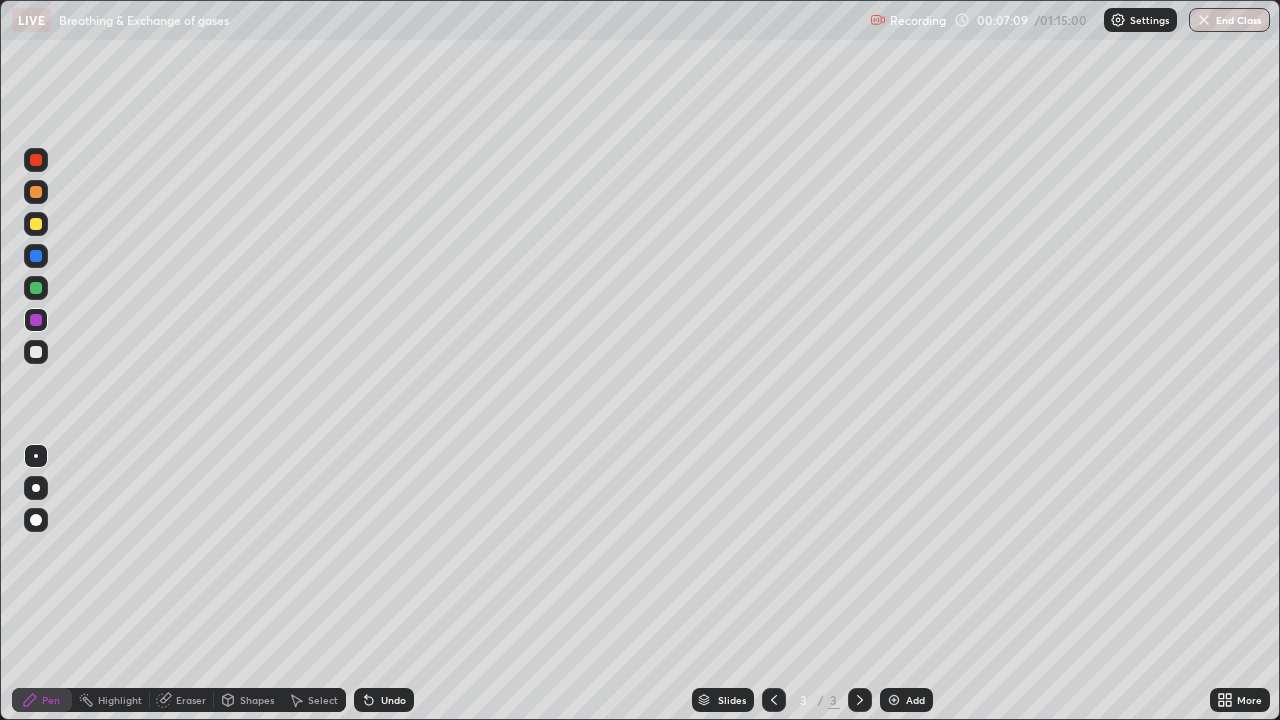 click at bounding box center (36, 352) 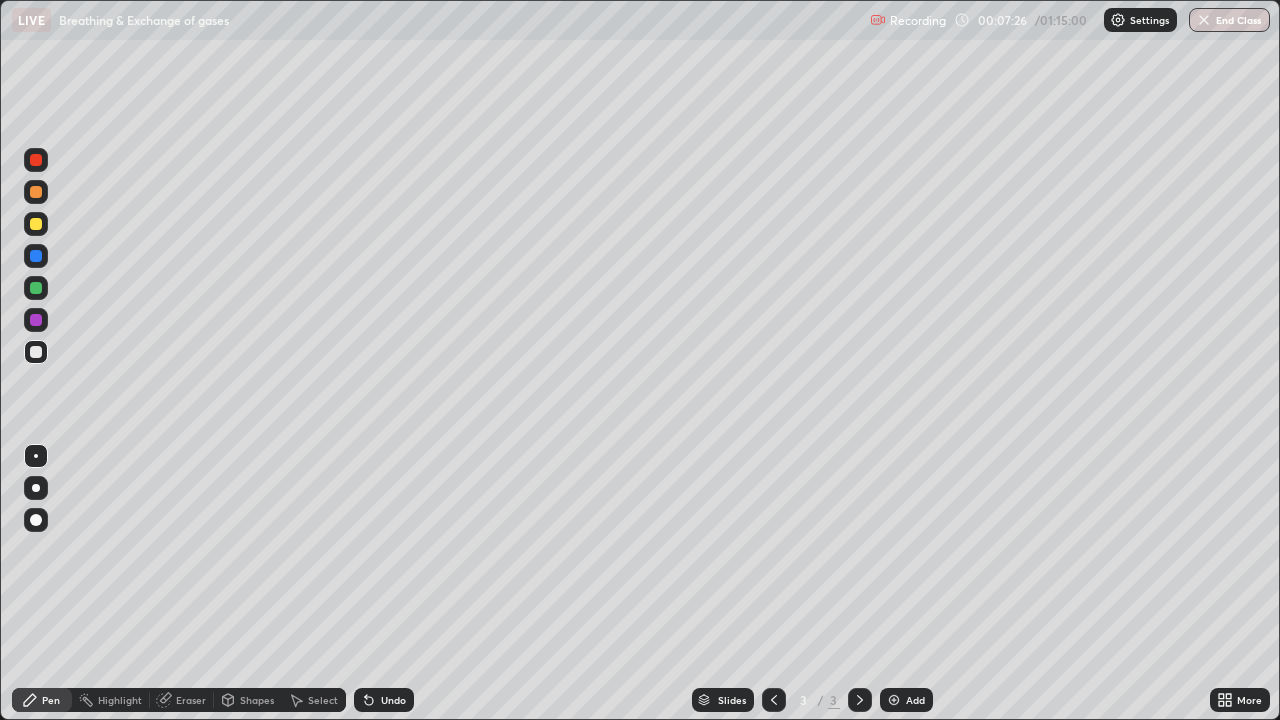 click on "Eraser" at bounding box center [191, 700] 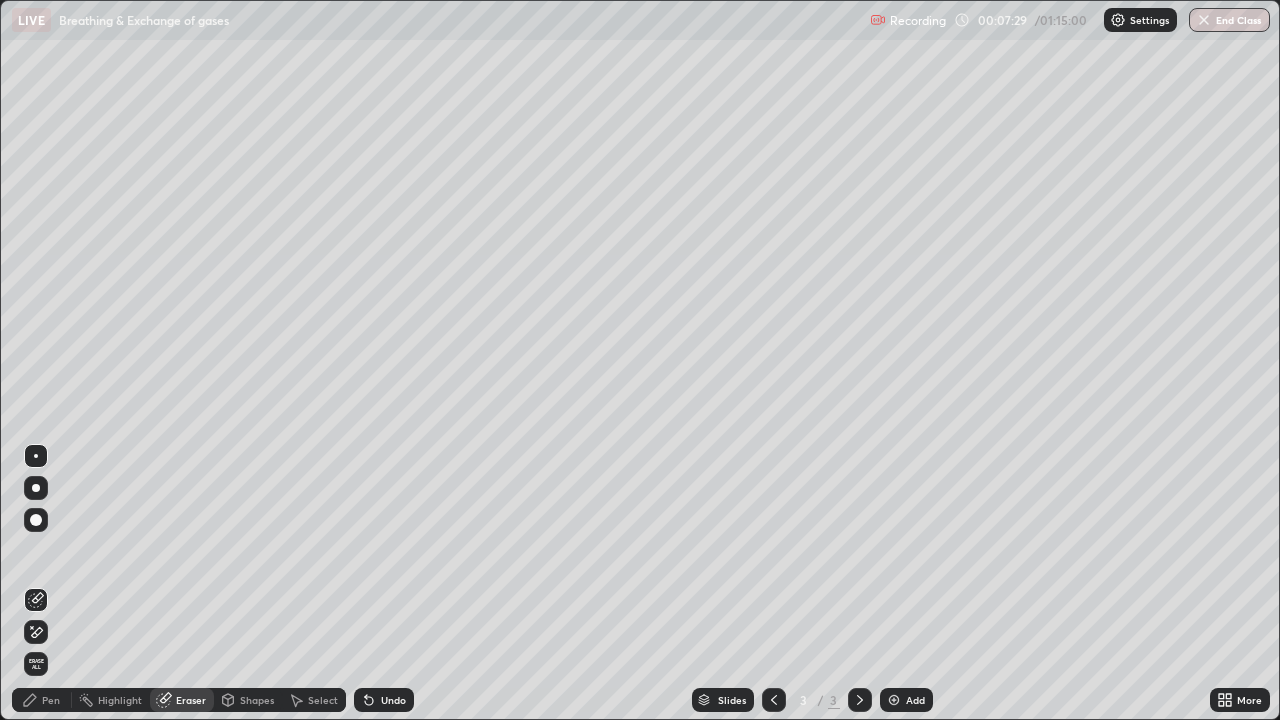 click on "Pen" at bounding box center [51, 700] 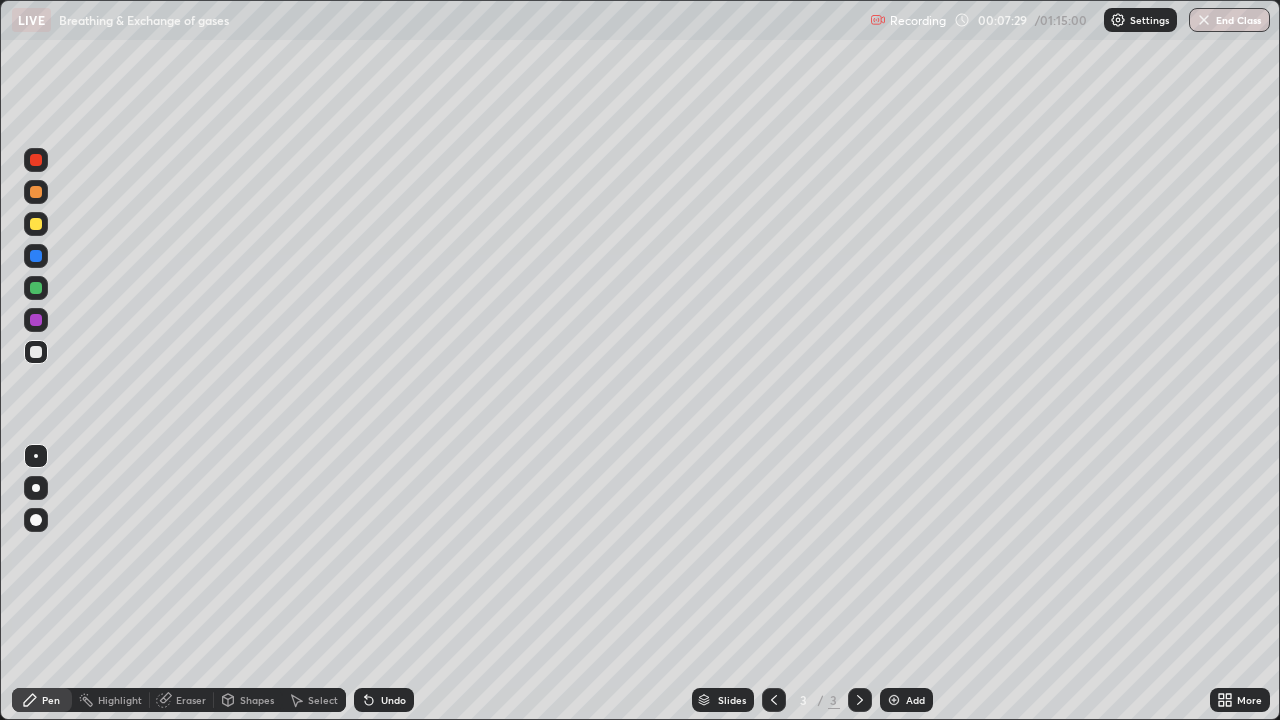 click at bounding box center (36, 288) 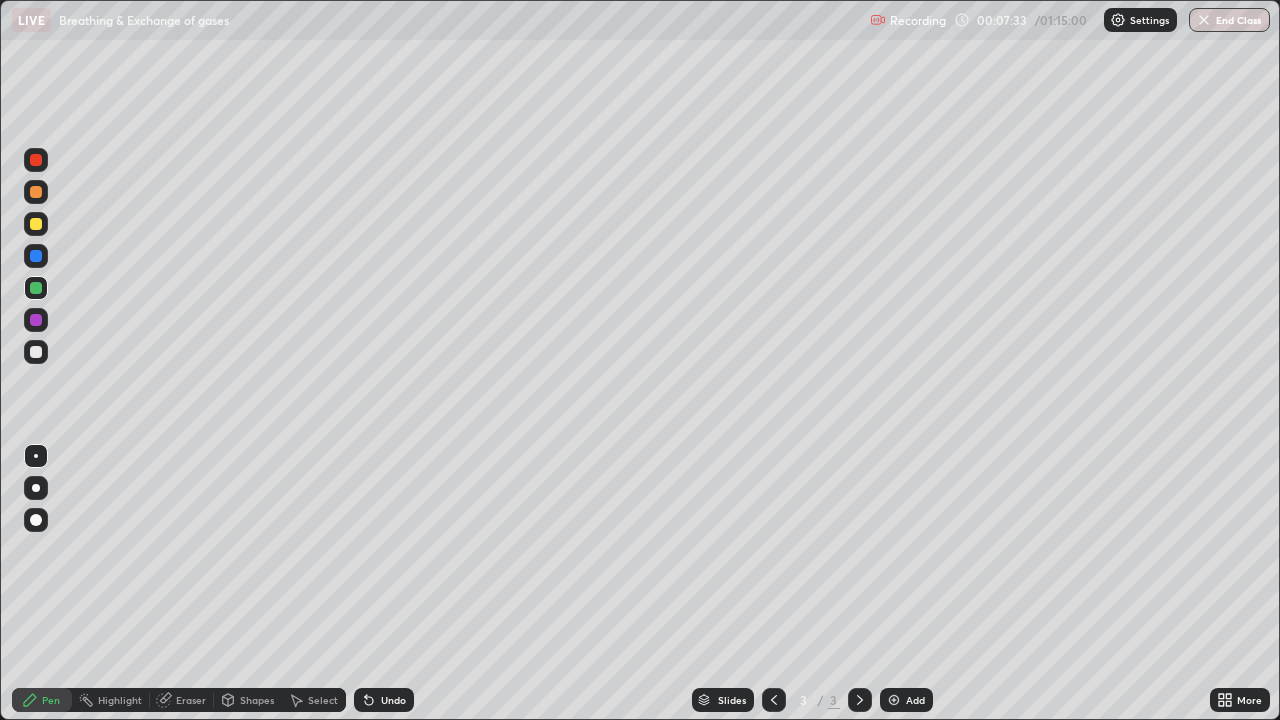 click on "Eraser" at bounding box center [191, 700] 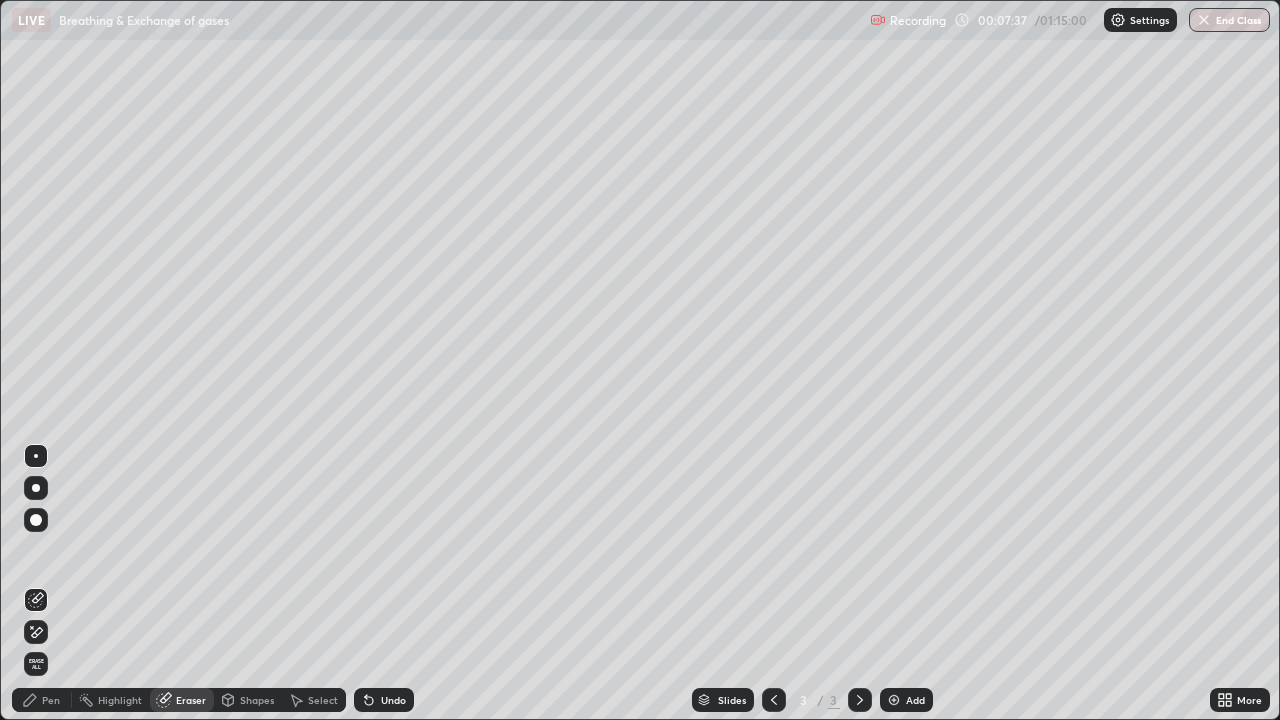 click on "Pen" at bounding box center [51, 700] 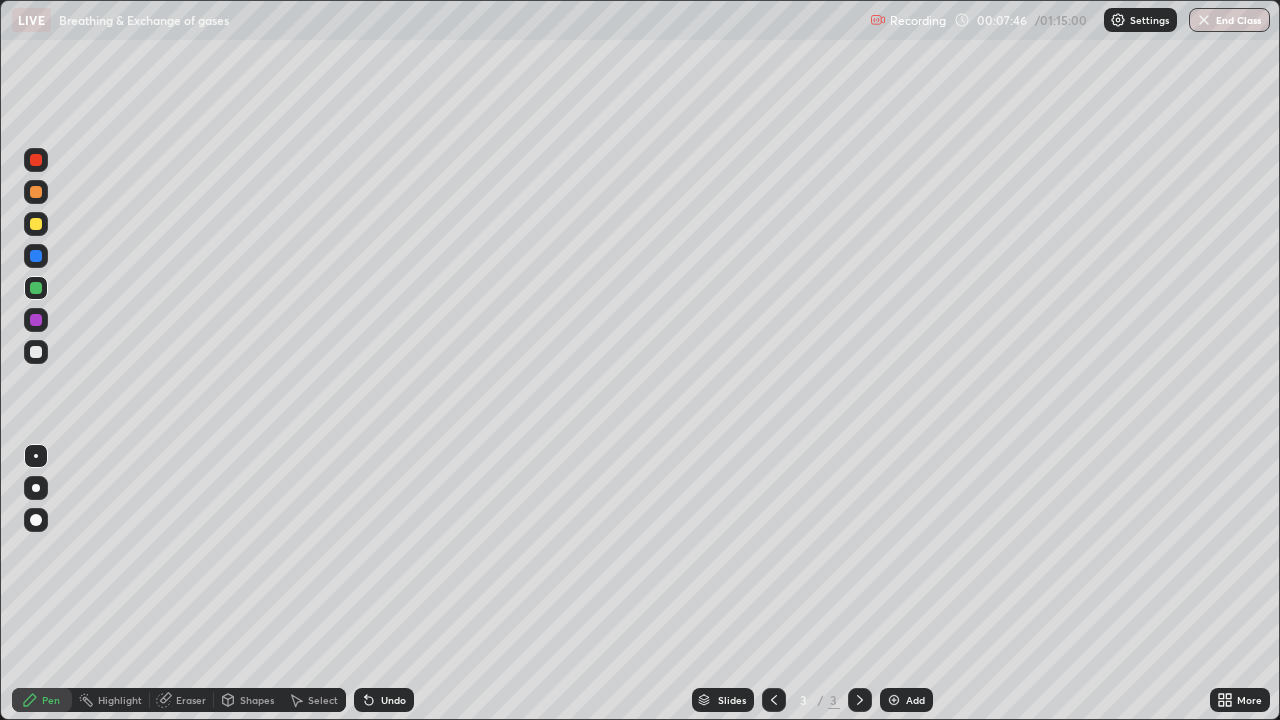 click on "Undo" at bounding box center (393, 700) 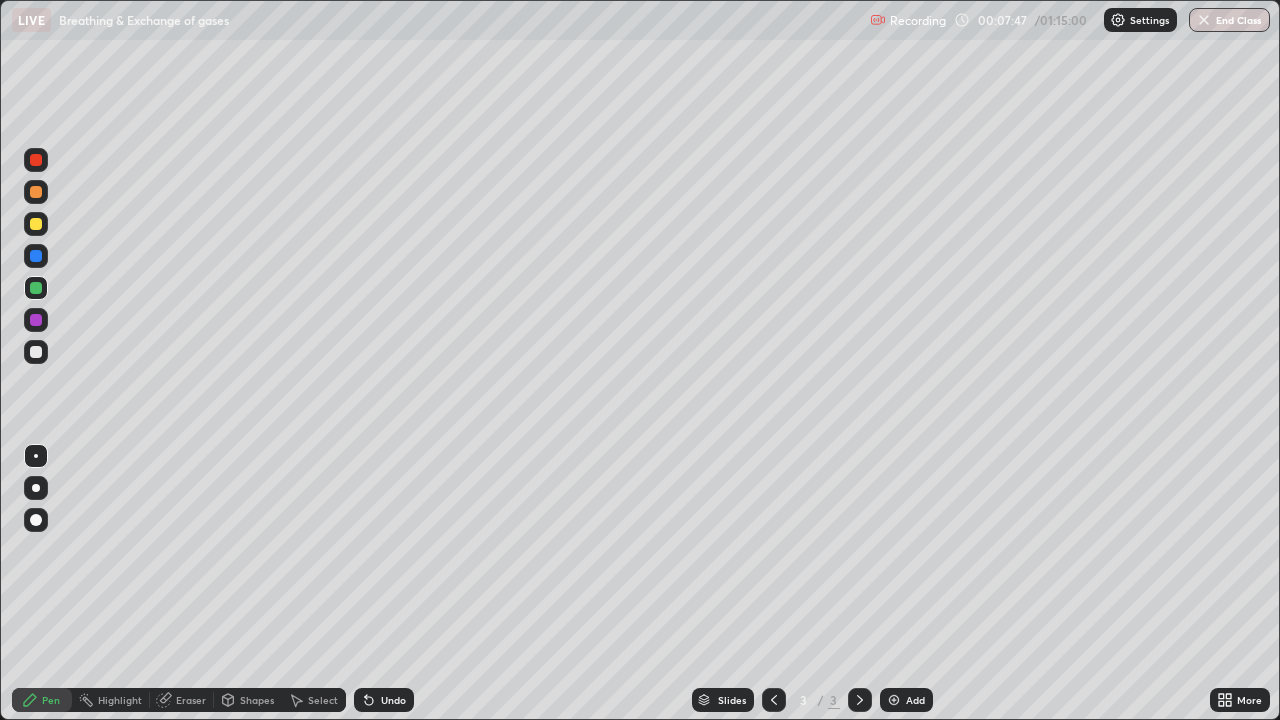 click on "Undo" at bounding box center (384, 700) 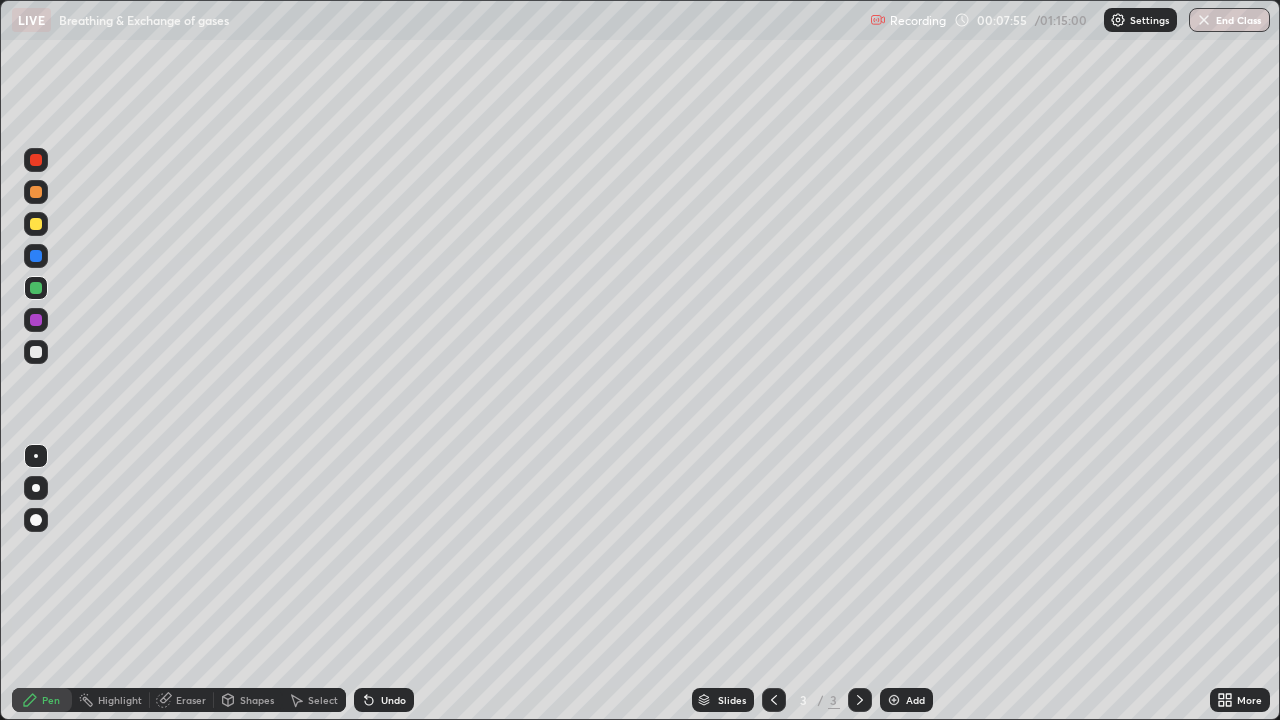click at bounding box center [36, 288] 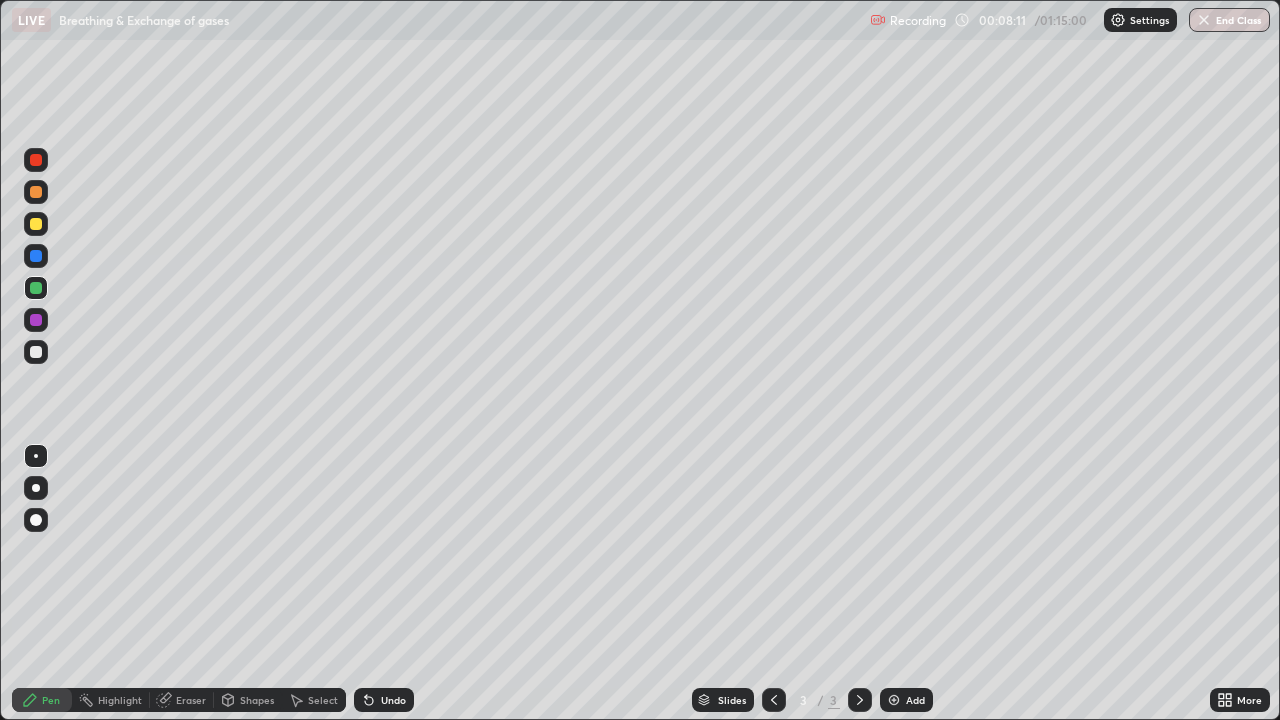 click at bounding box center (36, 256) 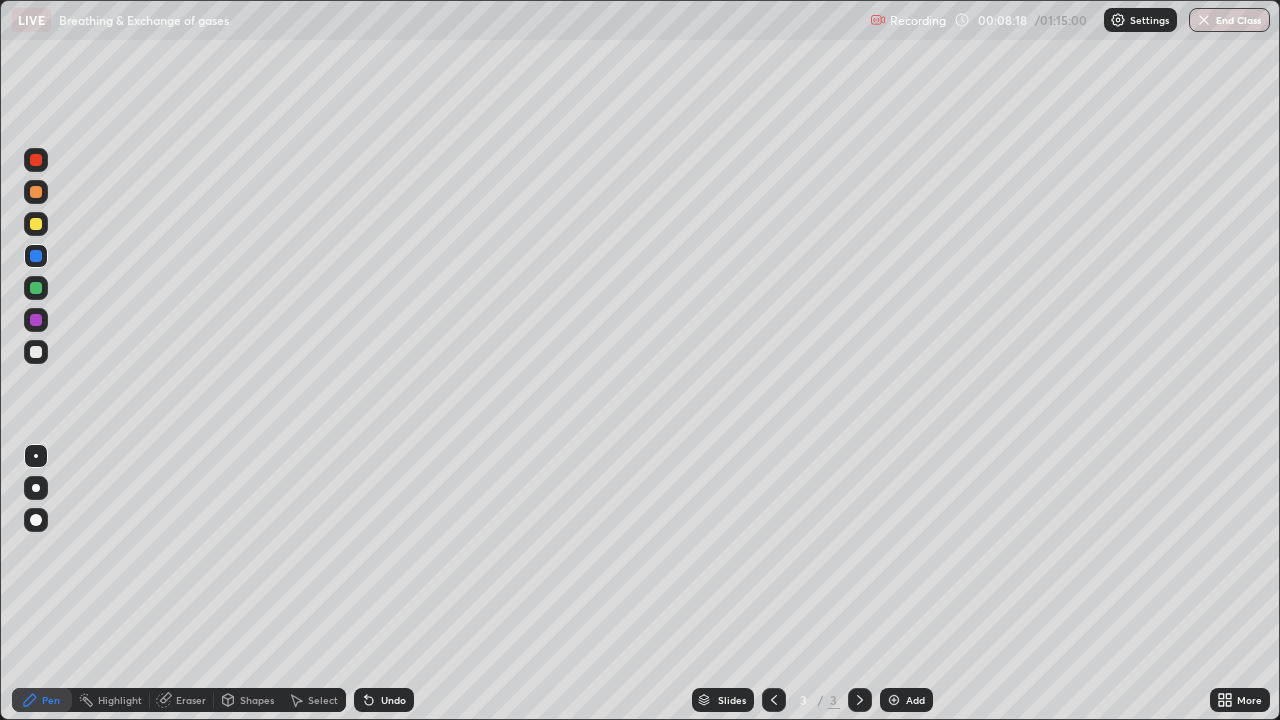 click at bounding box center [36, 320] 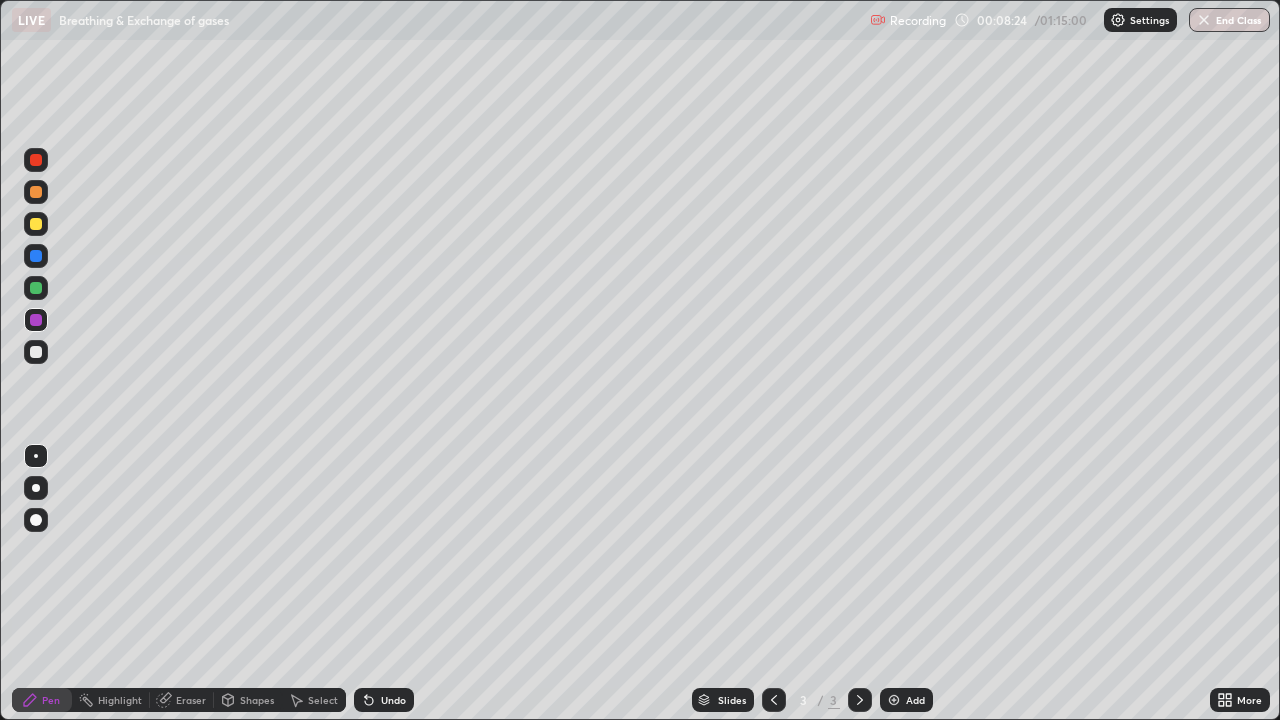 click at bounding box center [36, 288] 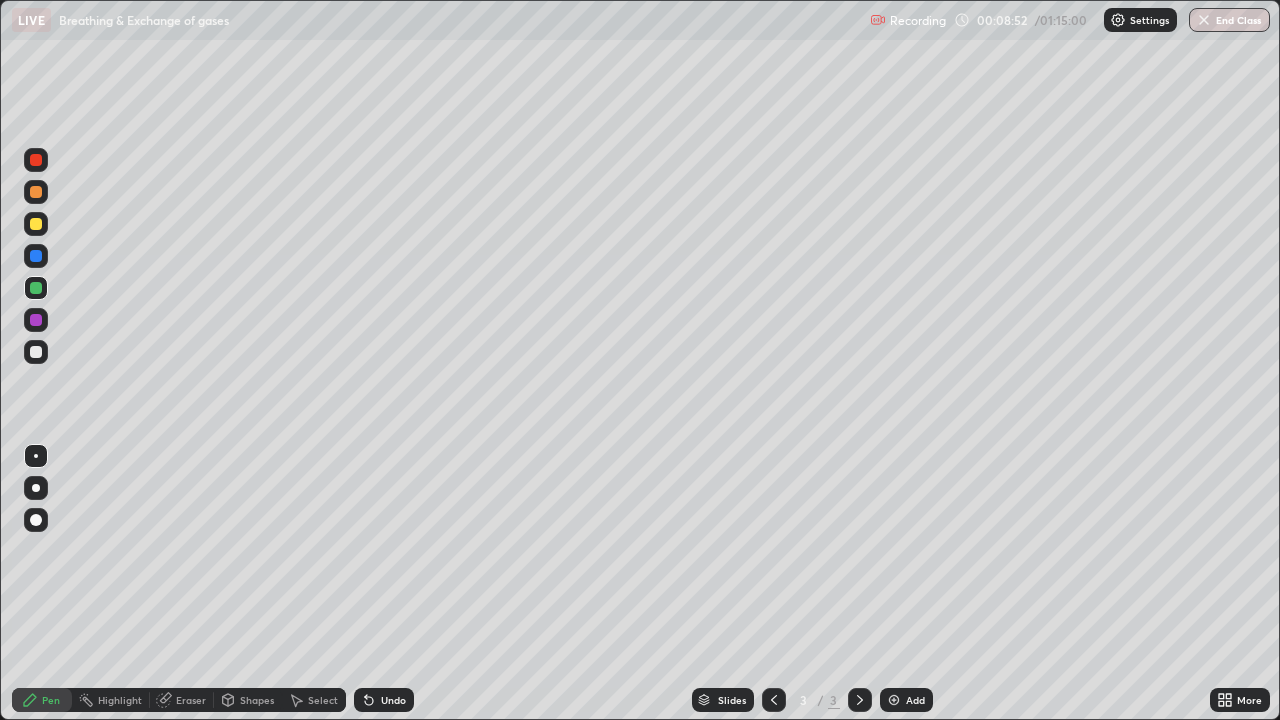 click at bounding box center (36, 160) 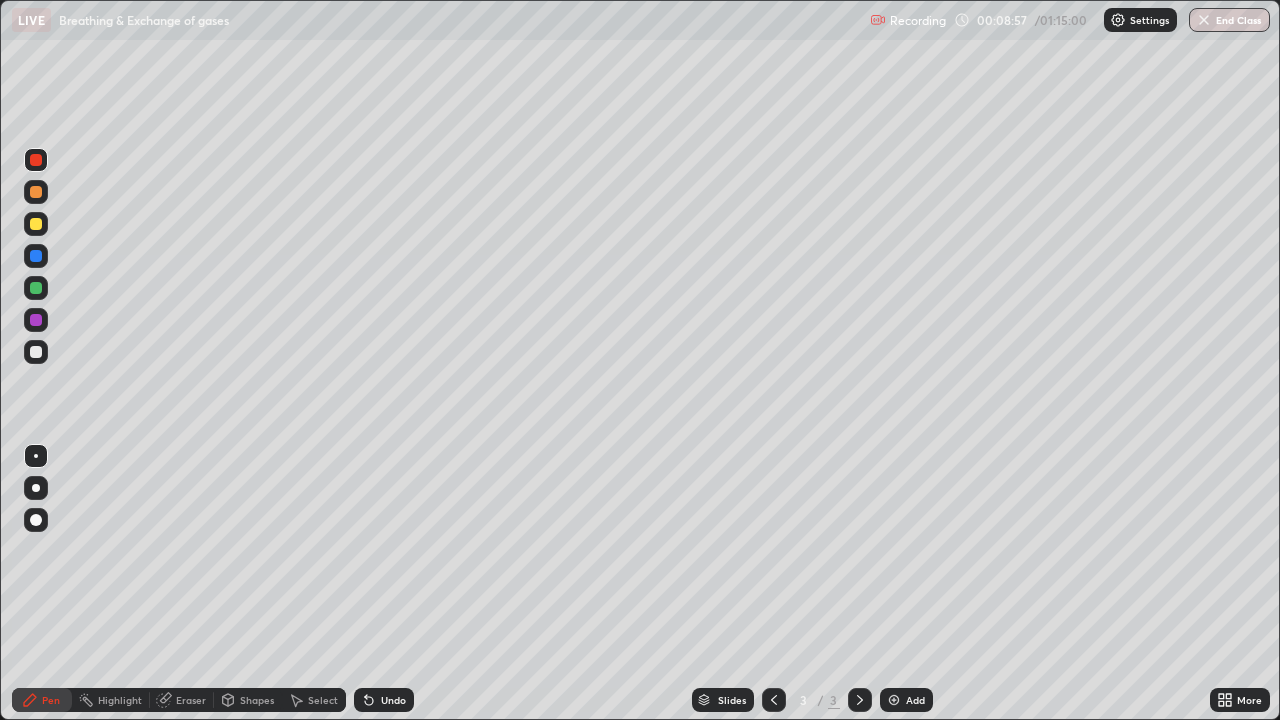 click at bounding box center (36, 352) 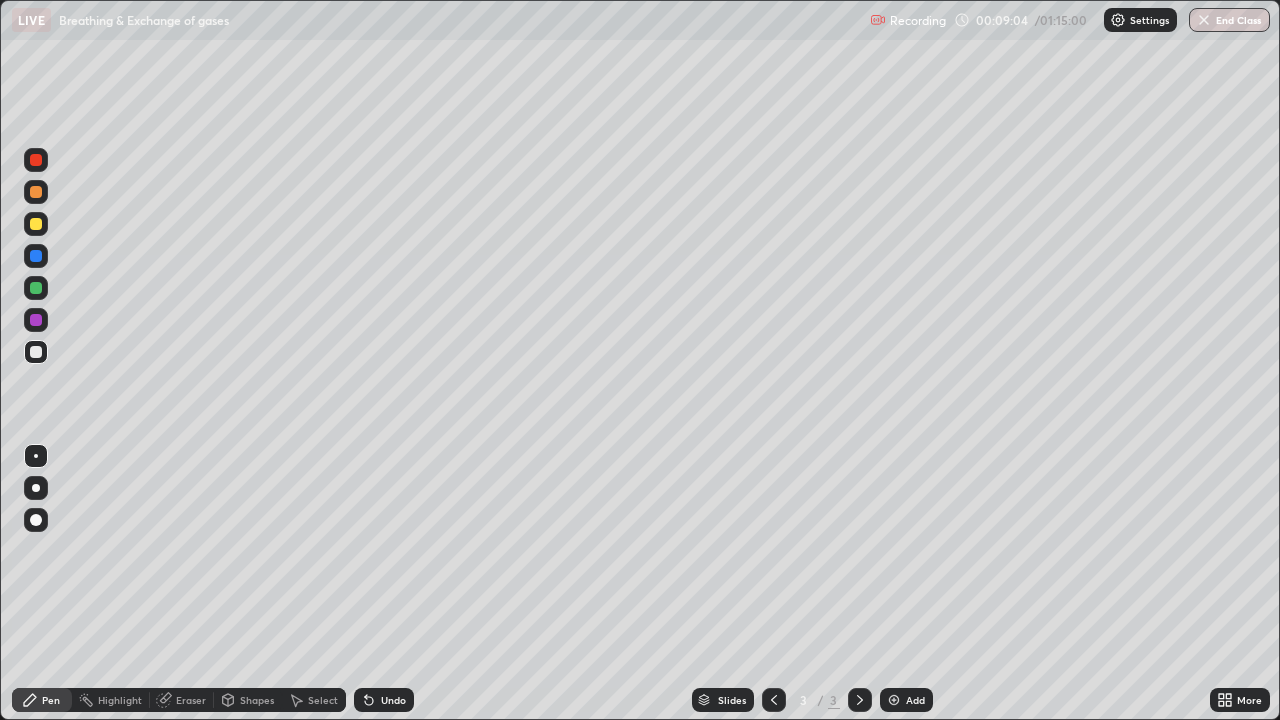 click on "Undo" at bounding box center (393, 700) 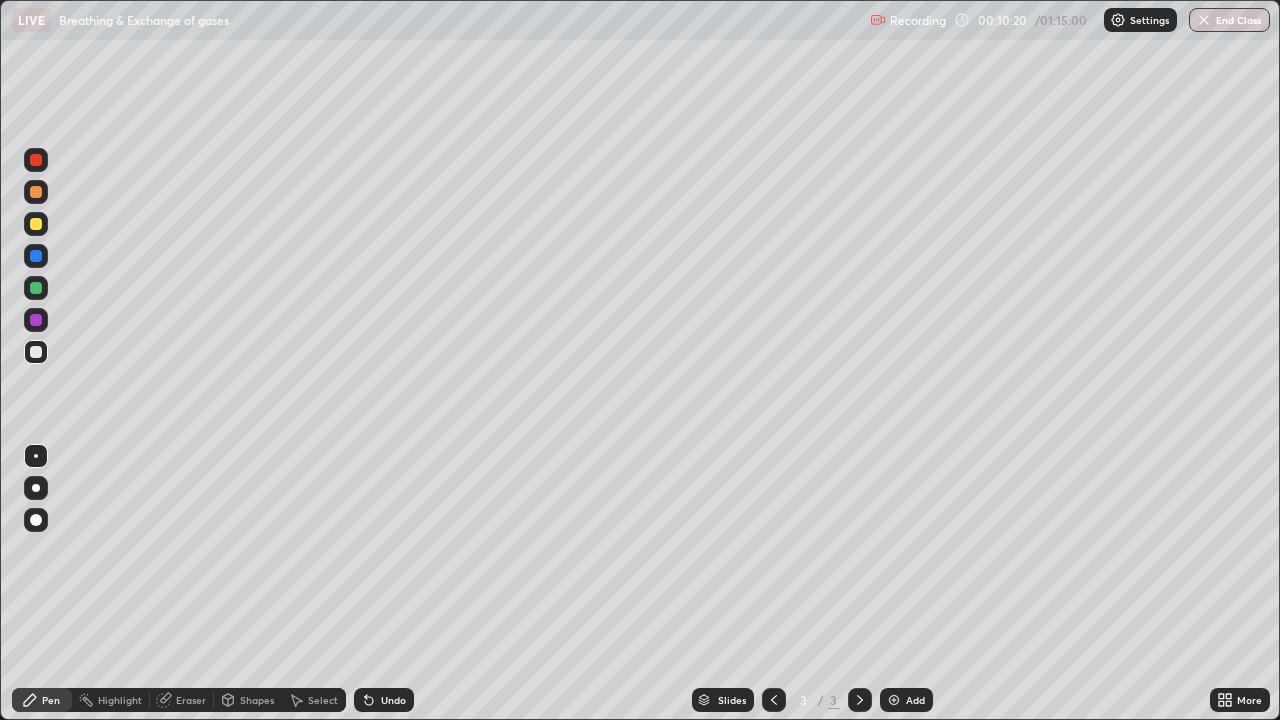 click on "Undo" at bounding box center [393, 700] 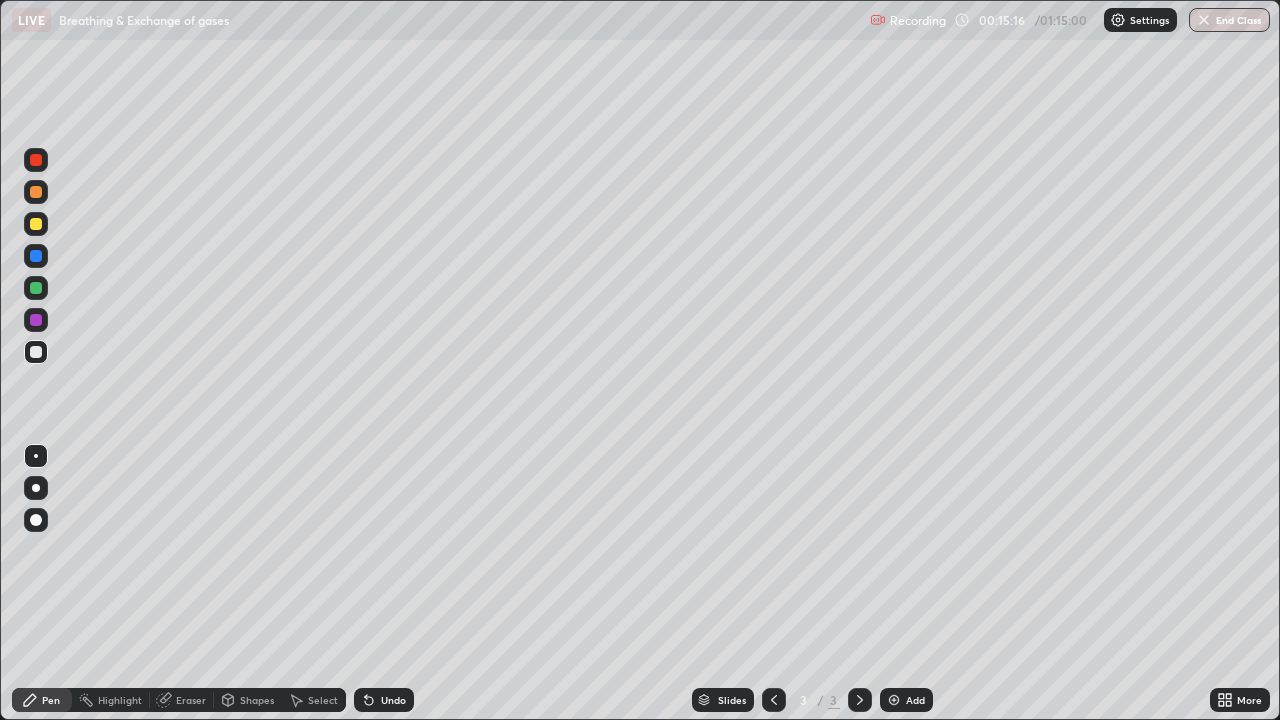 click at bounding box center [36, 288] 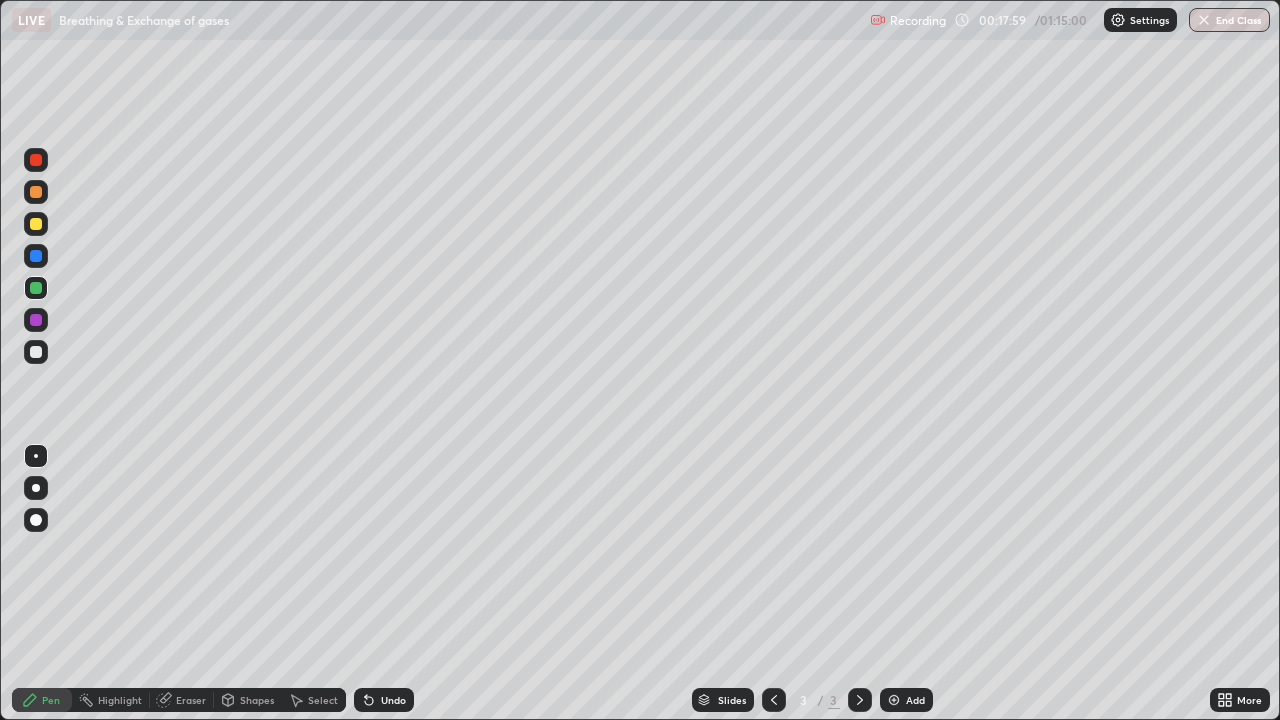 click at bounding box center [894, 700] 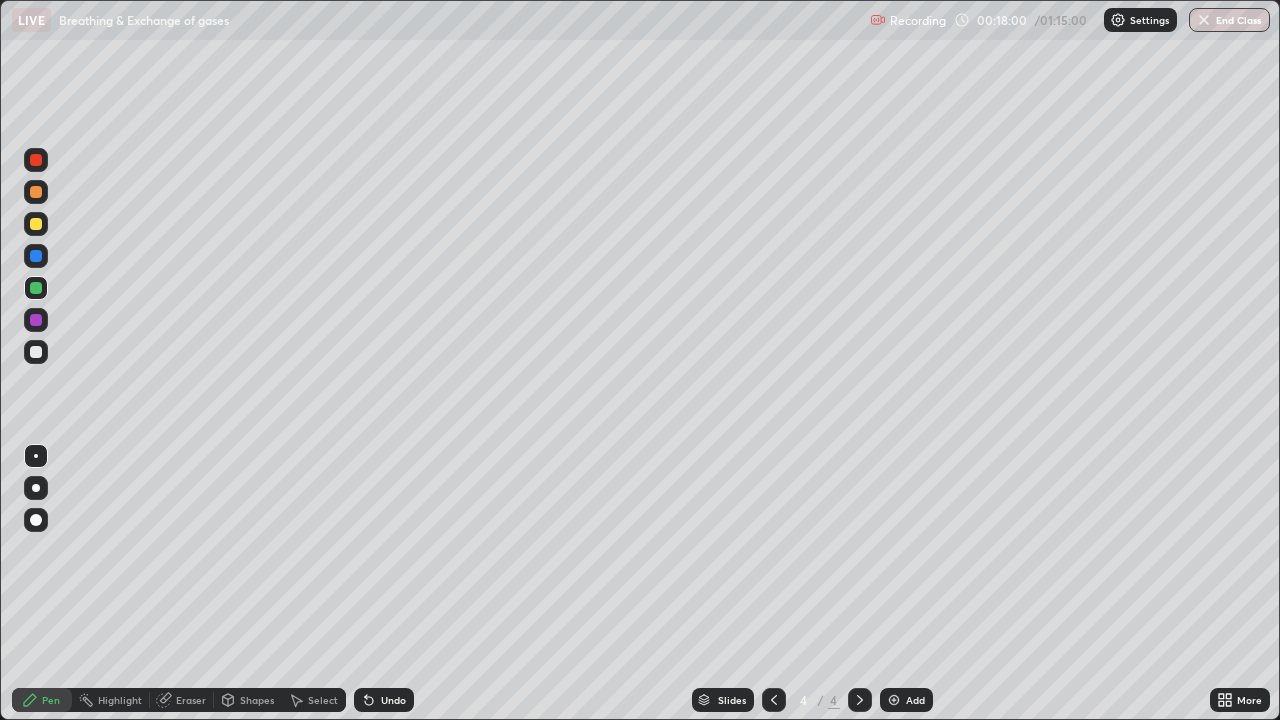 click at bounding box center [36, 224] 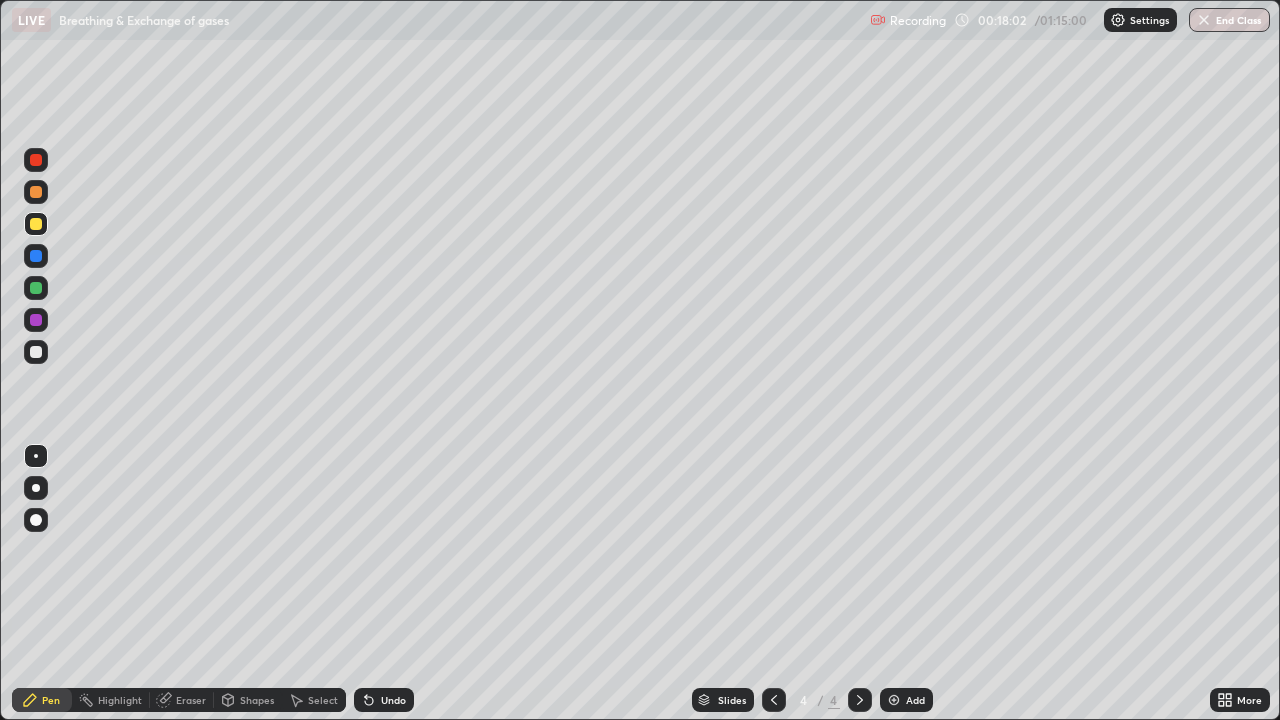 click on "Undo" at bounding box center [384, 700] 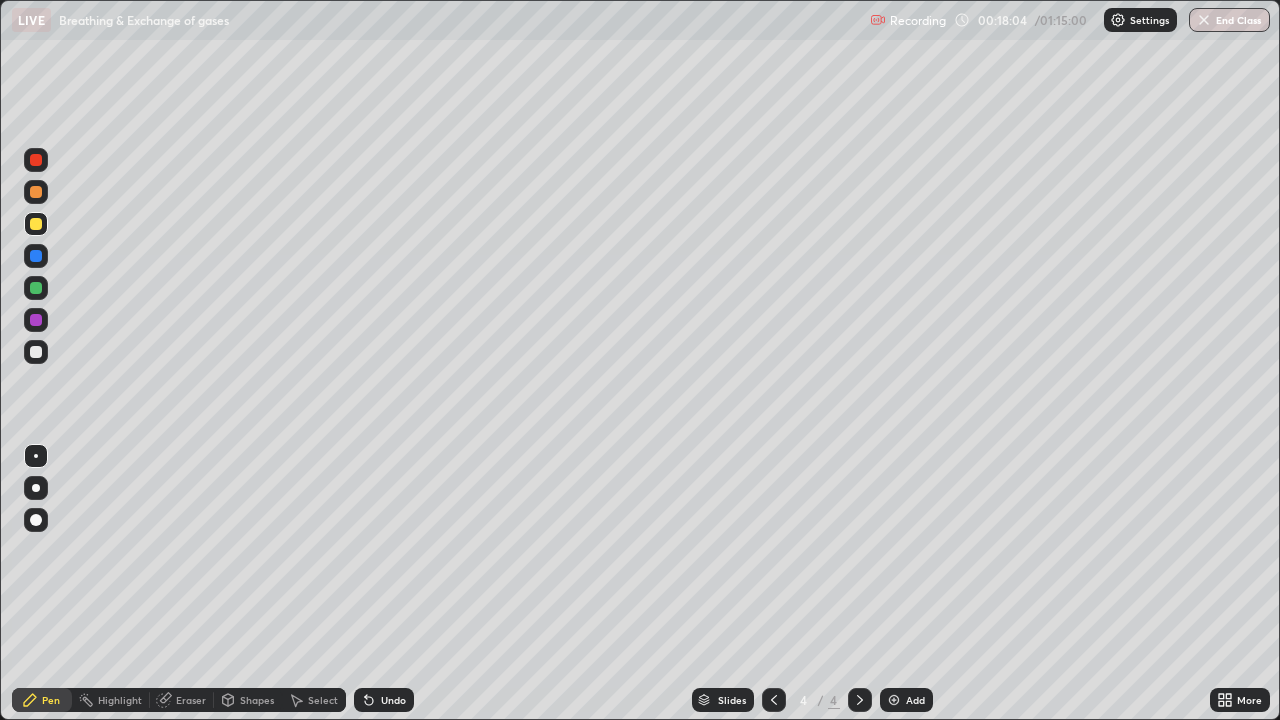 click on "Undo" at bounding box center [384, 700] 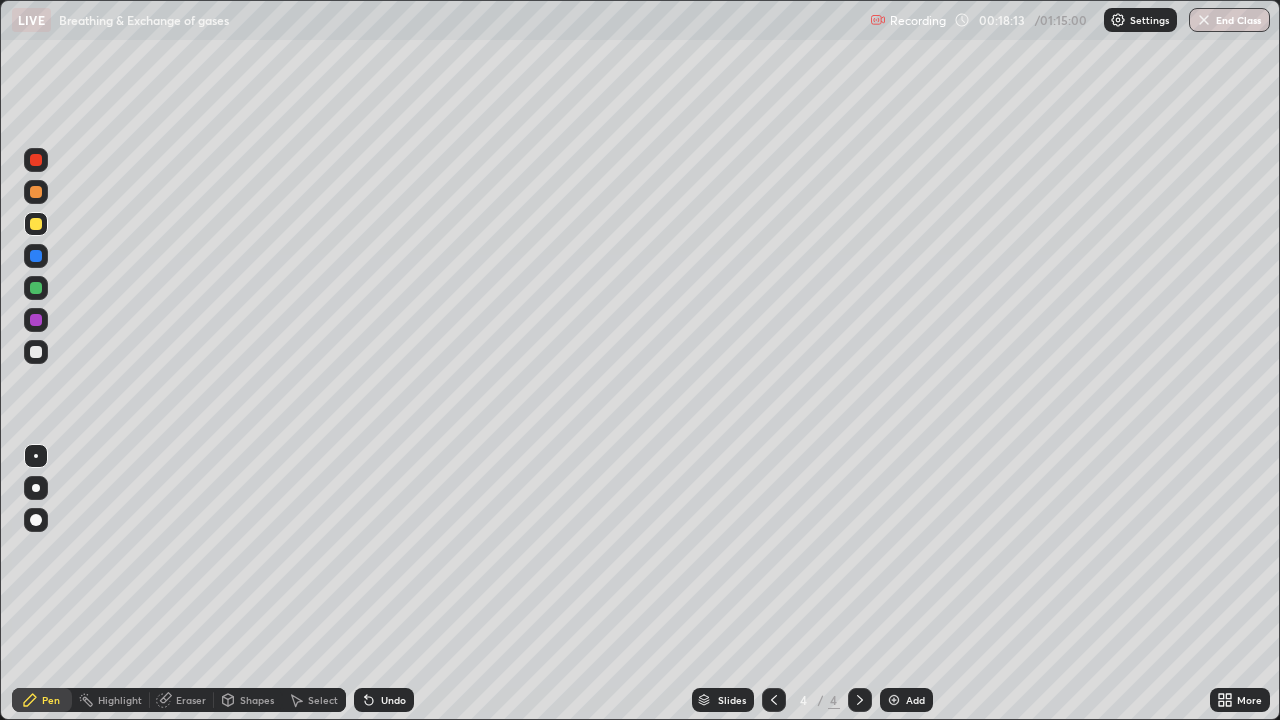 click at bounding box center [36, 288] 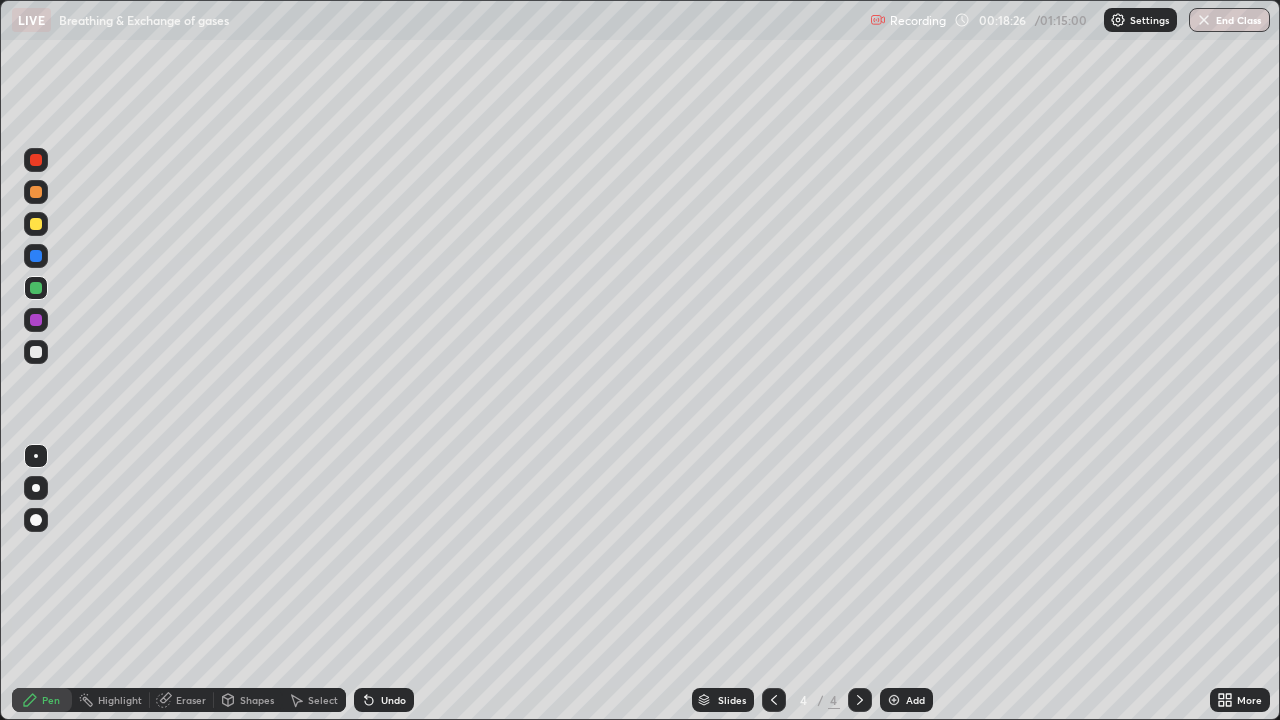 click at bounding box center (36, 320) 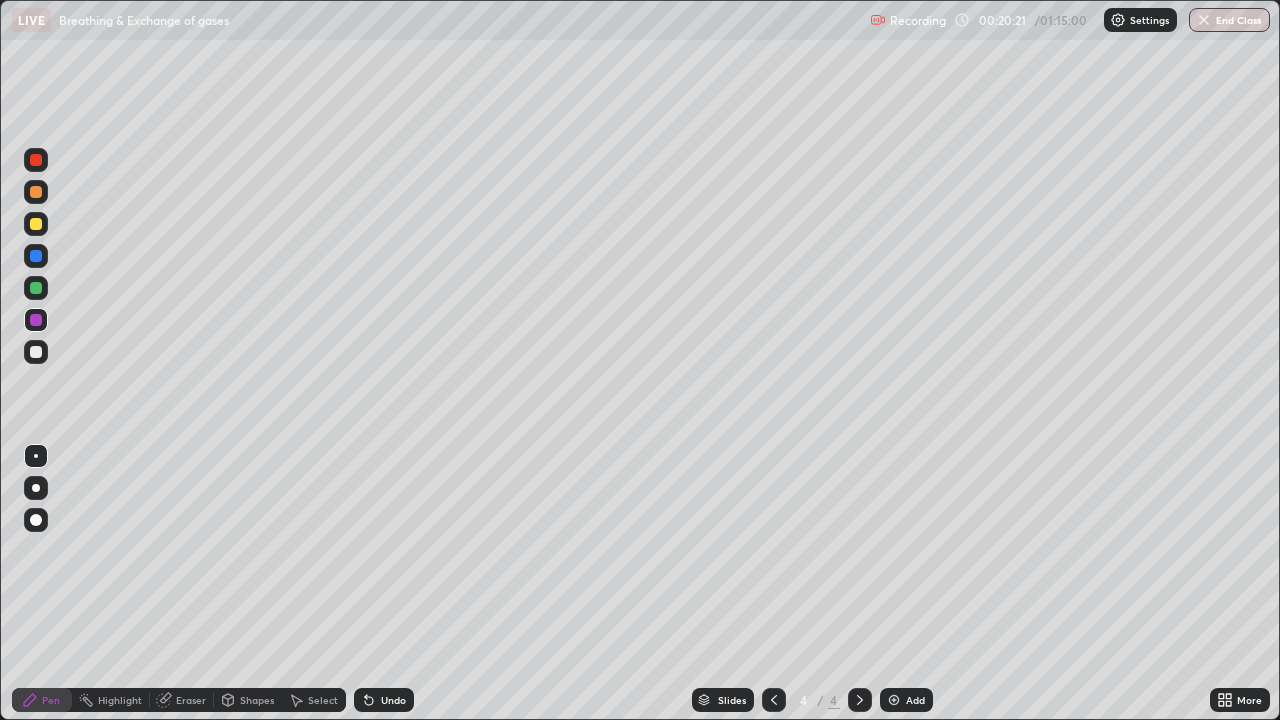 click at bounding box center (36, 256) 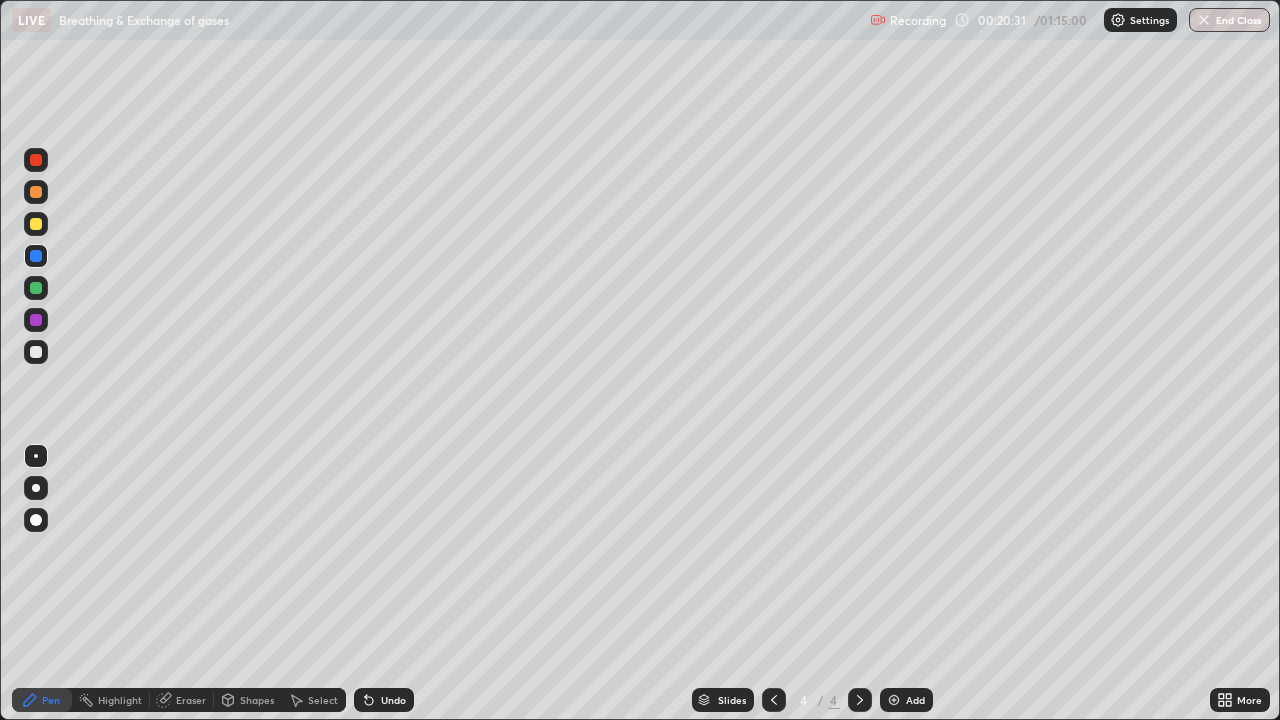 click 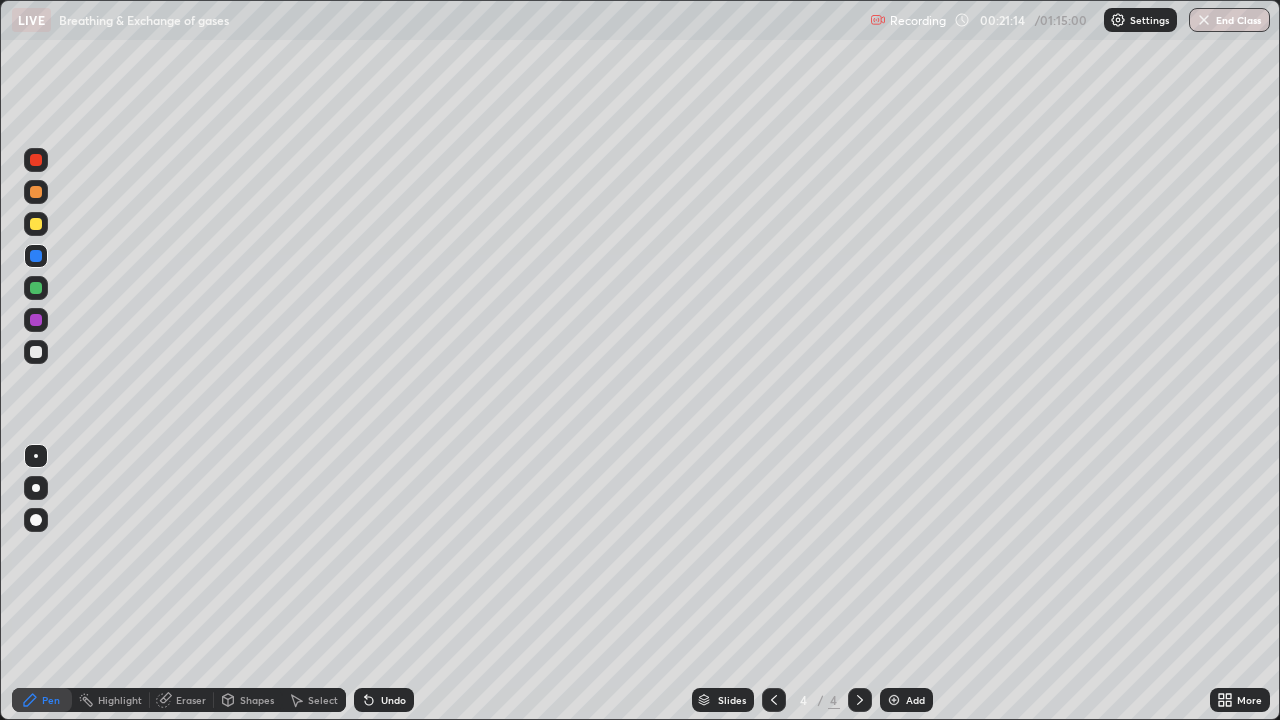 click at bounding box center [36, 288] 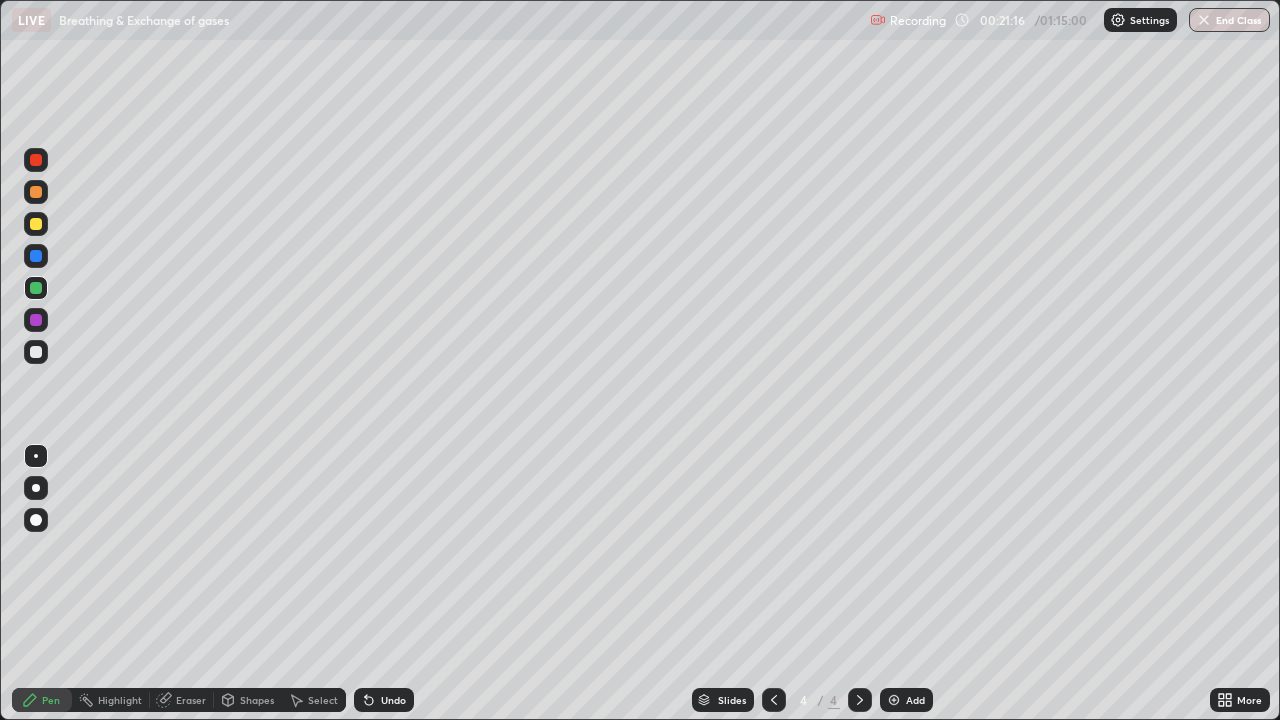 click at bounding box center [36, 352] 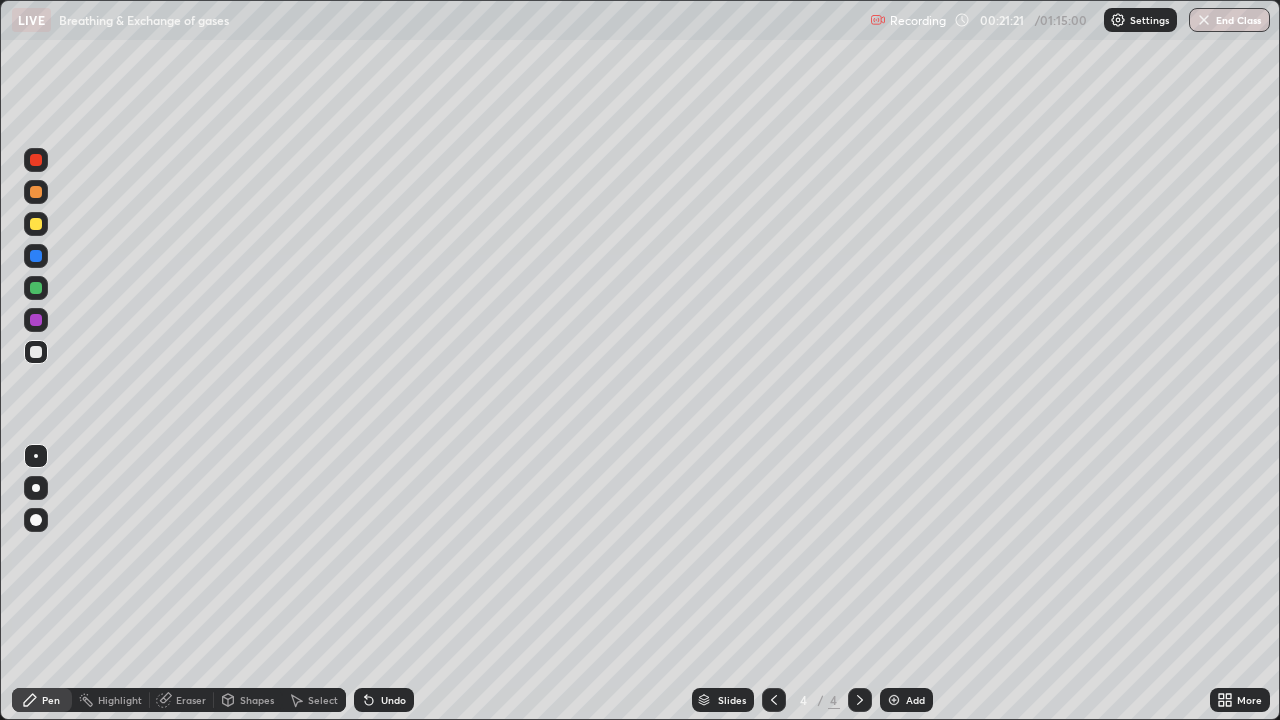 click at bounding box center (36, 288) 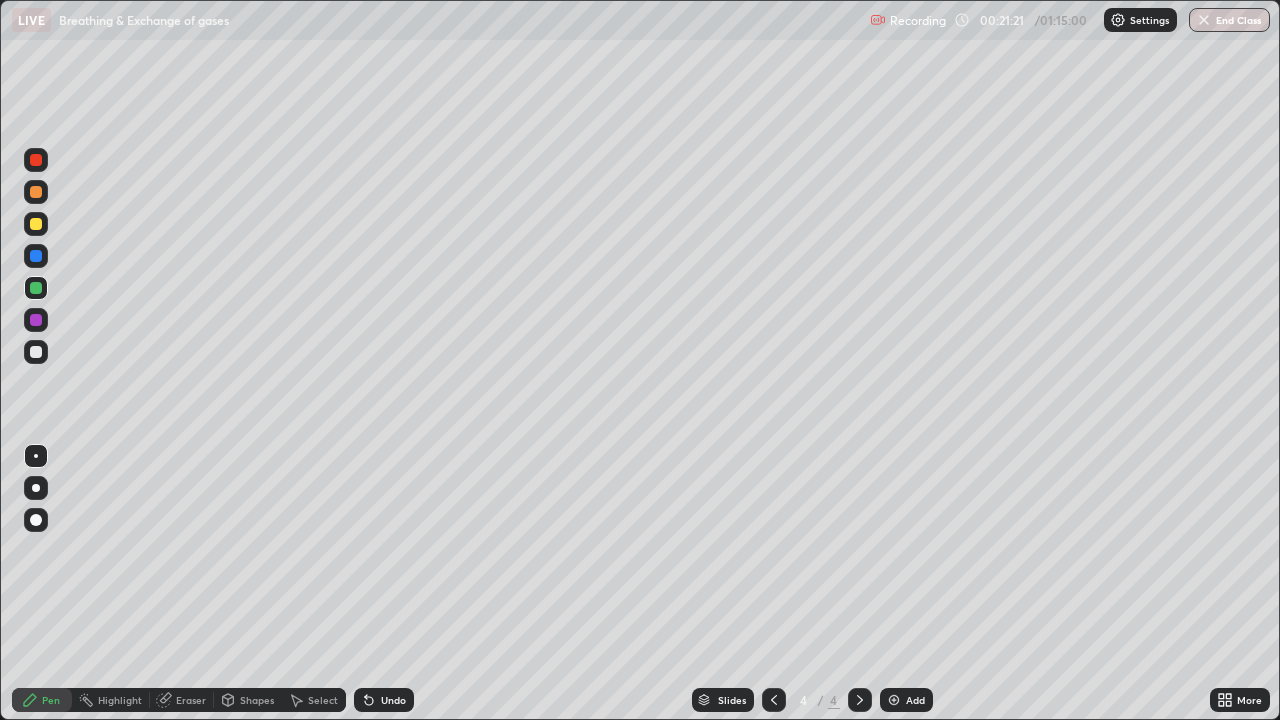 click at bounding box center (36, 256) 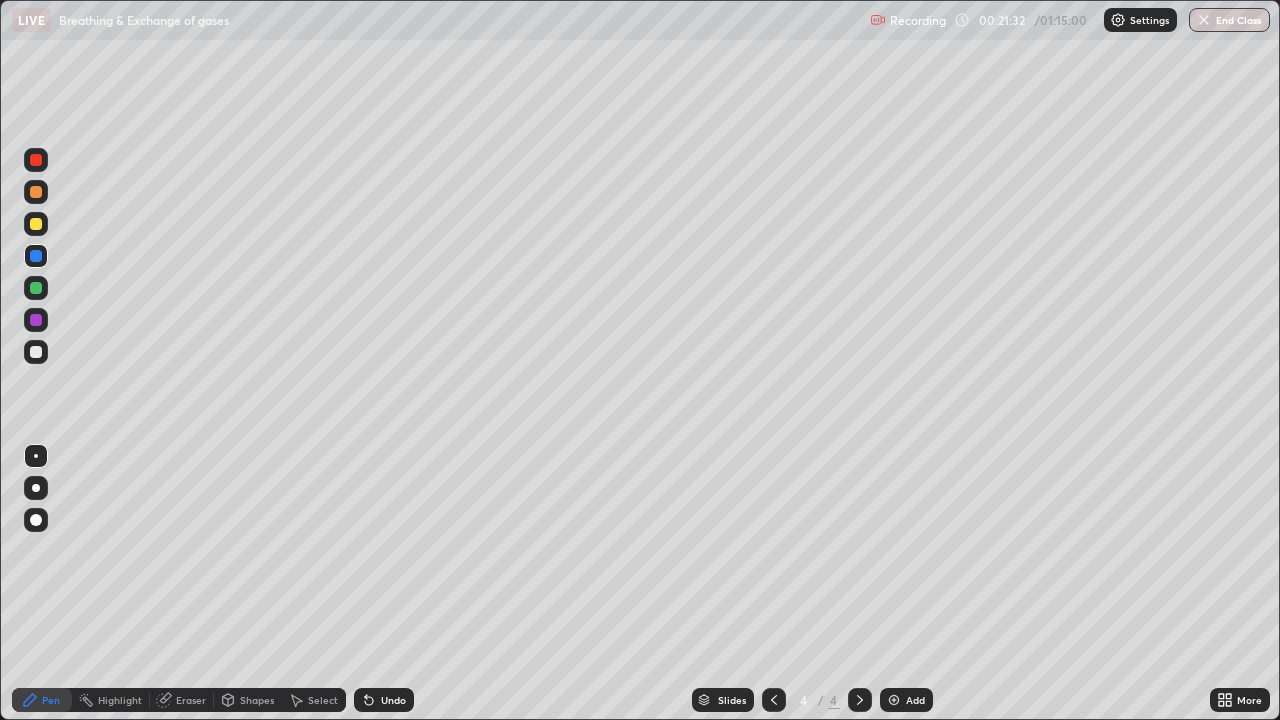 click on "Undo" at bounding box center (393, 700) 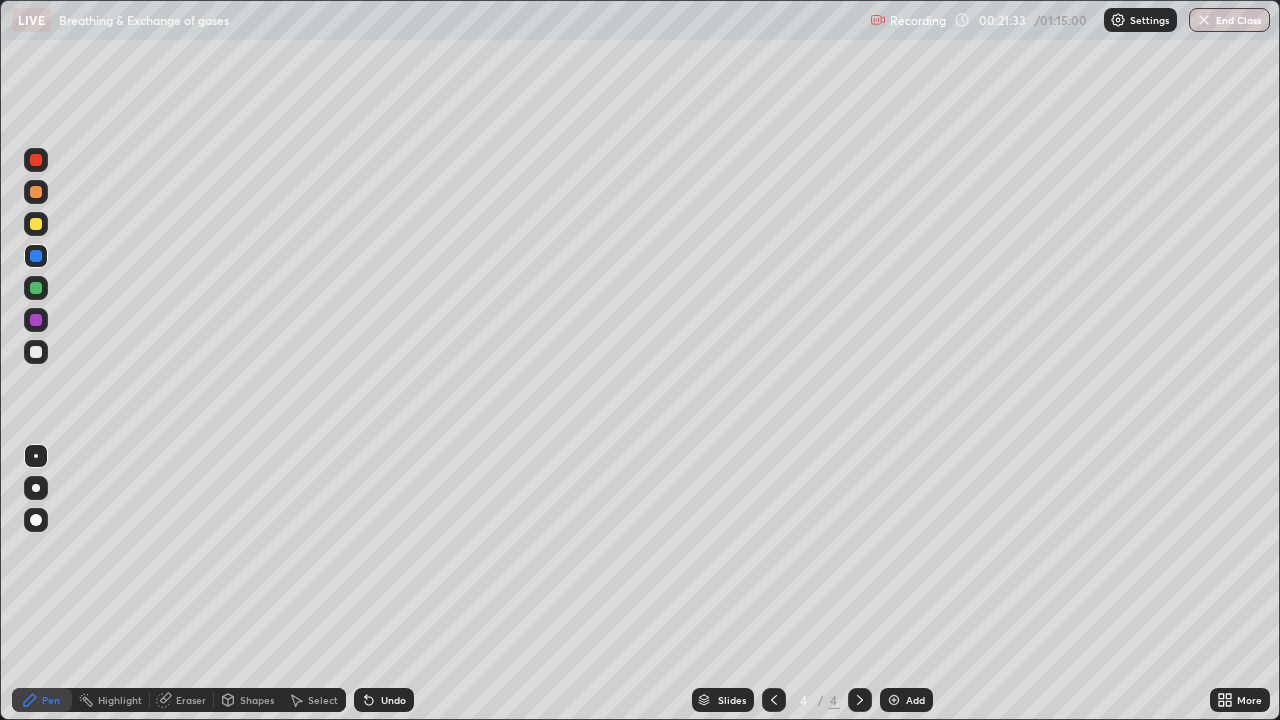 click on "Undo" at bounding box center [393, 700] 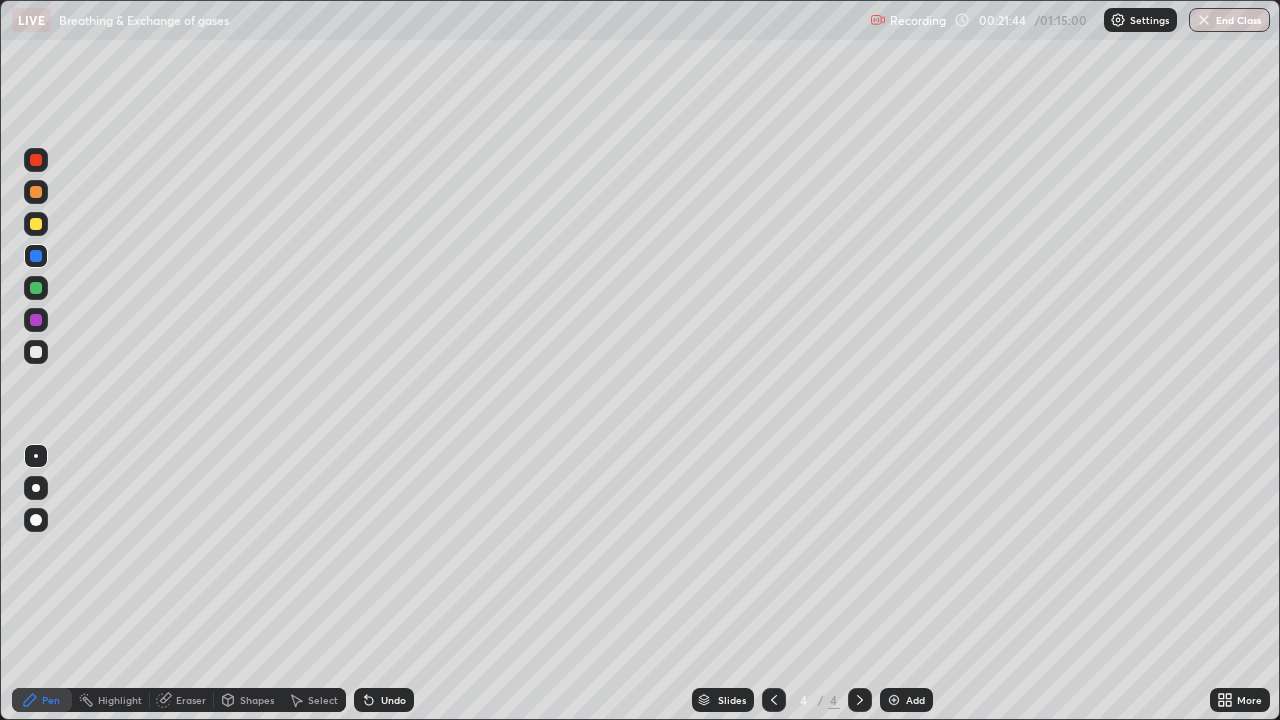 click at bounding box center [36, 352] 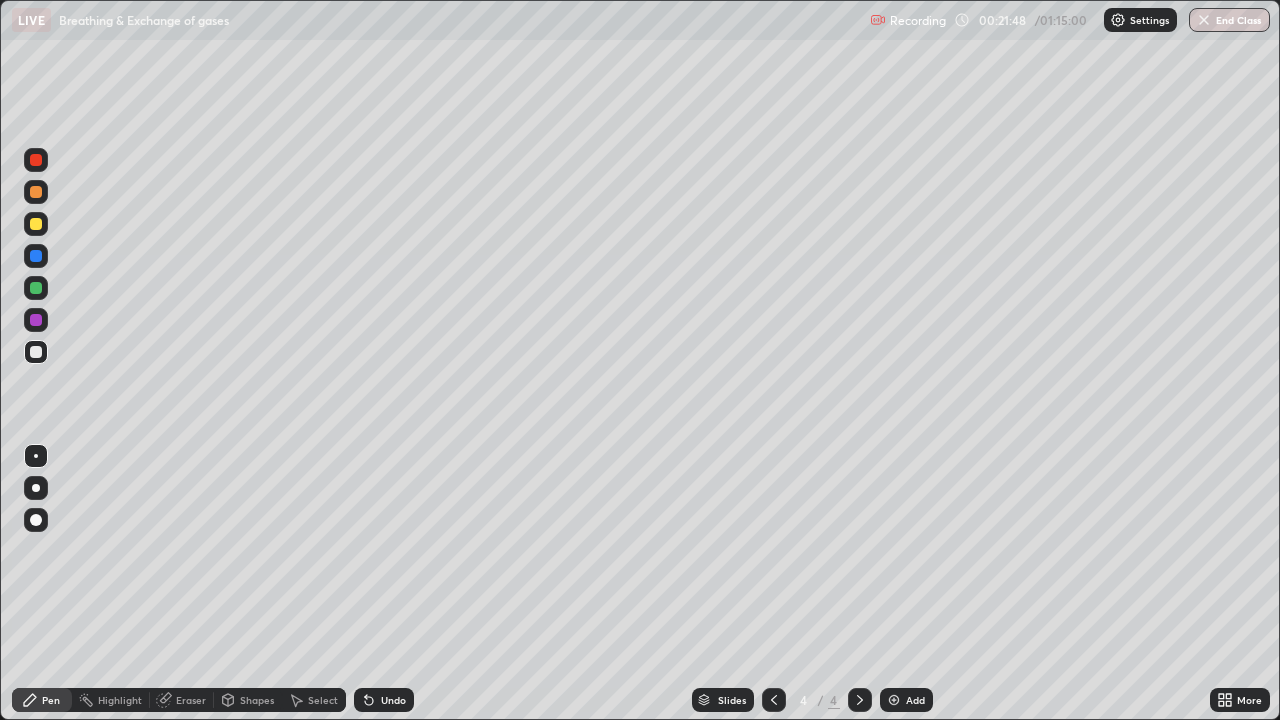 click at bounding box center (36, 160) 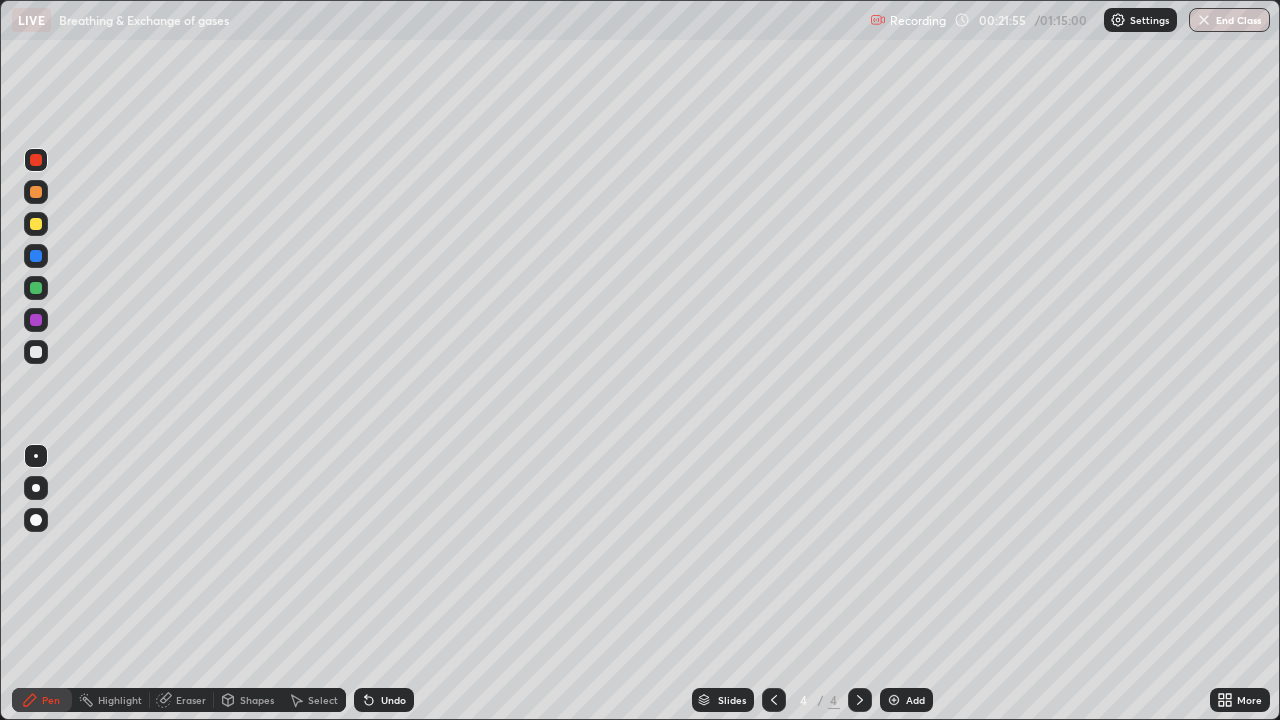 click at bounding box center [36, 352] 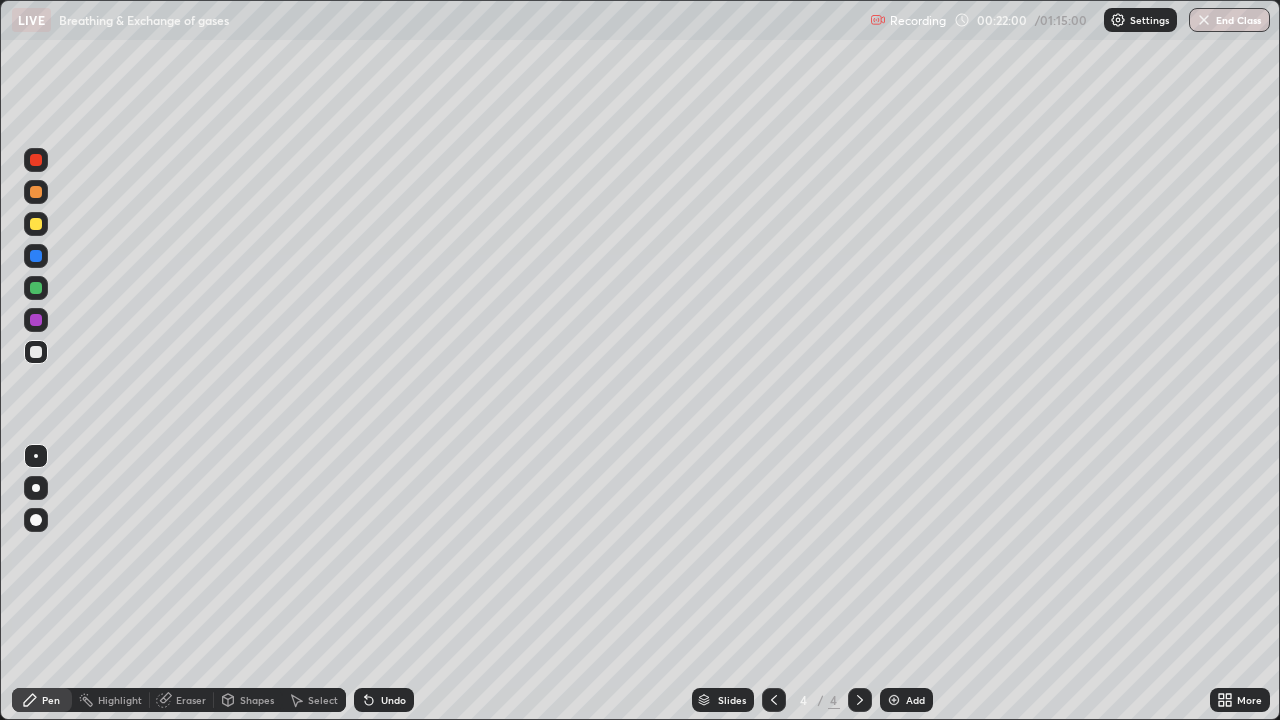 click at bounding box center (36, 224) 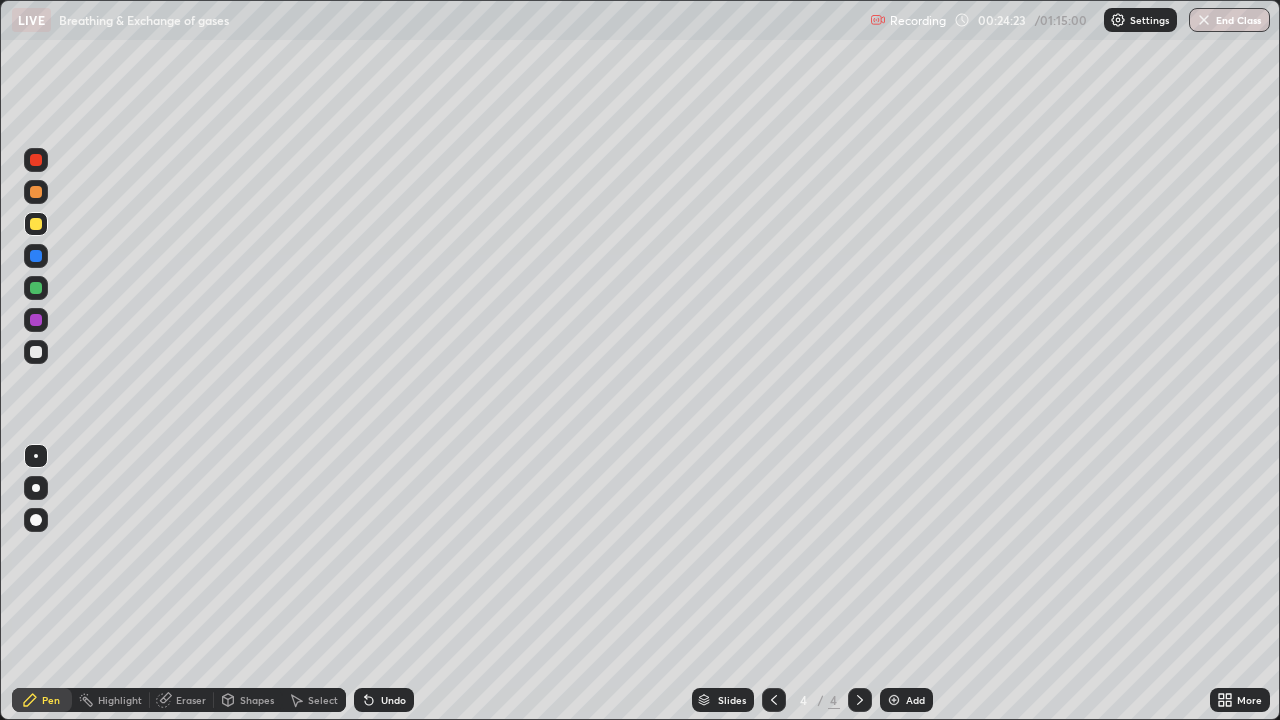 click on "Add" at bounding box center (915, 700) 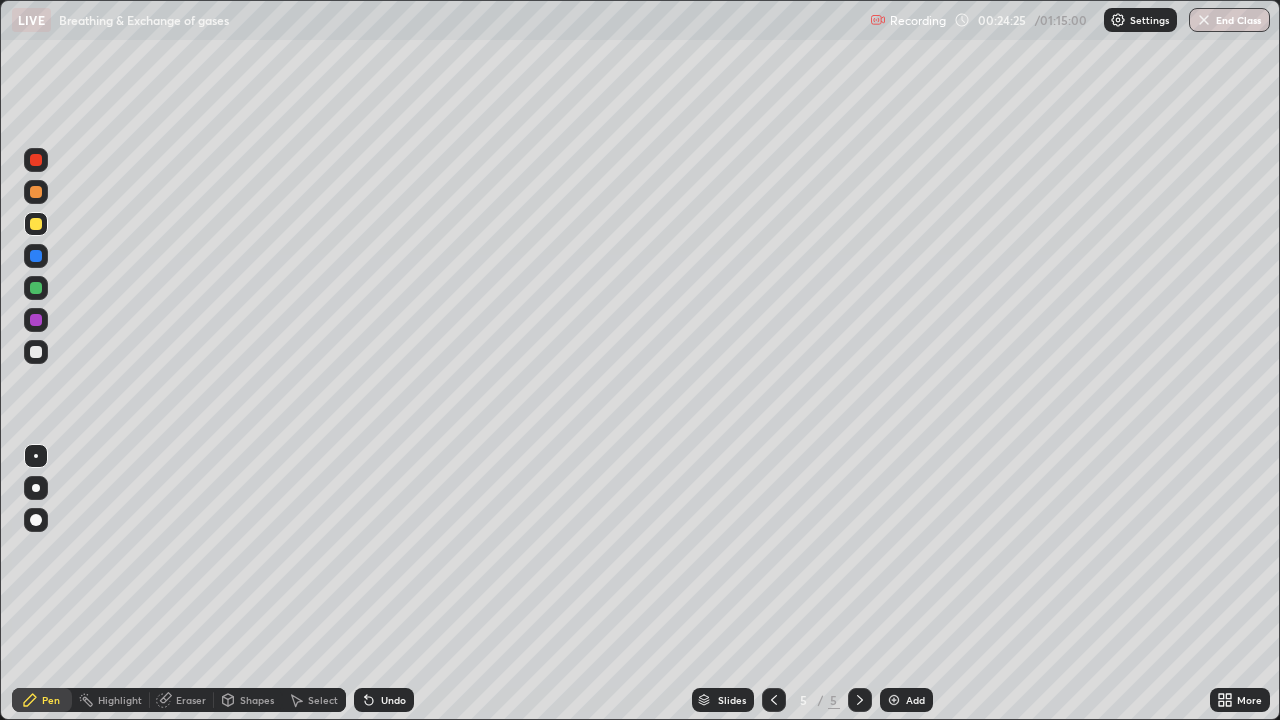 click at bounding box center [36, 192] 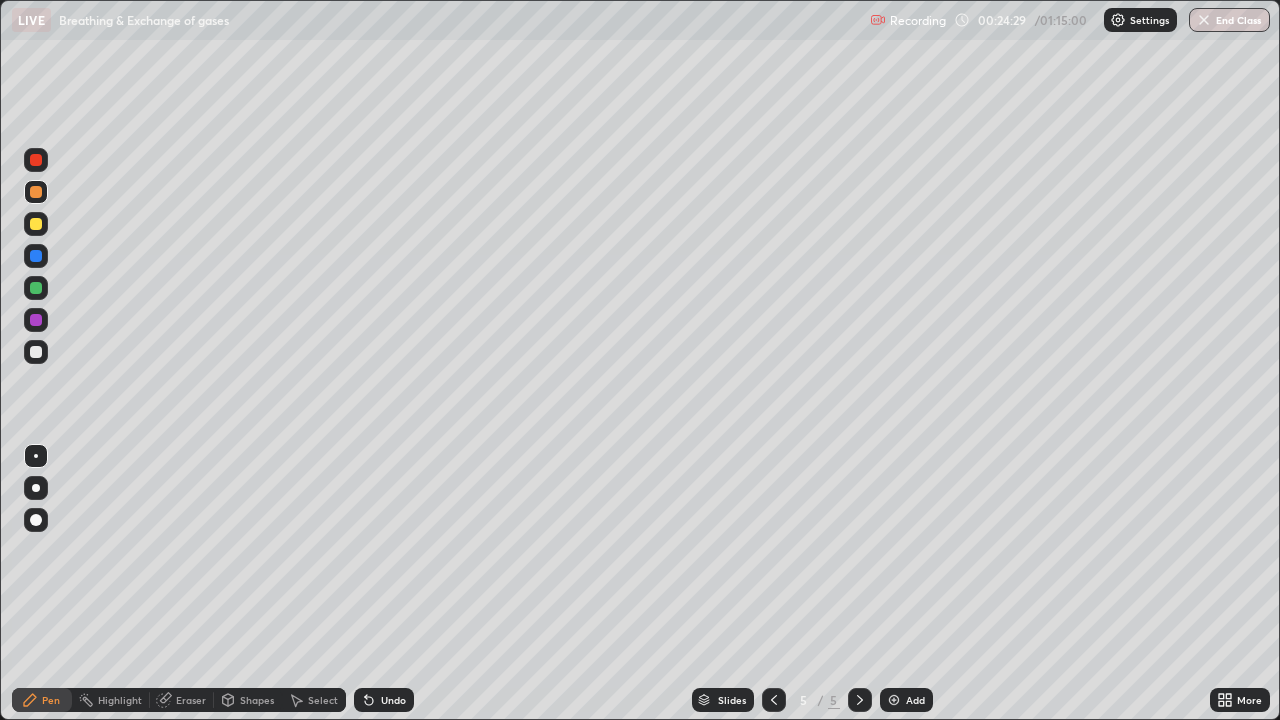 click at bounding box center (36, 224) 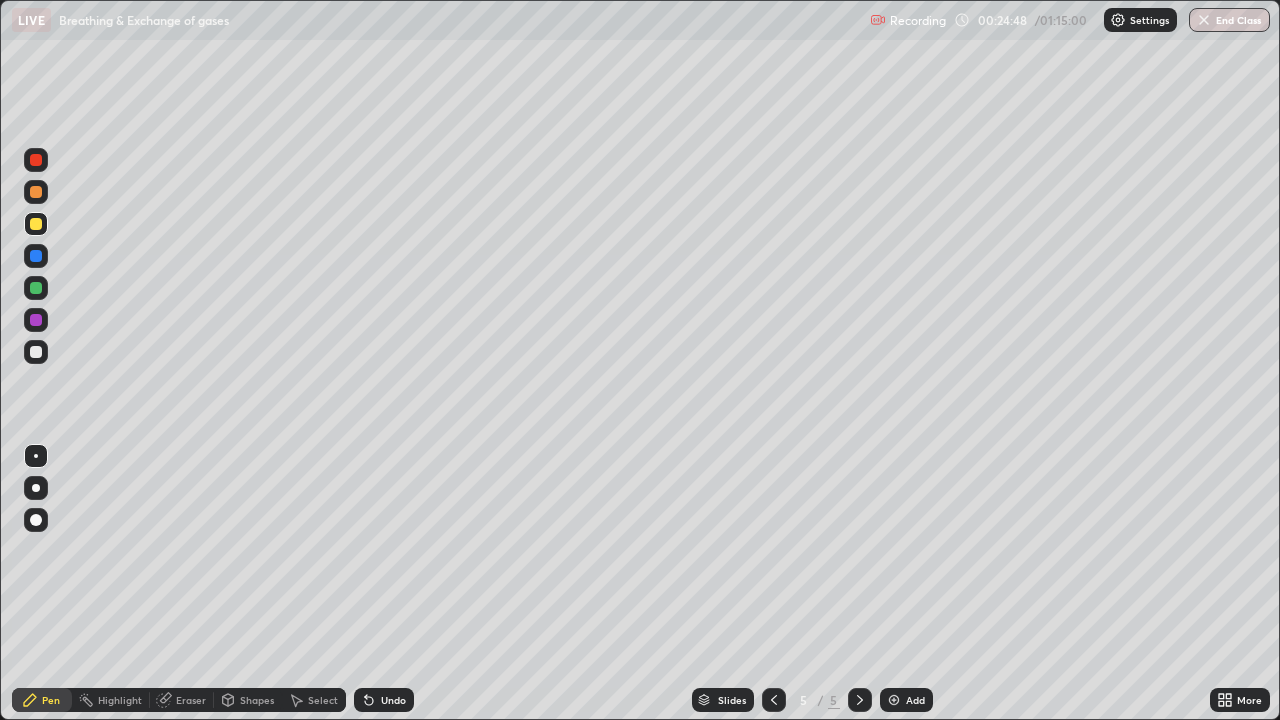 click at bounding box center [36, 256] 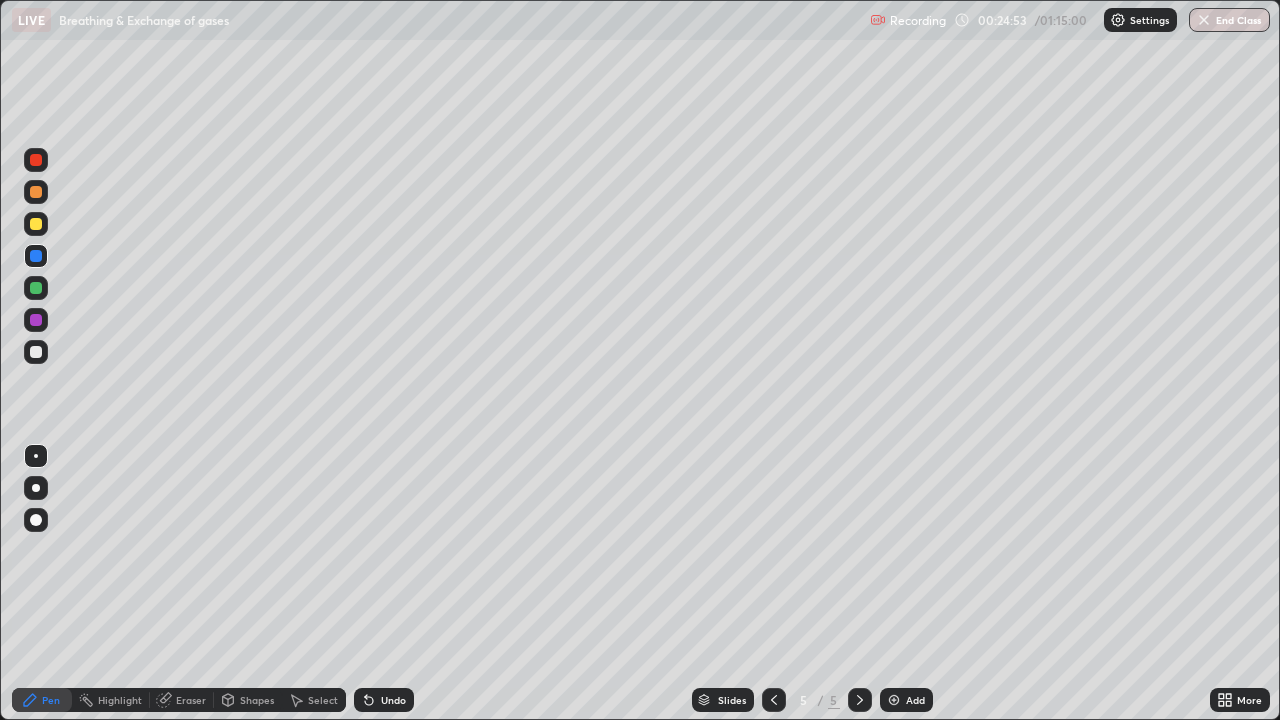 click at bounding box center [36, 352] 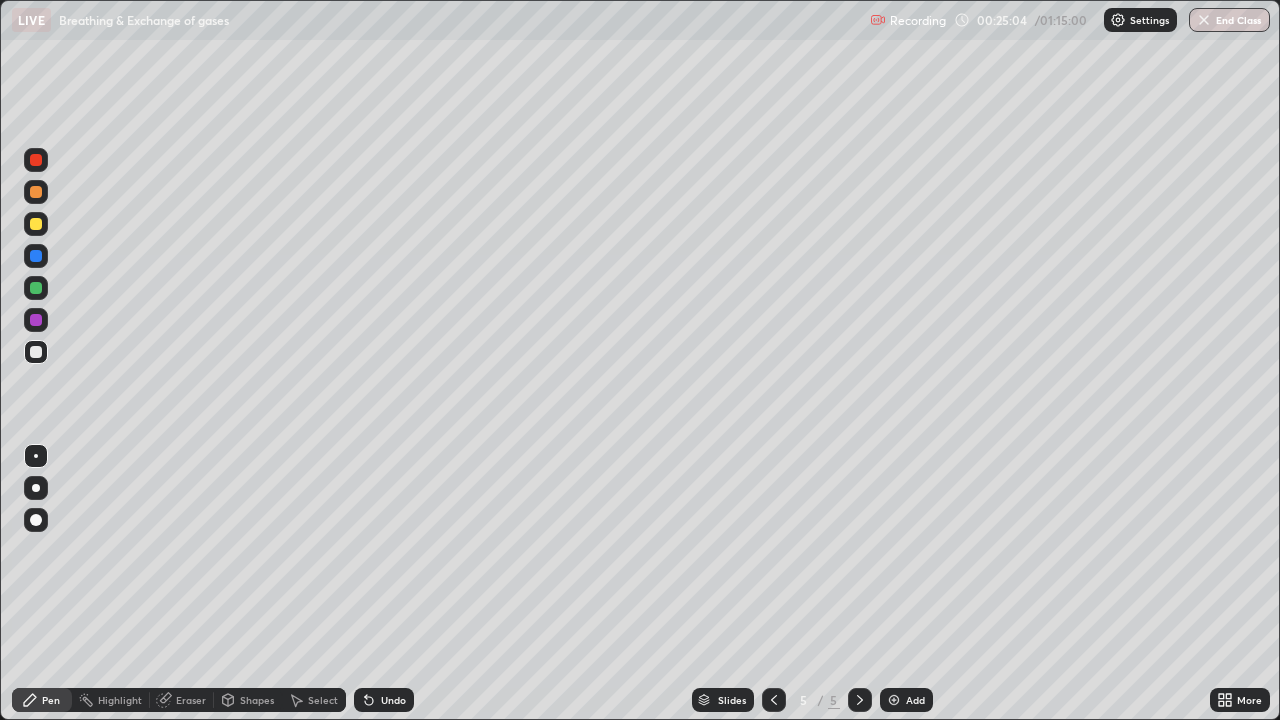 click on "Undo" at bounding box center [393, 700] 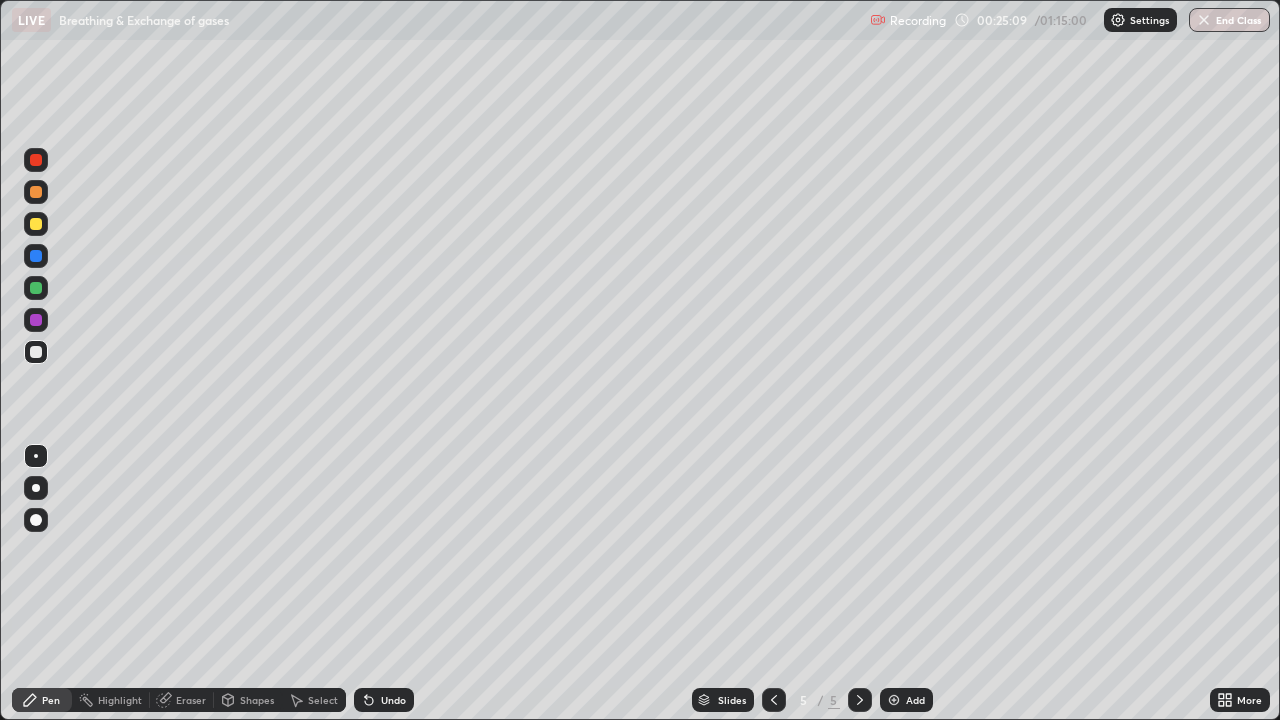 click at bounding box center [36, 288] 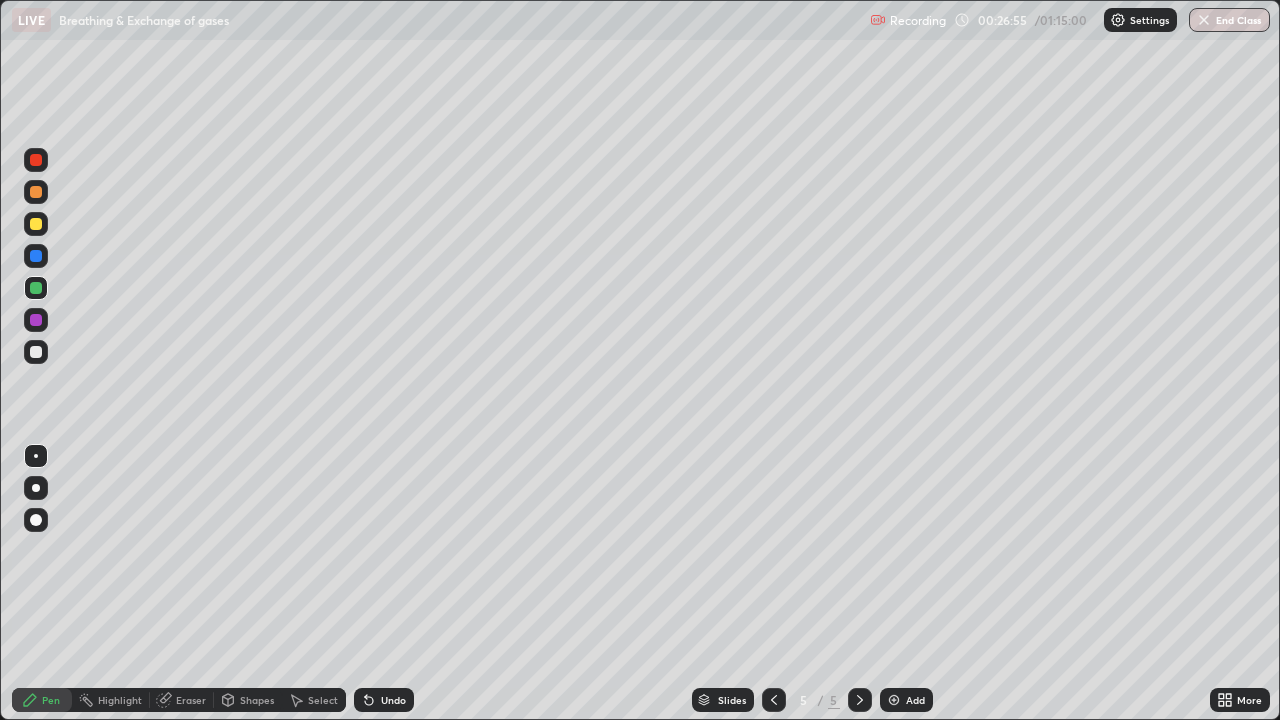 click at bounding box center (36, 352) 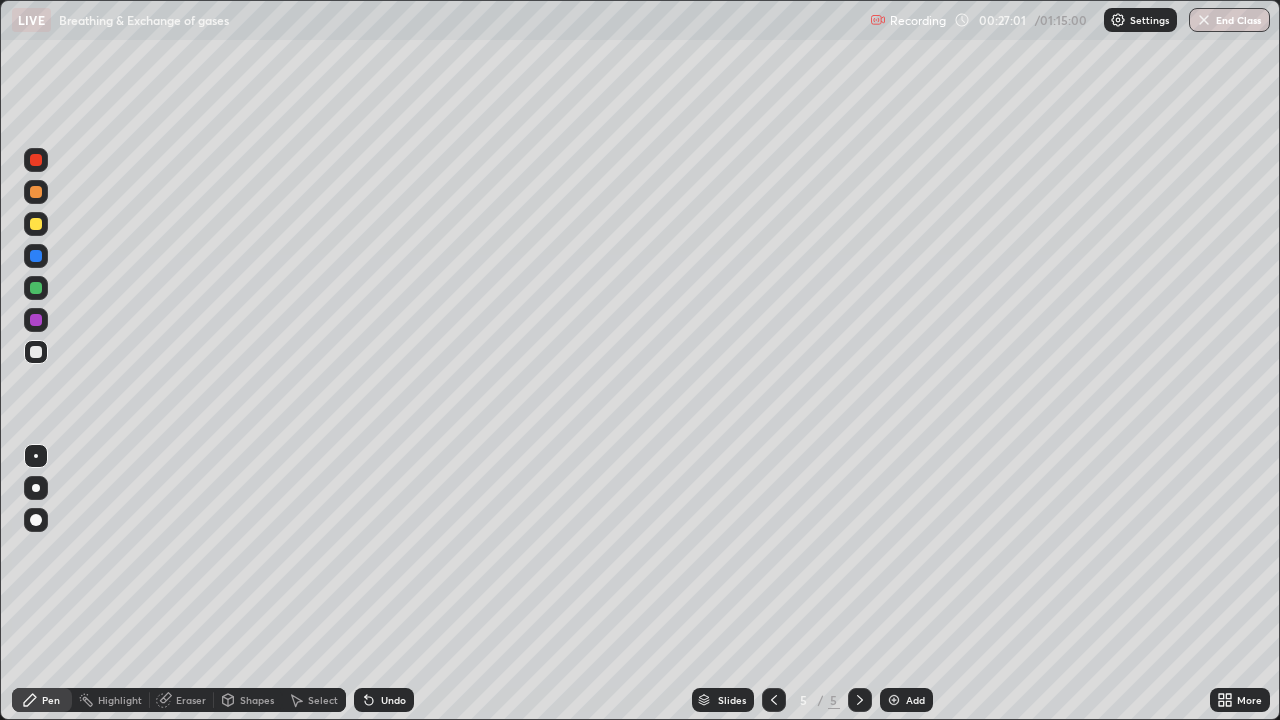 click at bounding box center [36, 288] 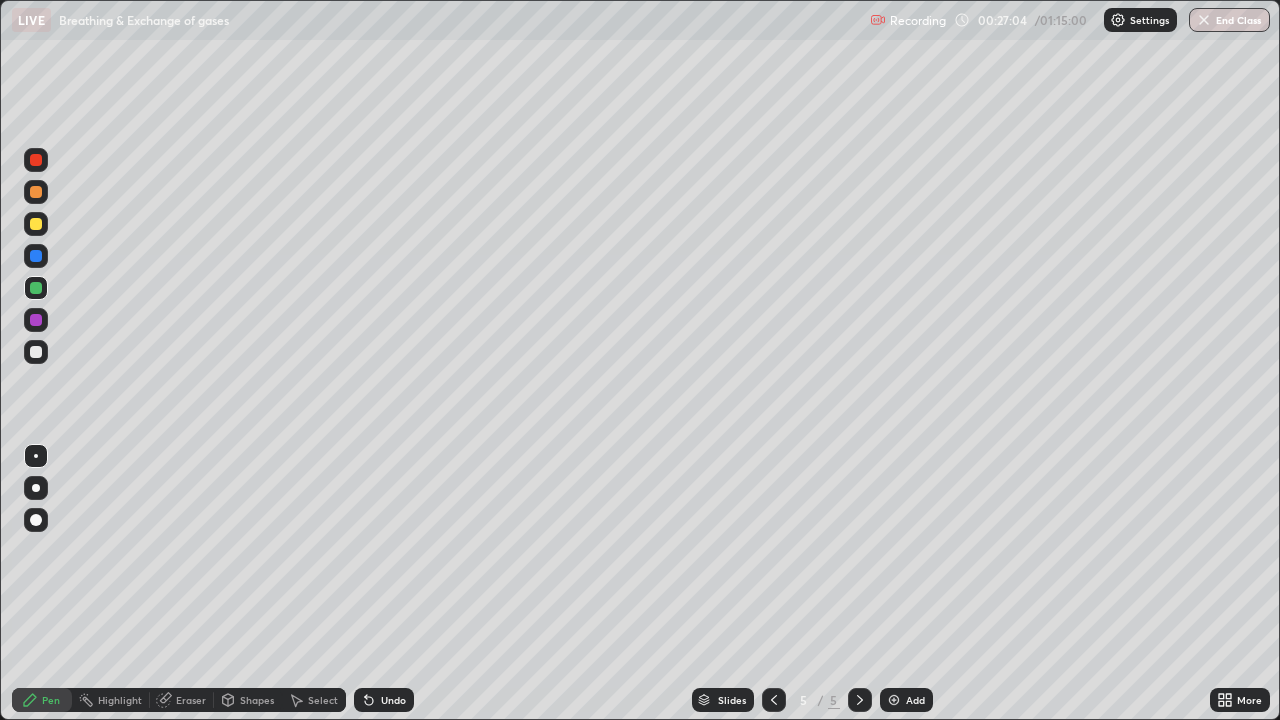click on "Undo" at bounding box center (393, 700) 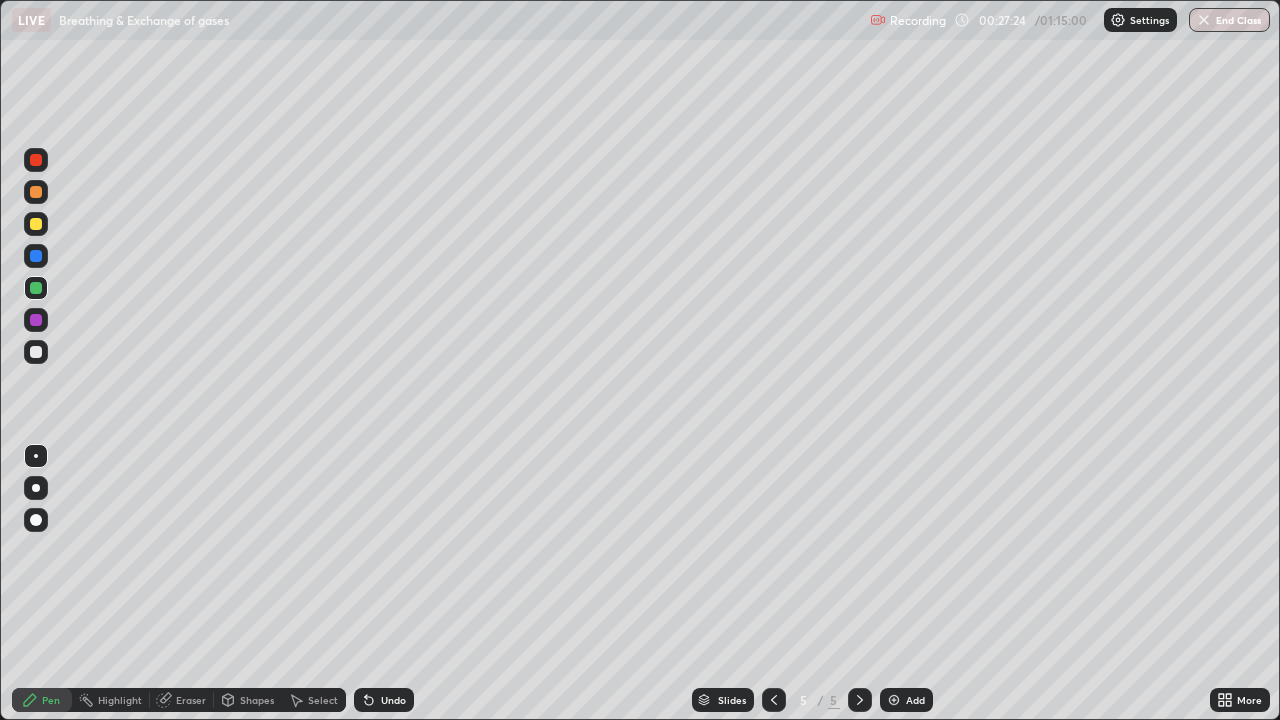 click at bounding box center (36, 224) 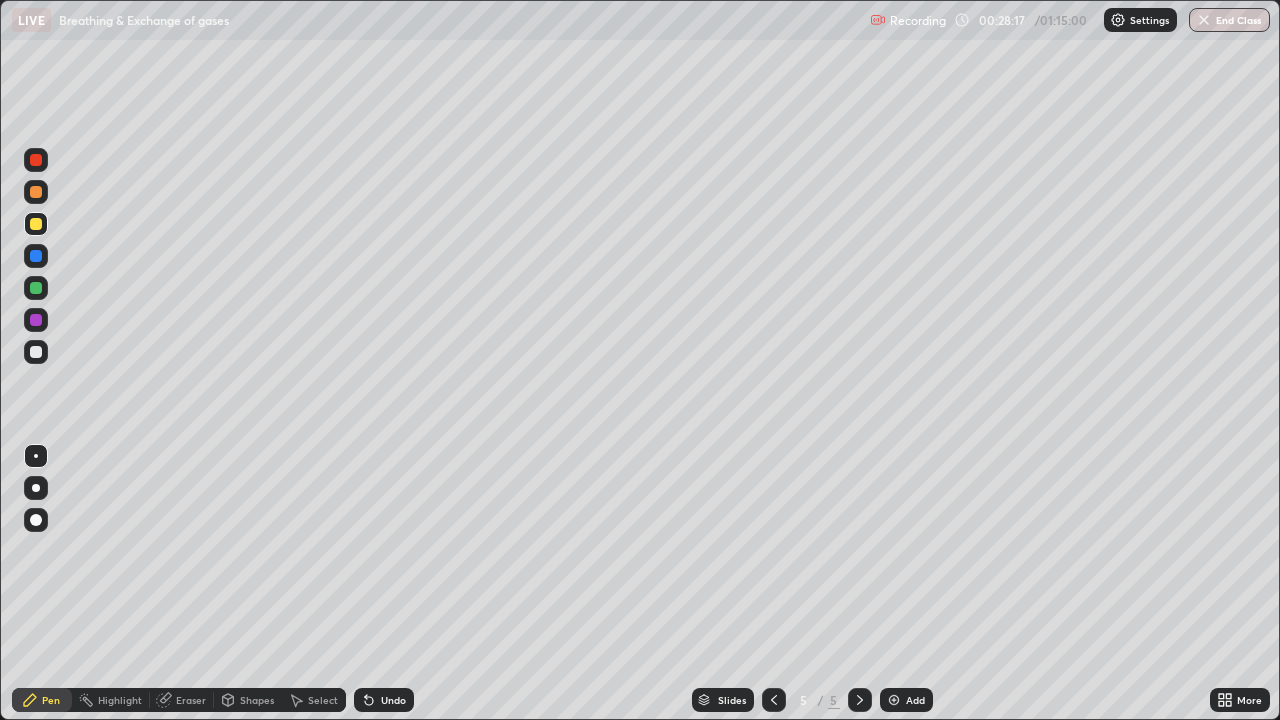 click on "Undo" at bounding box center [393, 700] 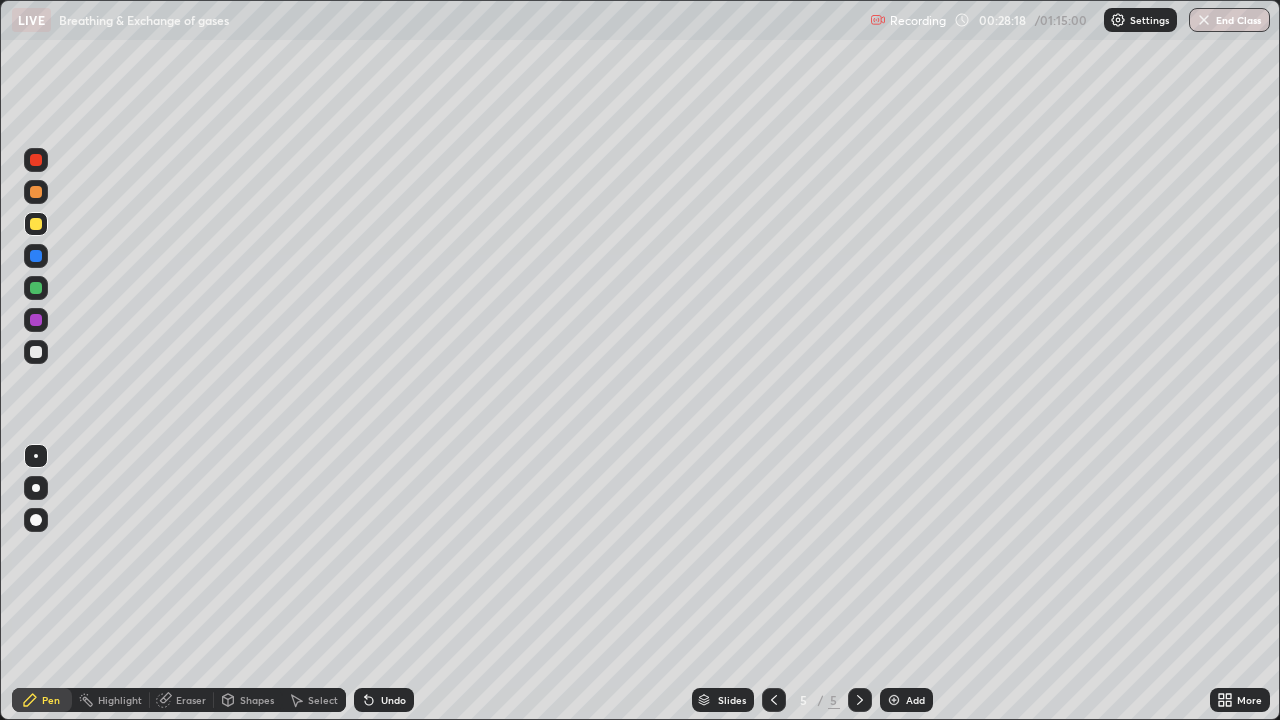 click on "Undo" at bounding box center [393, 700] 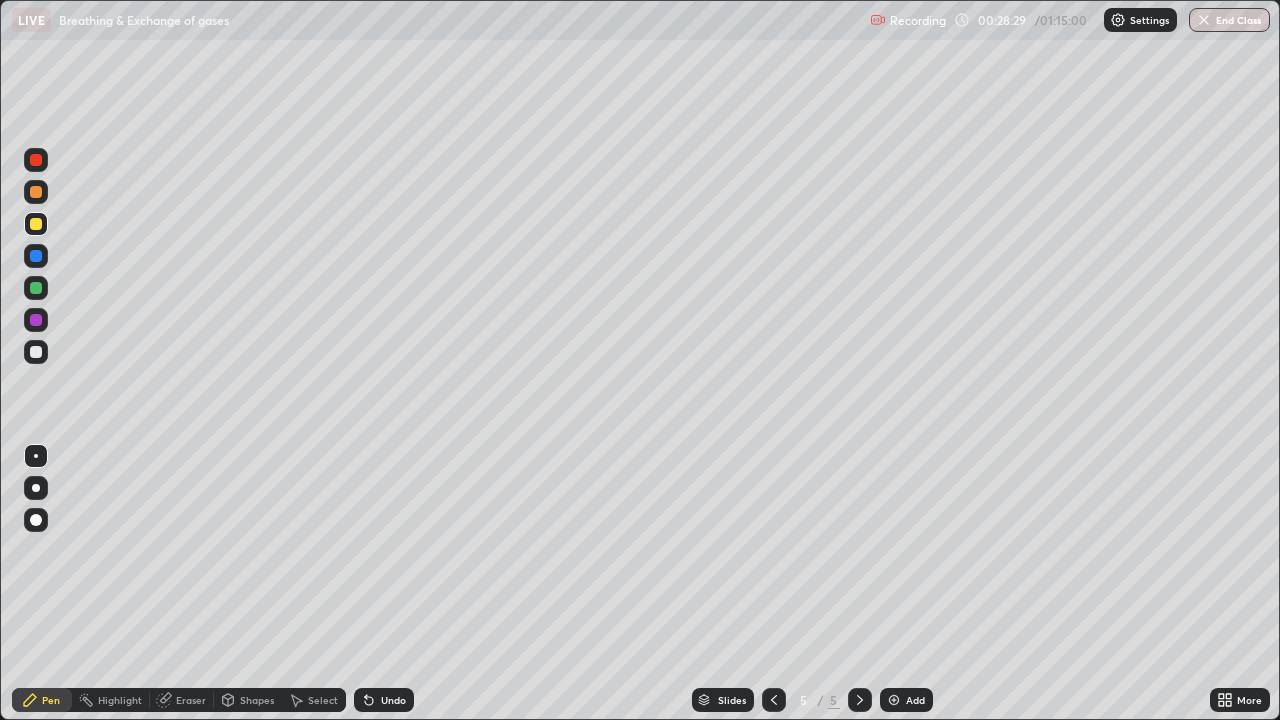 click on "Eraser" at bounding box center [191, 700] 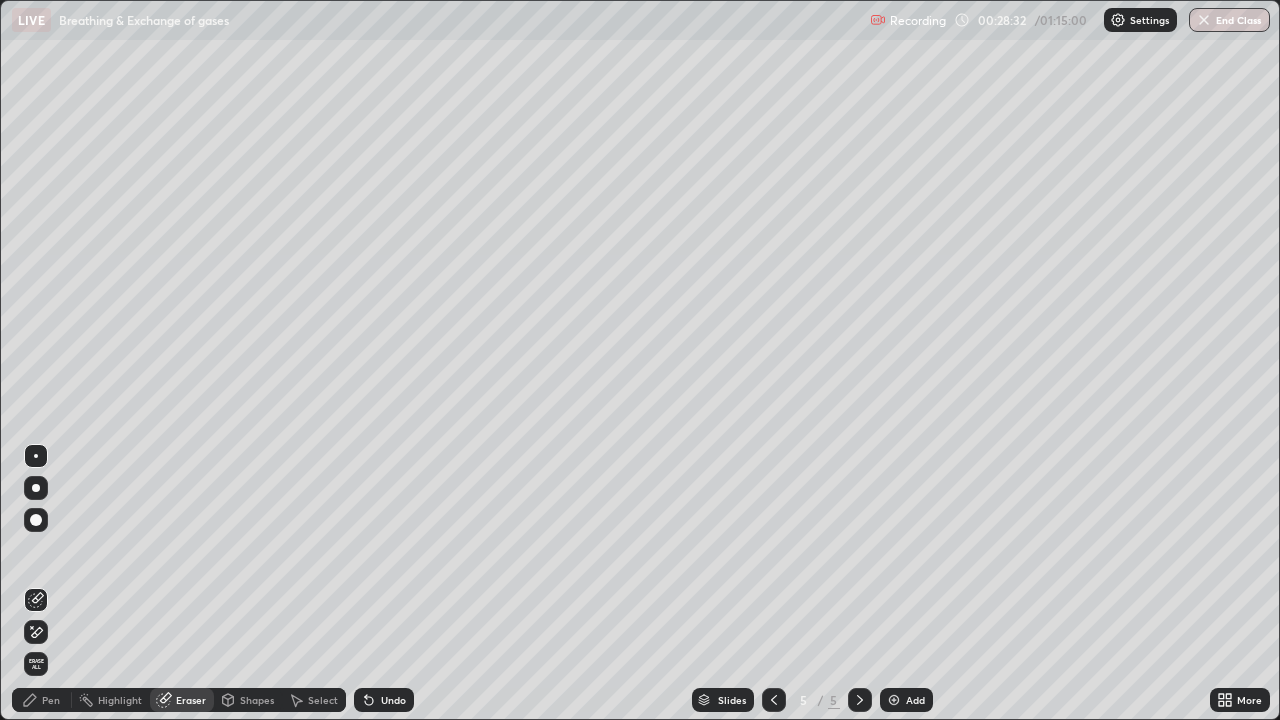 click on "Pen" at bounding box center (42, 700) 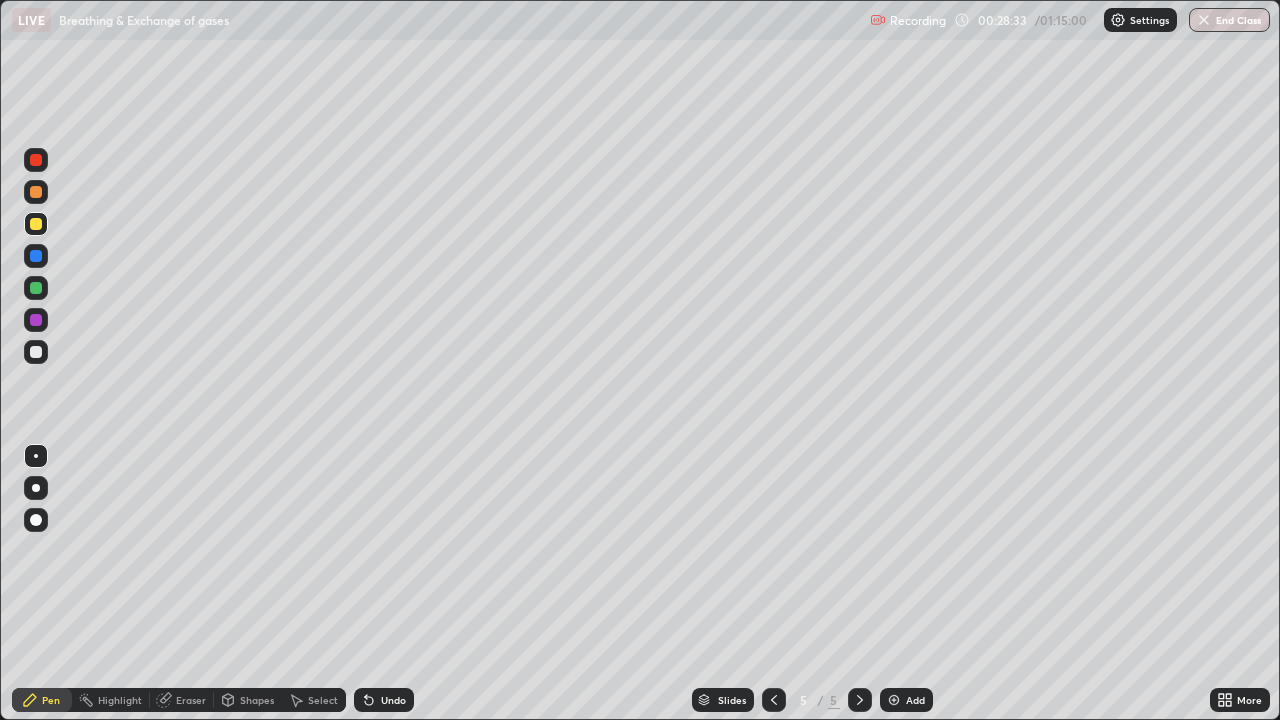 click at bounding box center (36, 224) 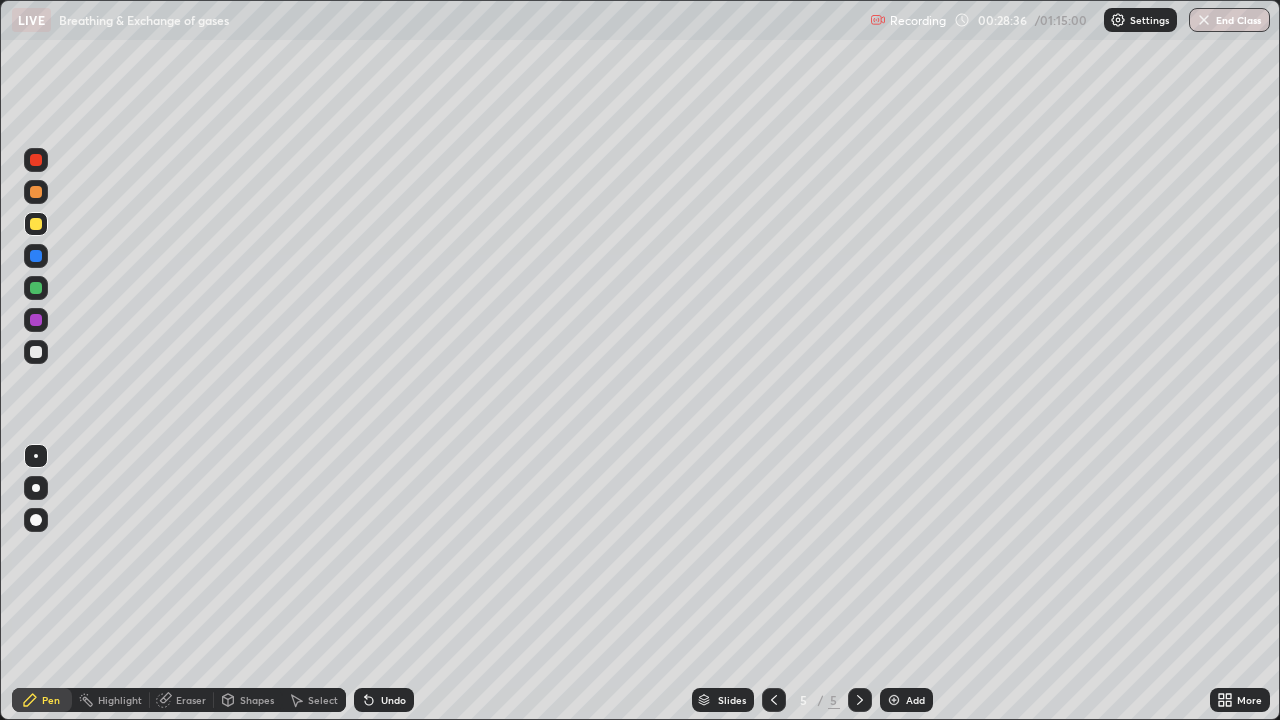 click on "Pen" at bounding box center [51, 700] 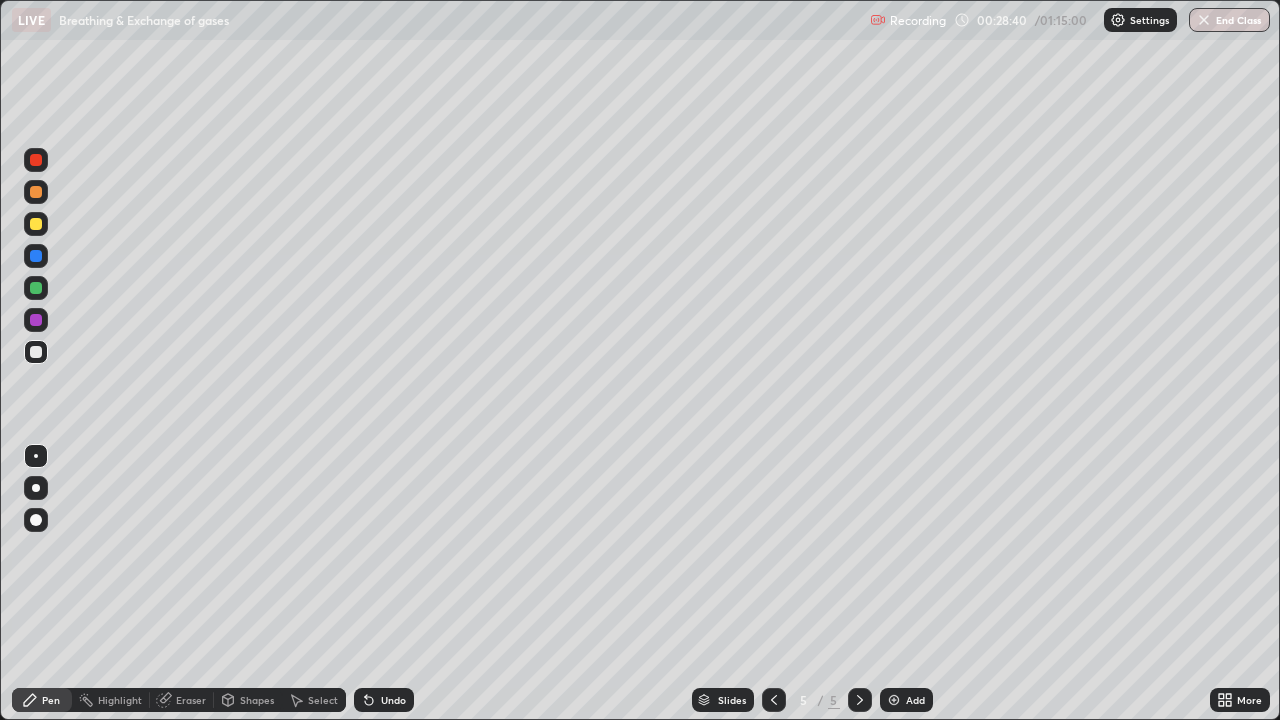 click at bounding box center [36, 224] 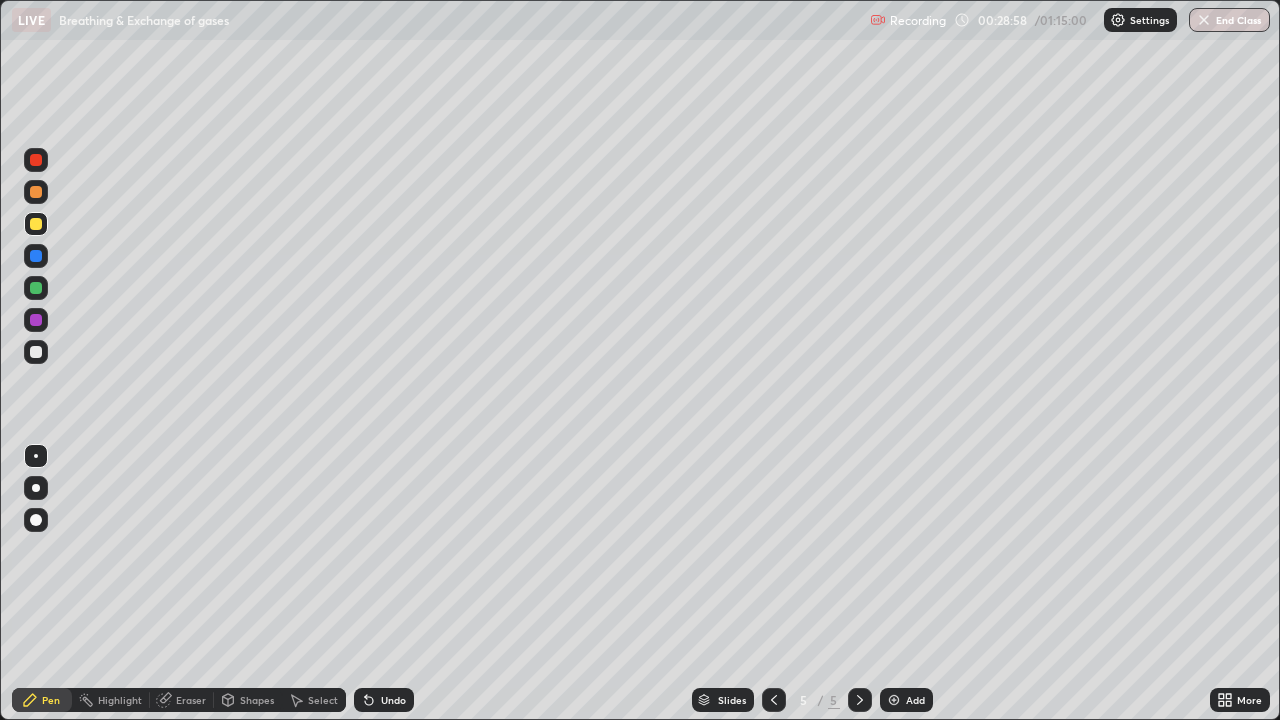 click at bounding box center (36, 288) 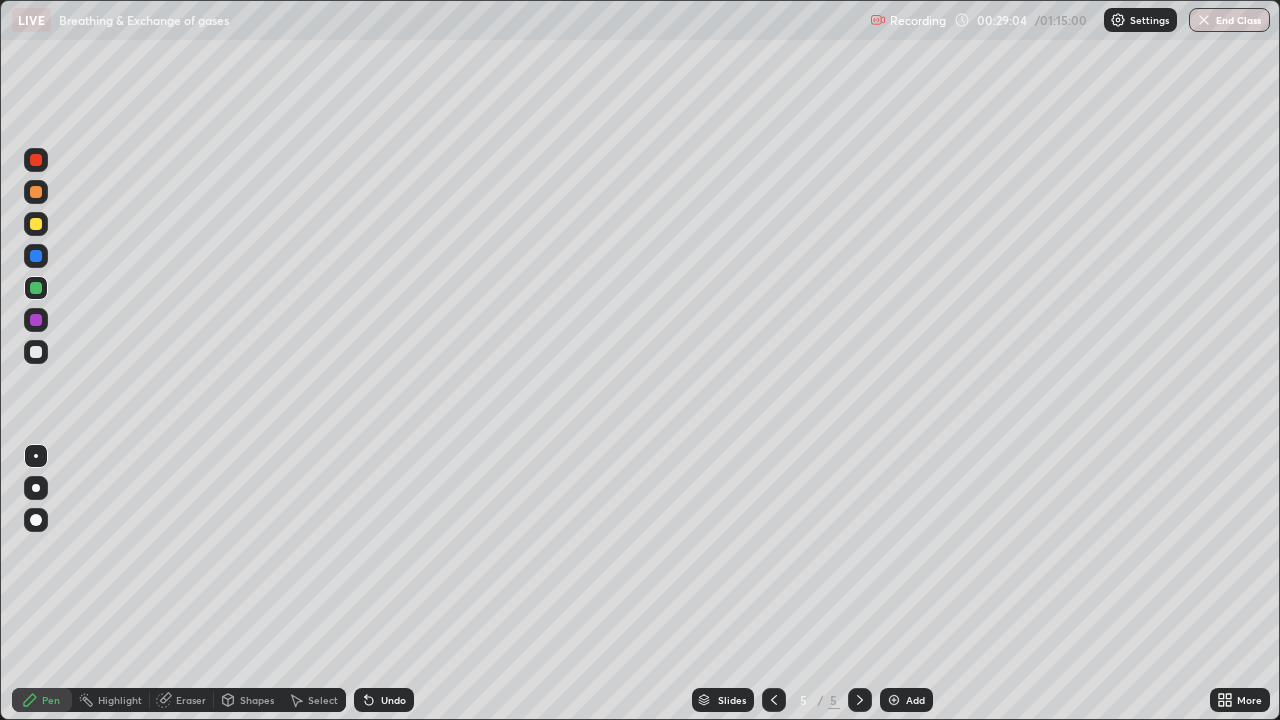 click at bounding box center [36, 192] 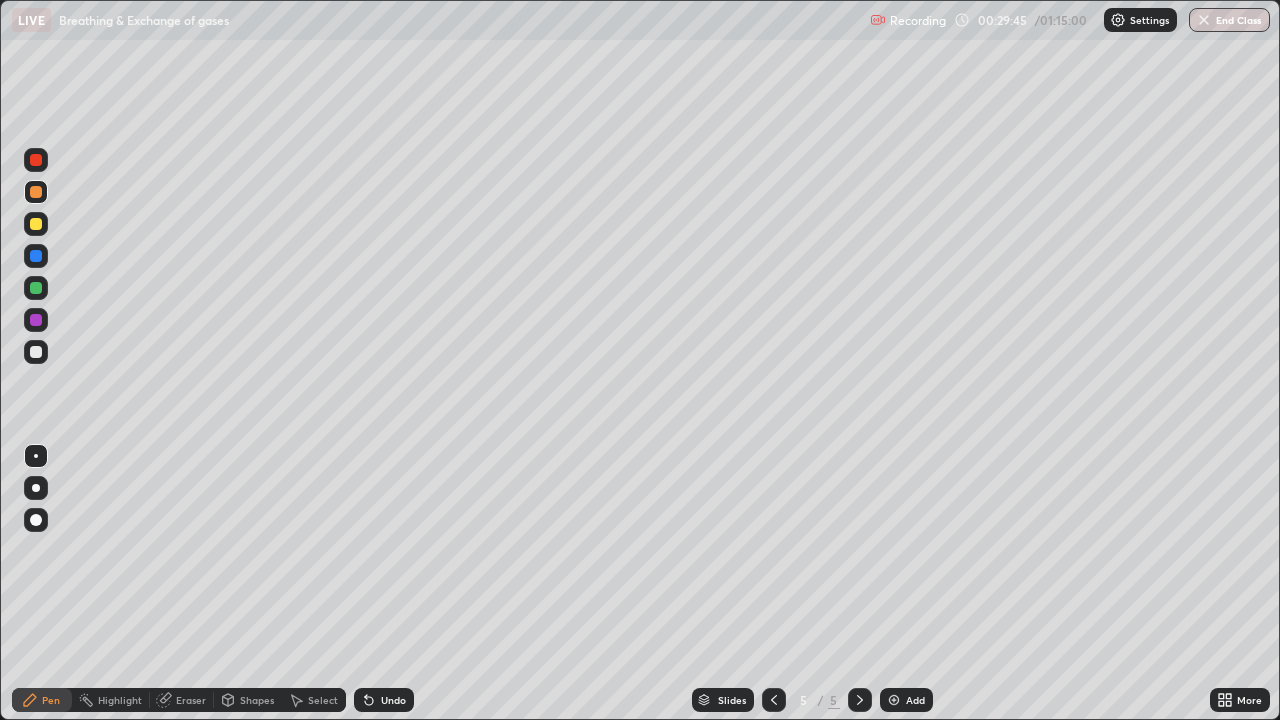 click at bounding box center [36, 160] 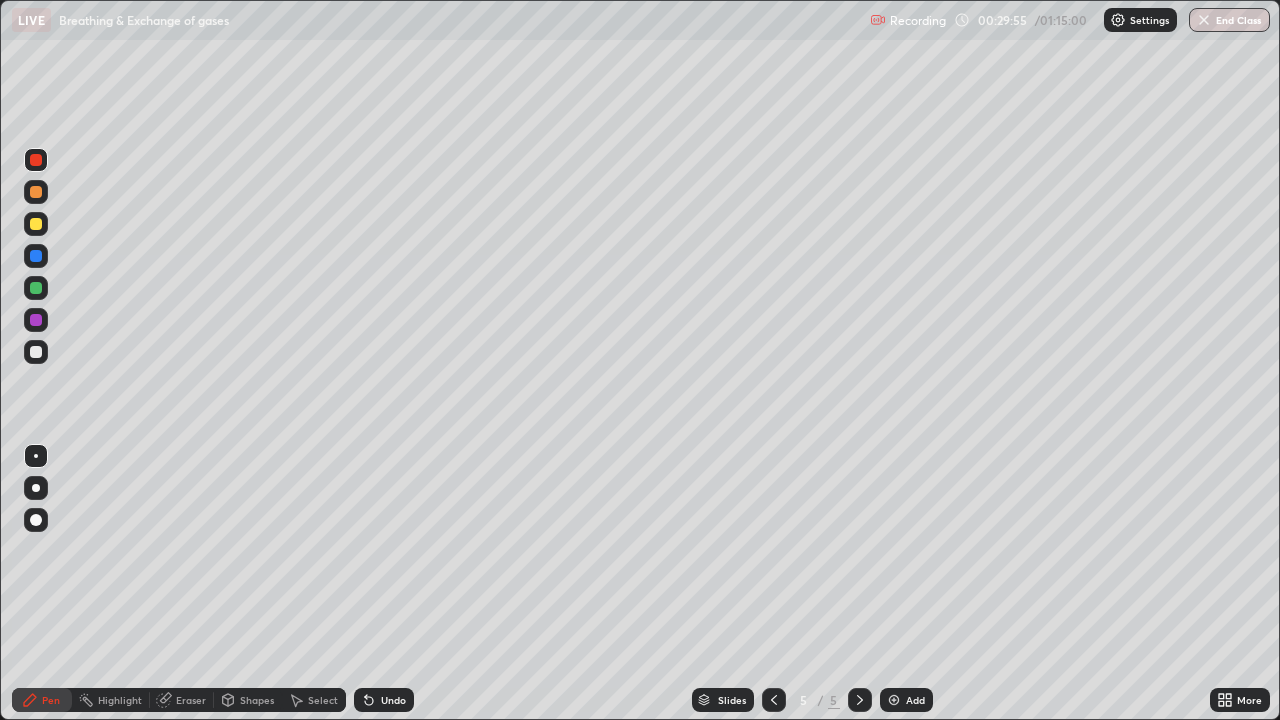 click on "Undo" at bounding box center (393, 700) 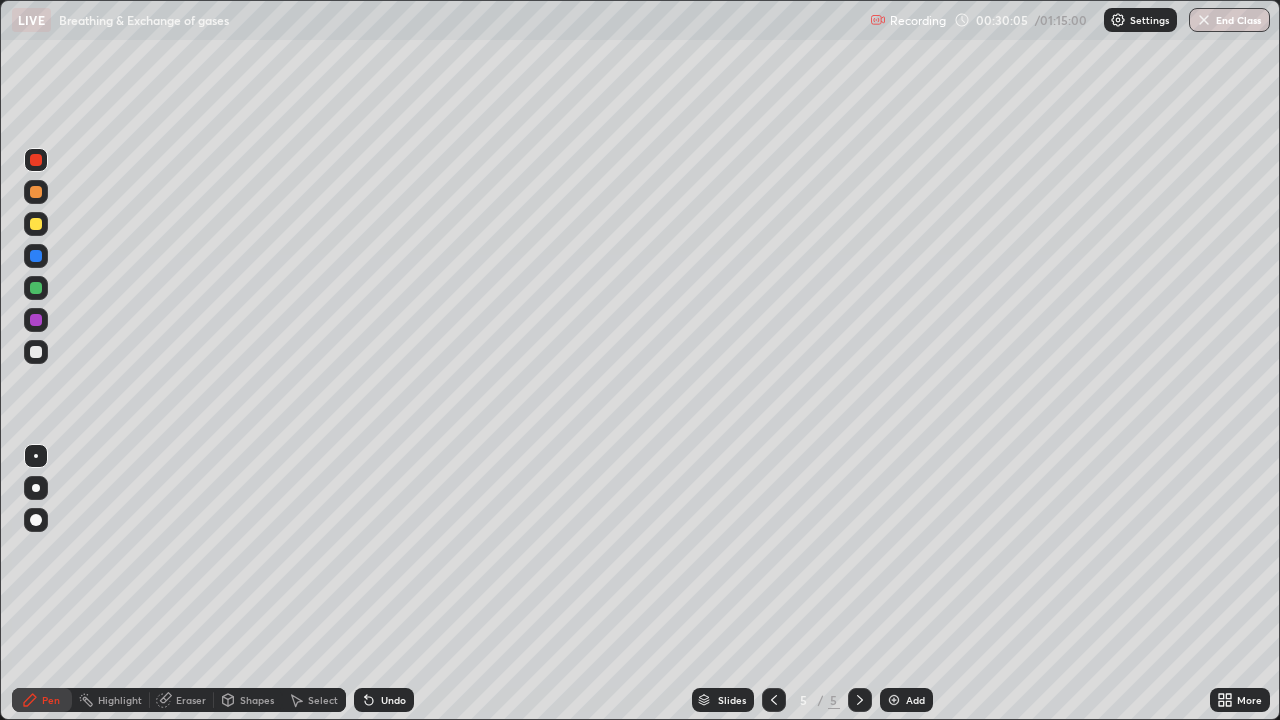 click at bounding box center (36, 192) 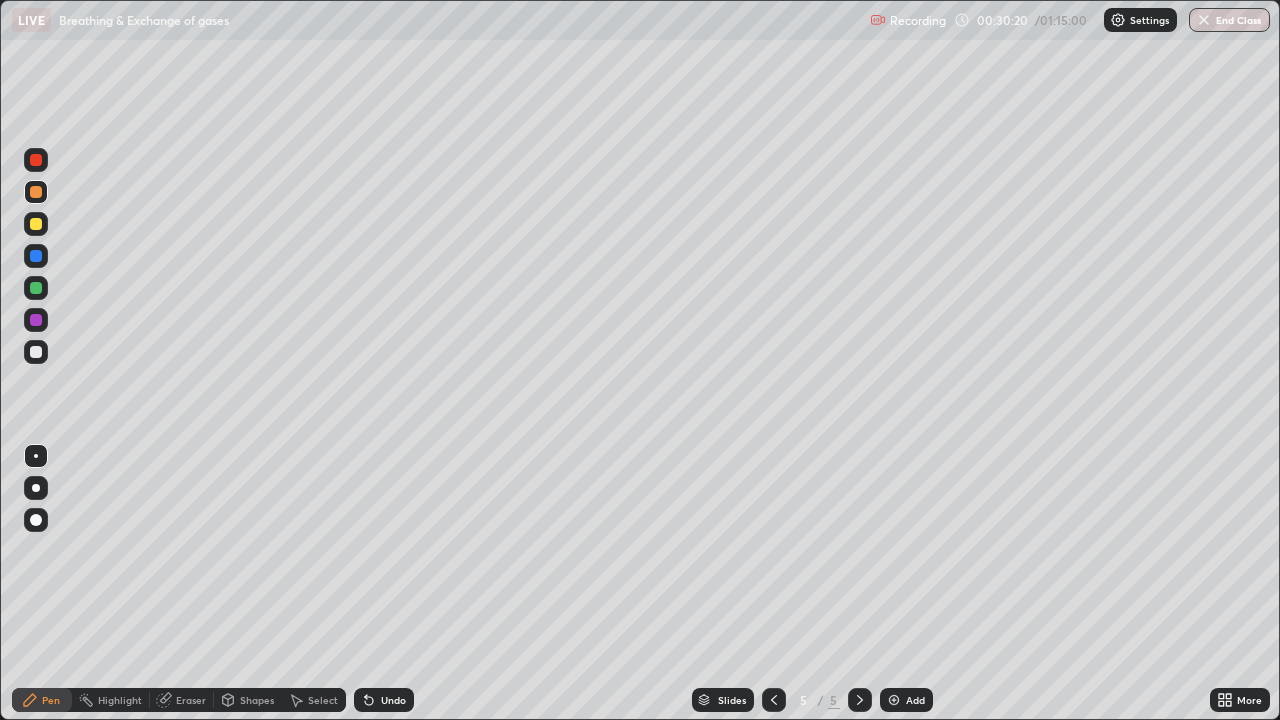 click at bounding box center (36, 224) 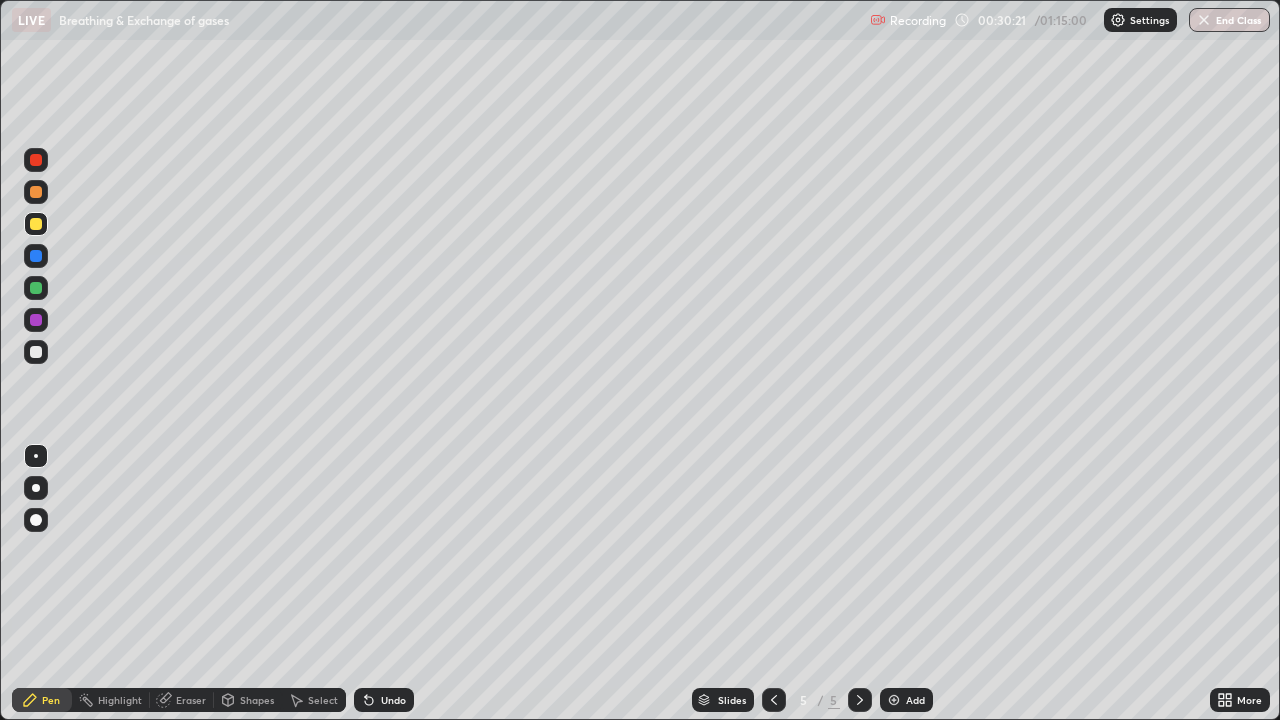click at bounding box center [36, 288] 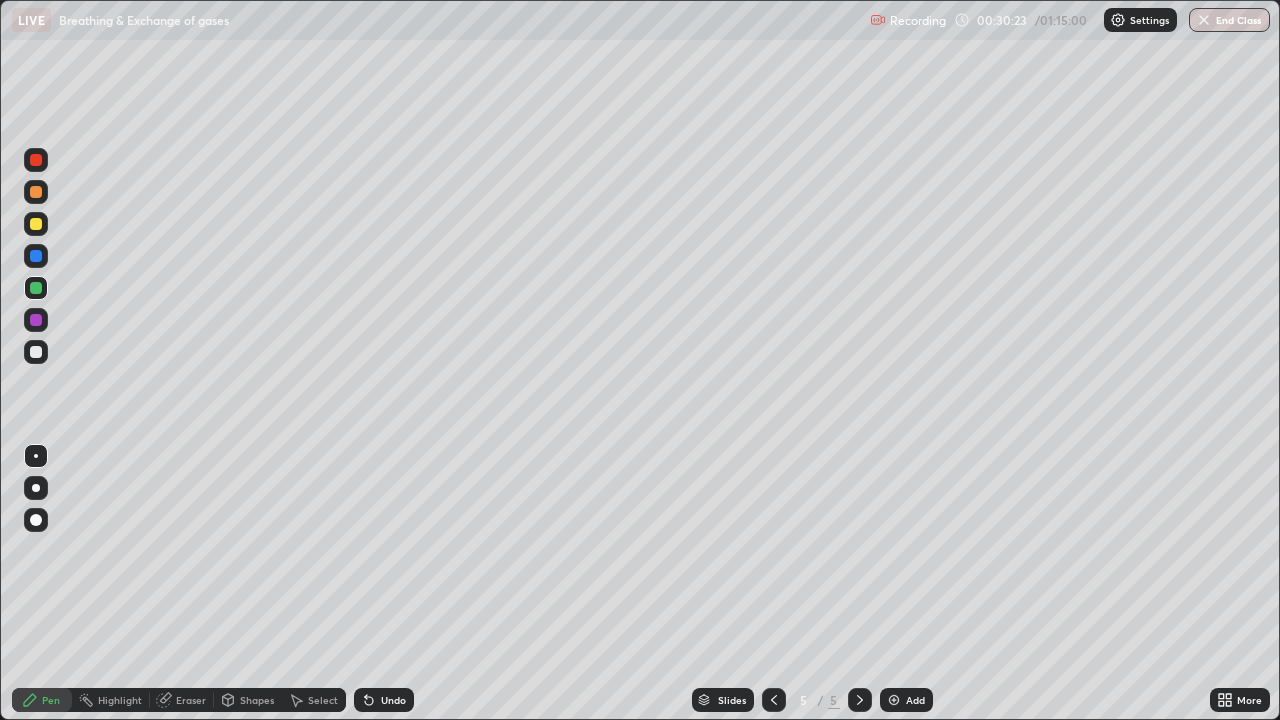 click at bounding box center [36, 352] 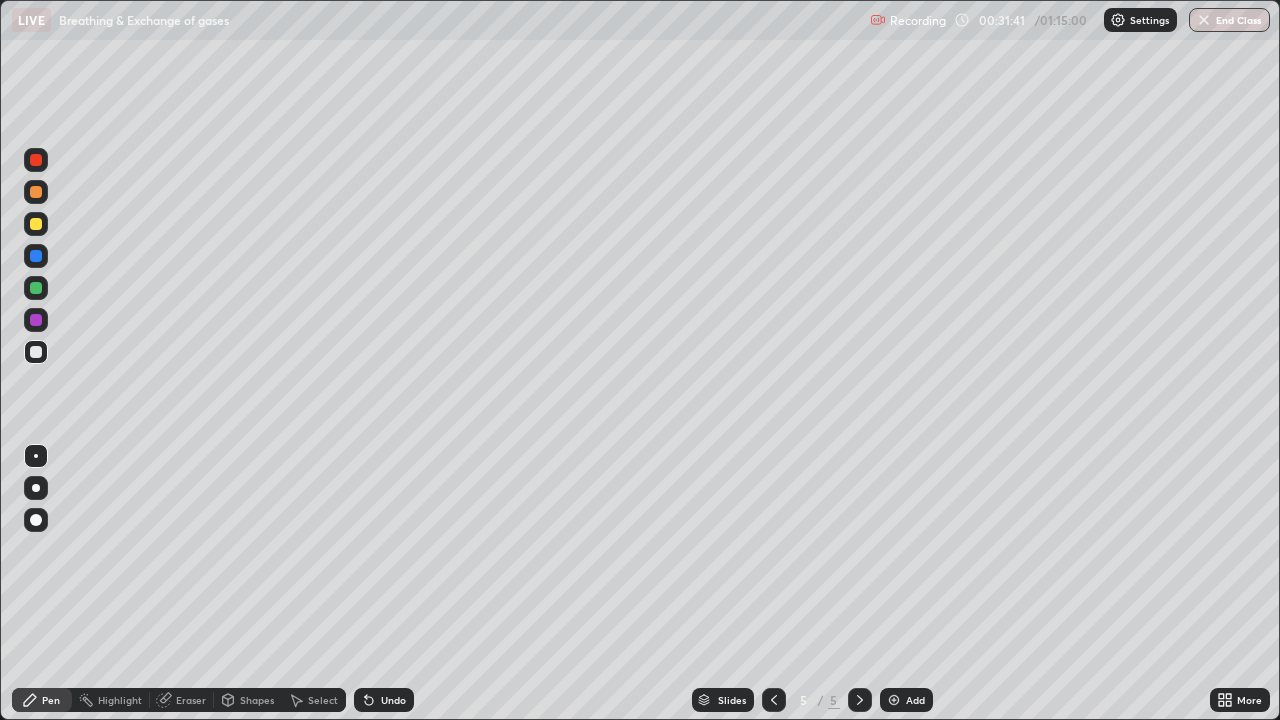 click at bounding box center (36, 352) 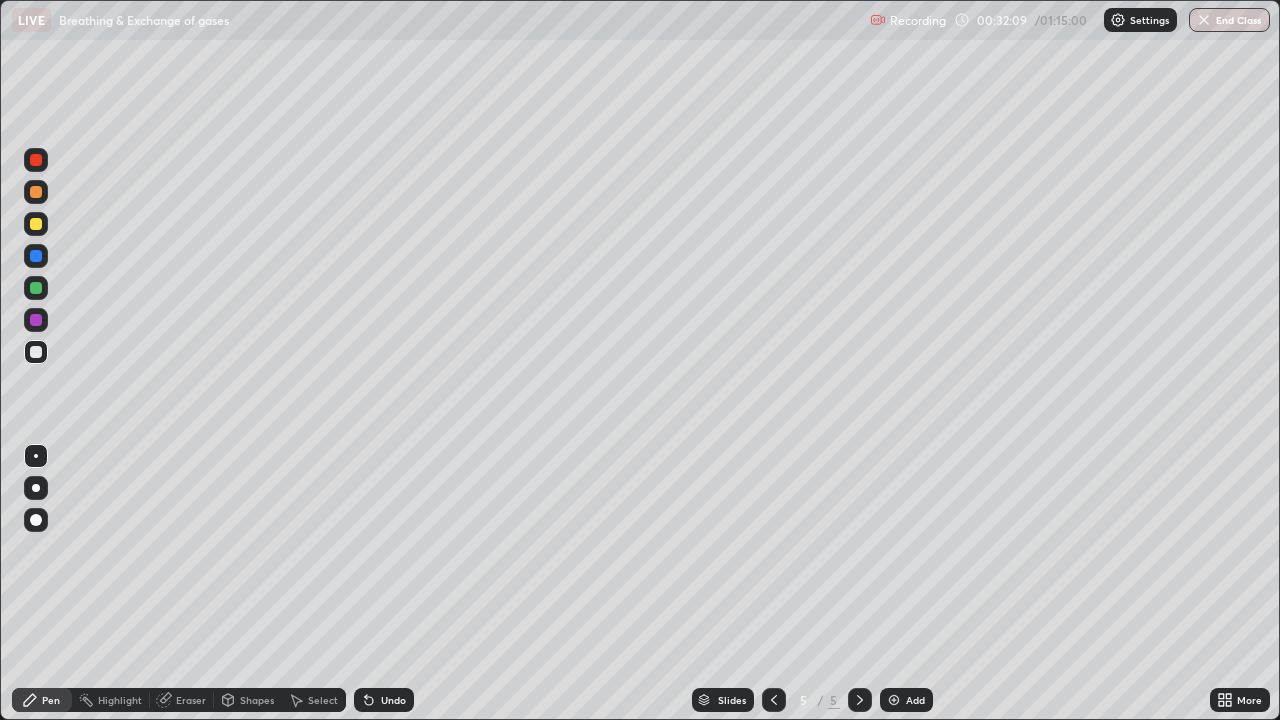 click at bounding box center [36, 256] 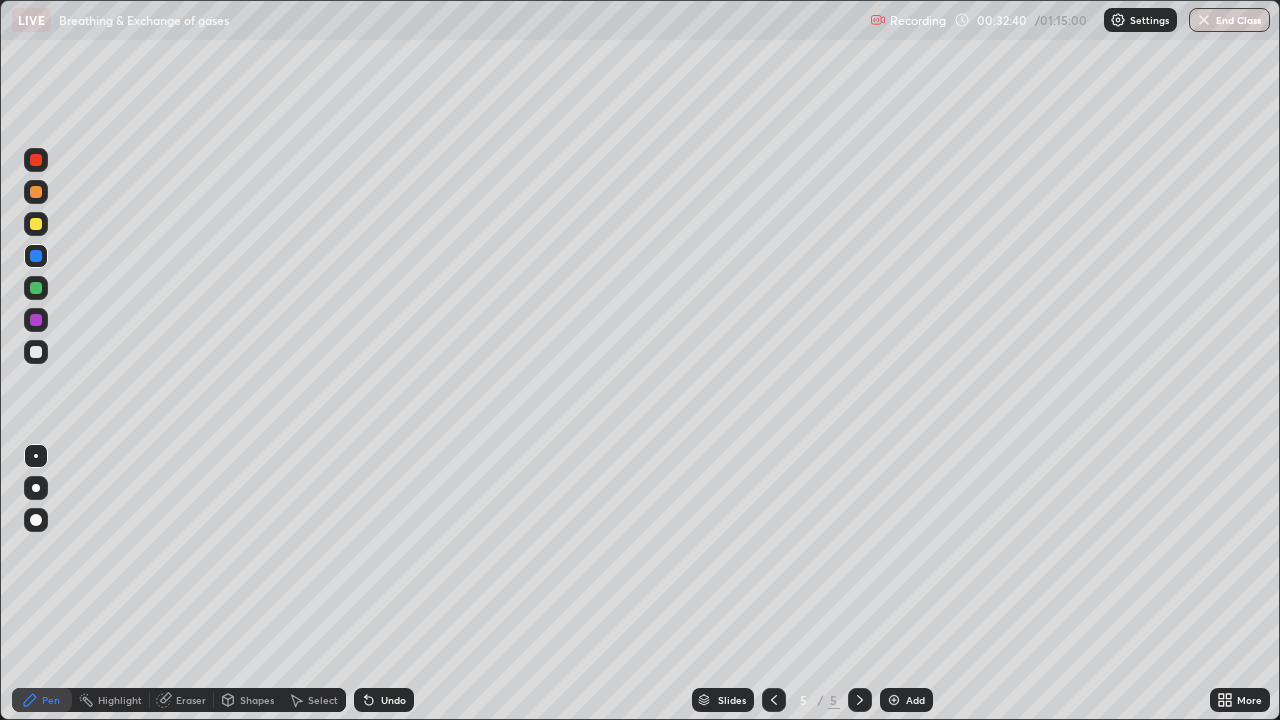 click on "Undo" at bounding box center [384, 700] 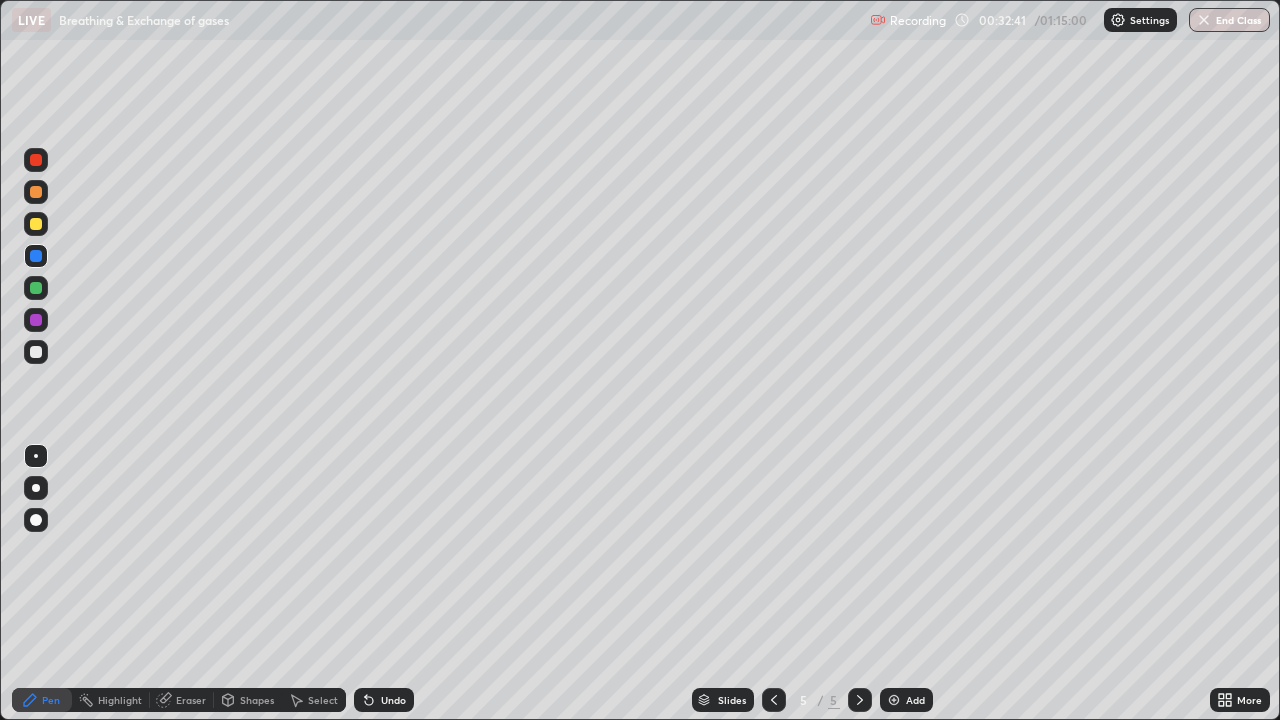 click on "Undo" at bounding box center [384, 700] 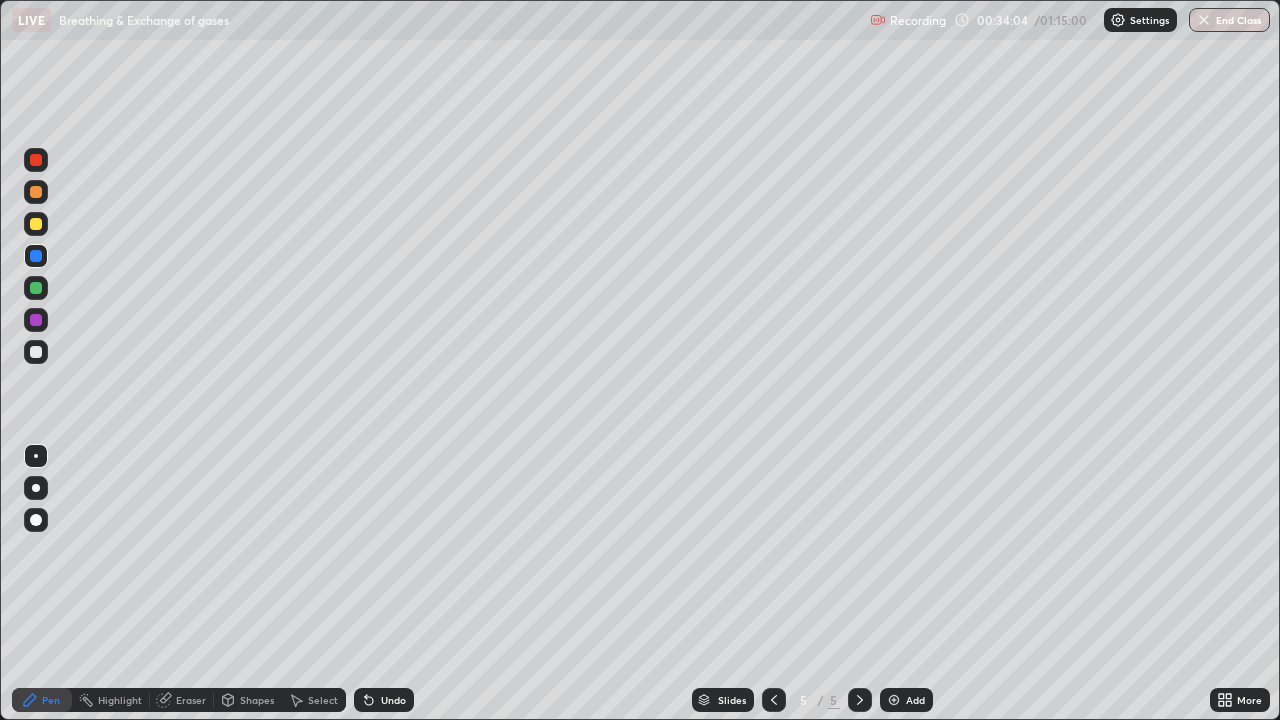 click at bounding box center [36, 352] 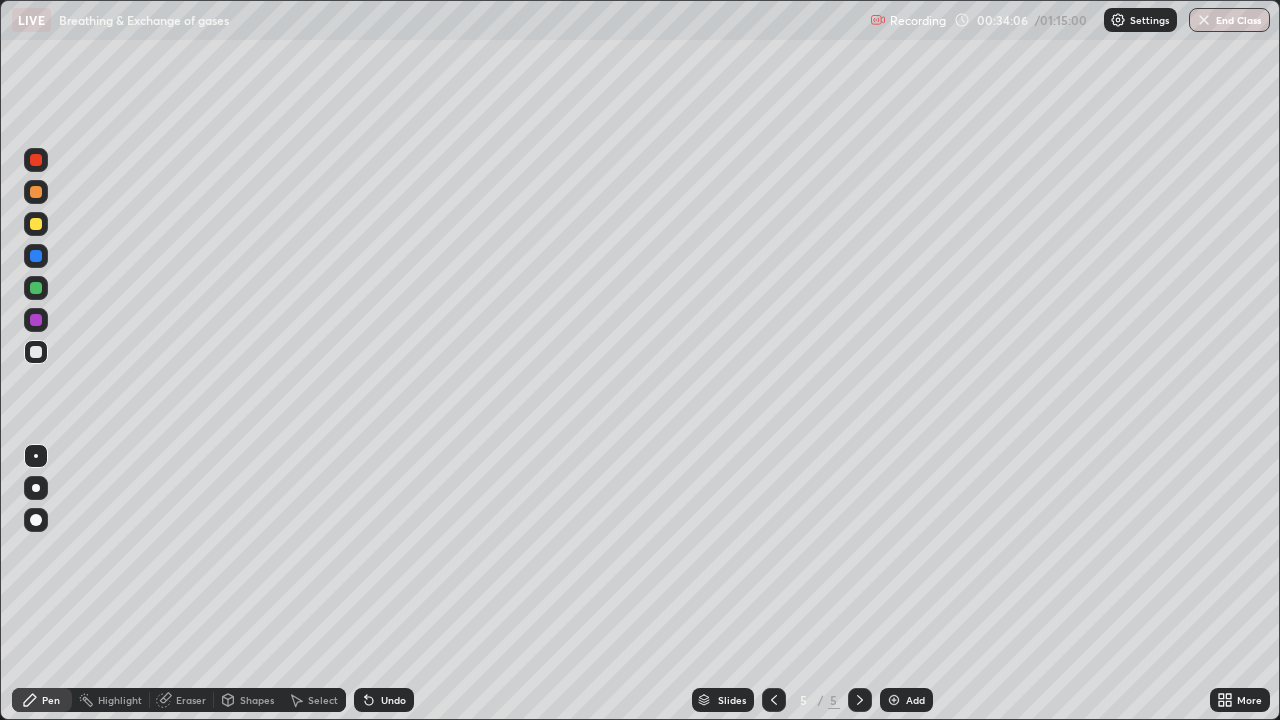 click on "Undo" at bounding box center (384, 700) 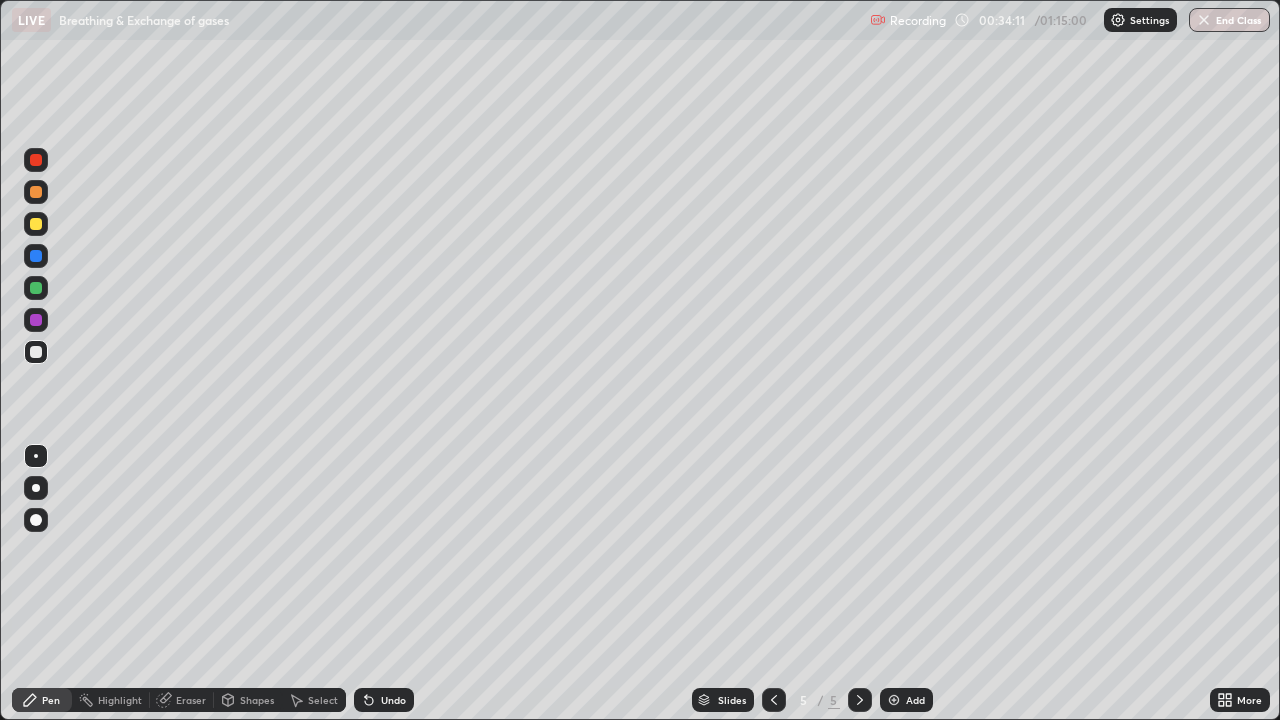 click at bounding box center [36, 256] 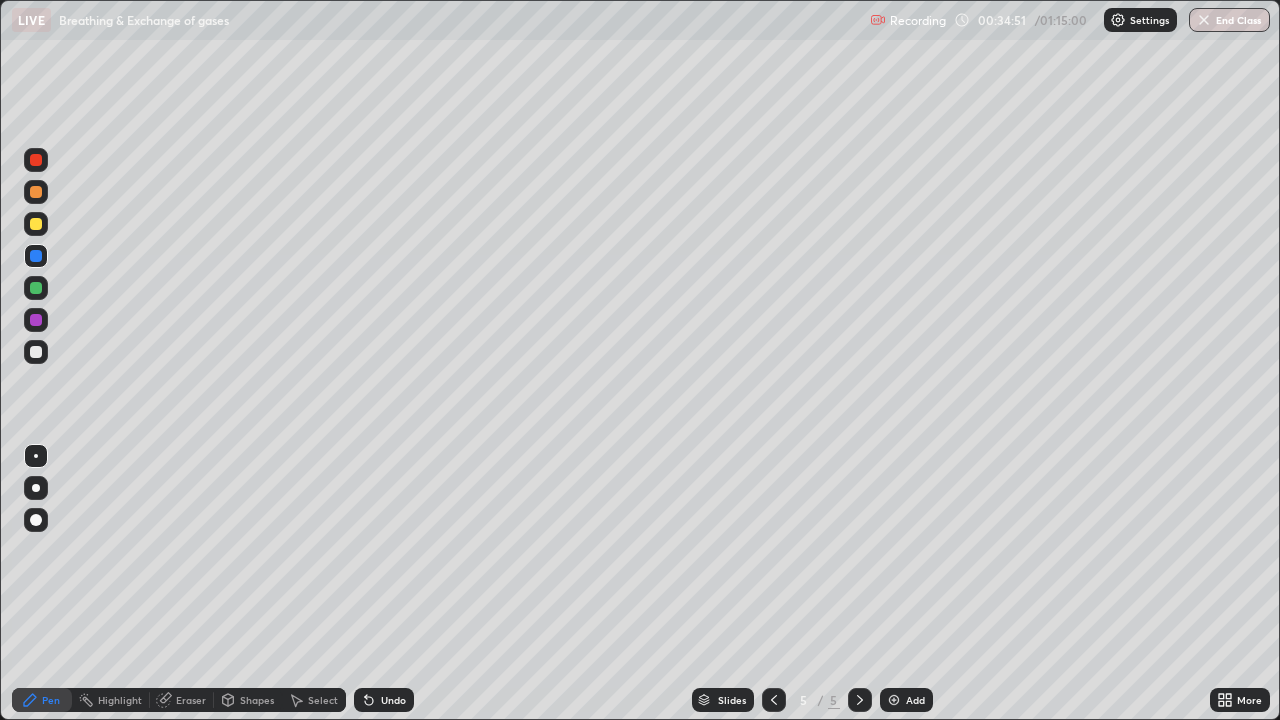 click on "Undo" at bounding box center [384, 700] 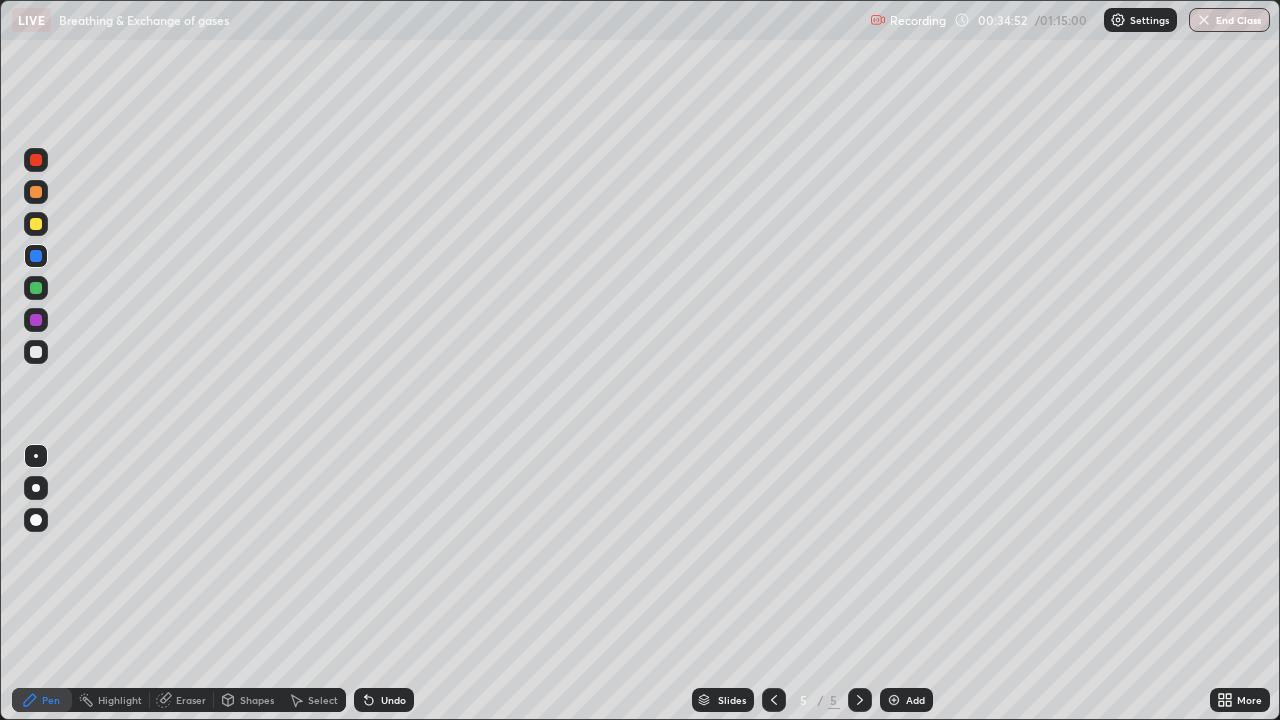 click on "Undo" at bounding box center (384, 700) 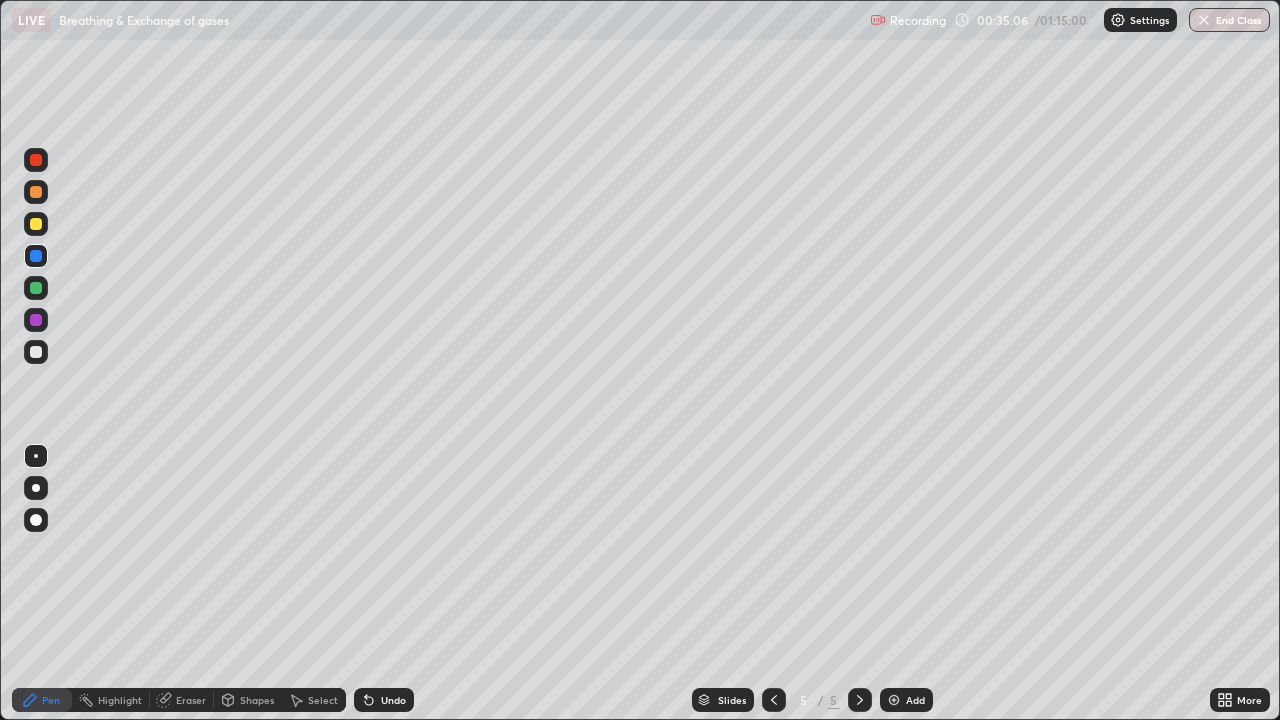 click on "Undo" at bounding box center [393, 700] 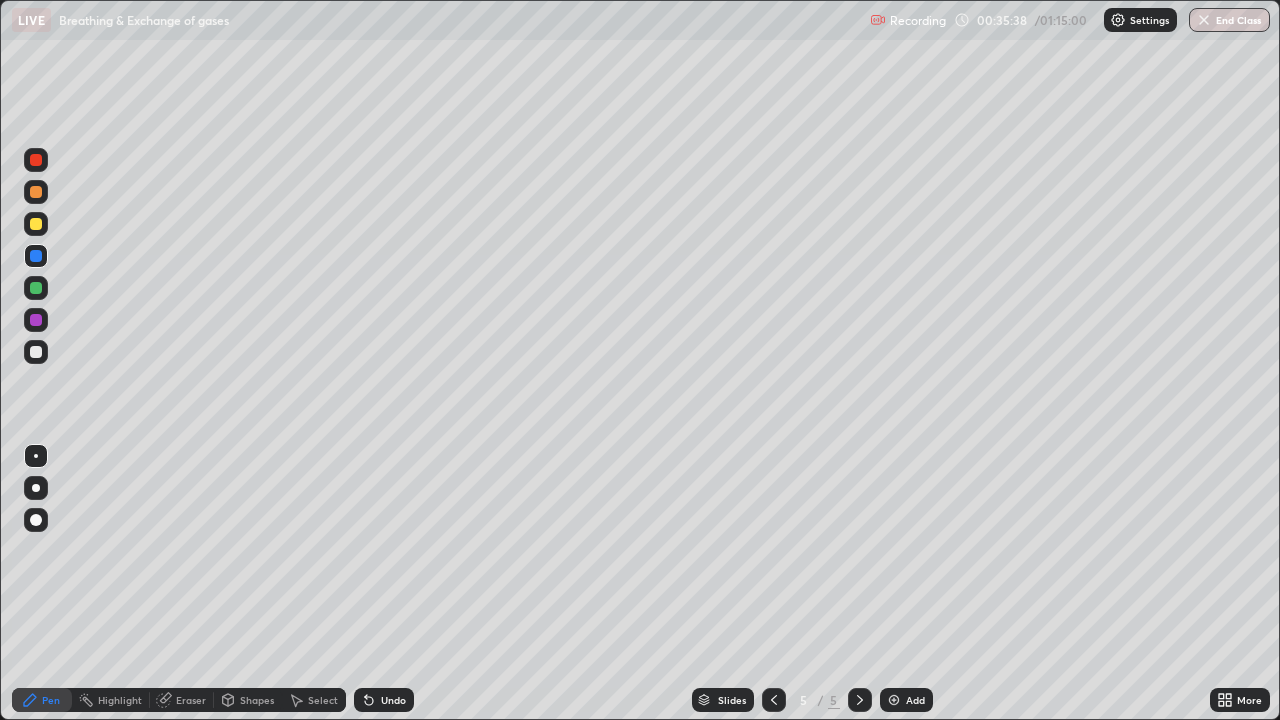 click on "Undo" at bounding box center (393, 700) 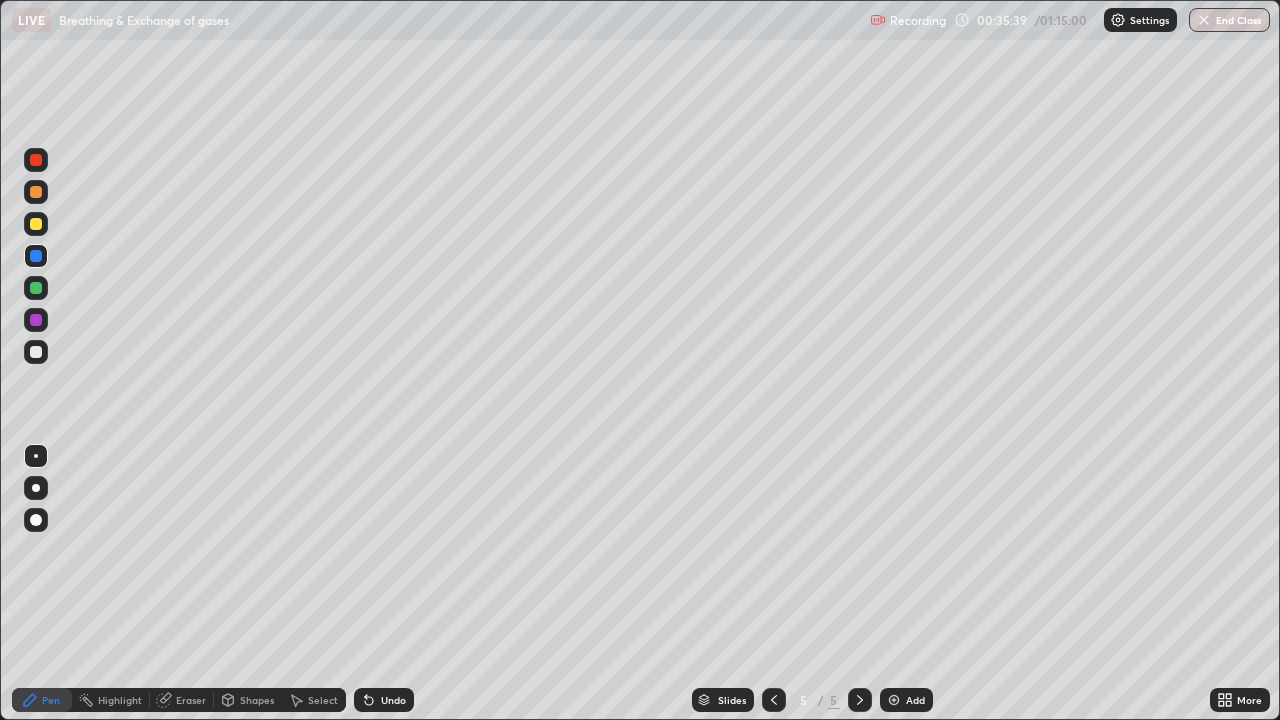 click on "Undo" at bounding box center (384, 700) 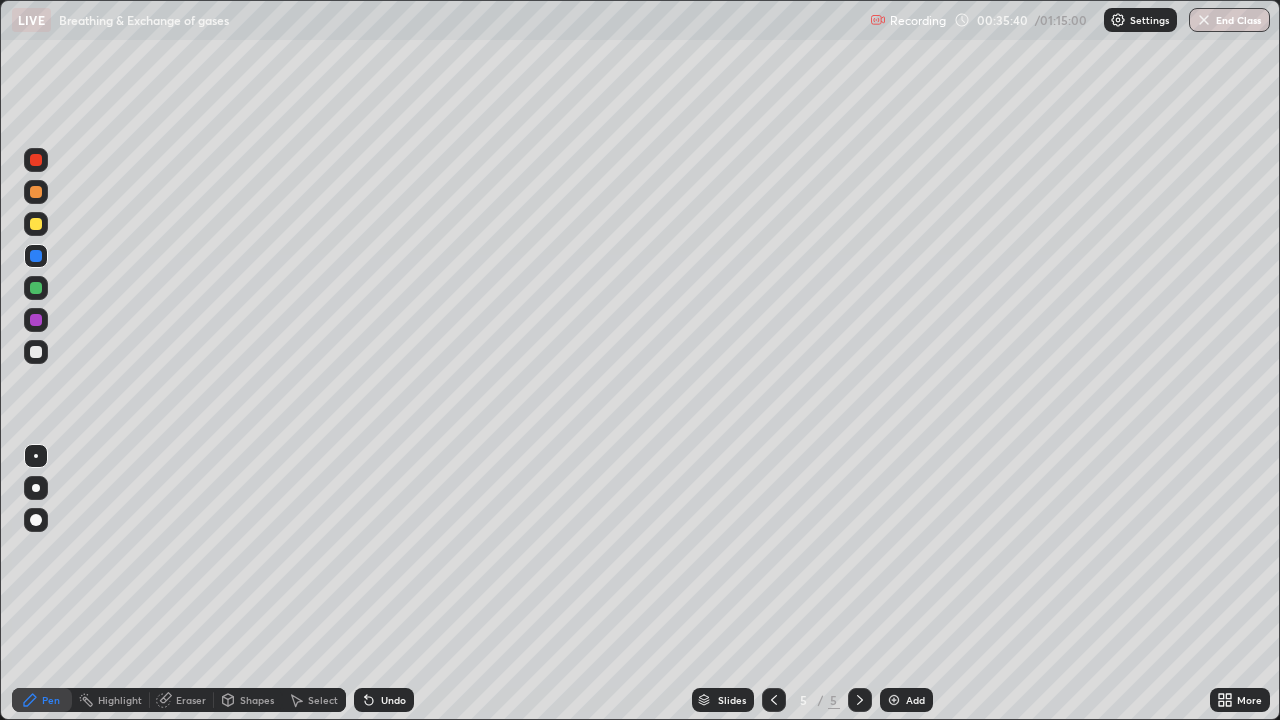 click on "Undo" at bounding box center (393, 700) 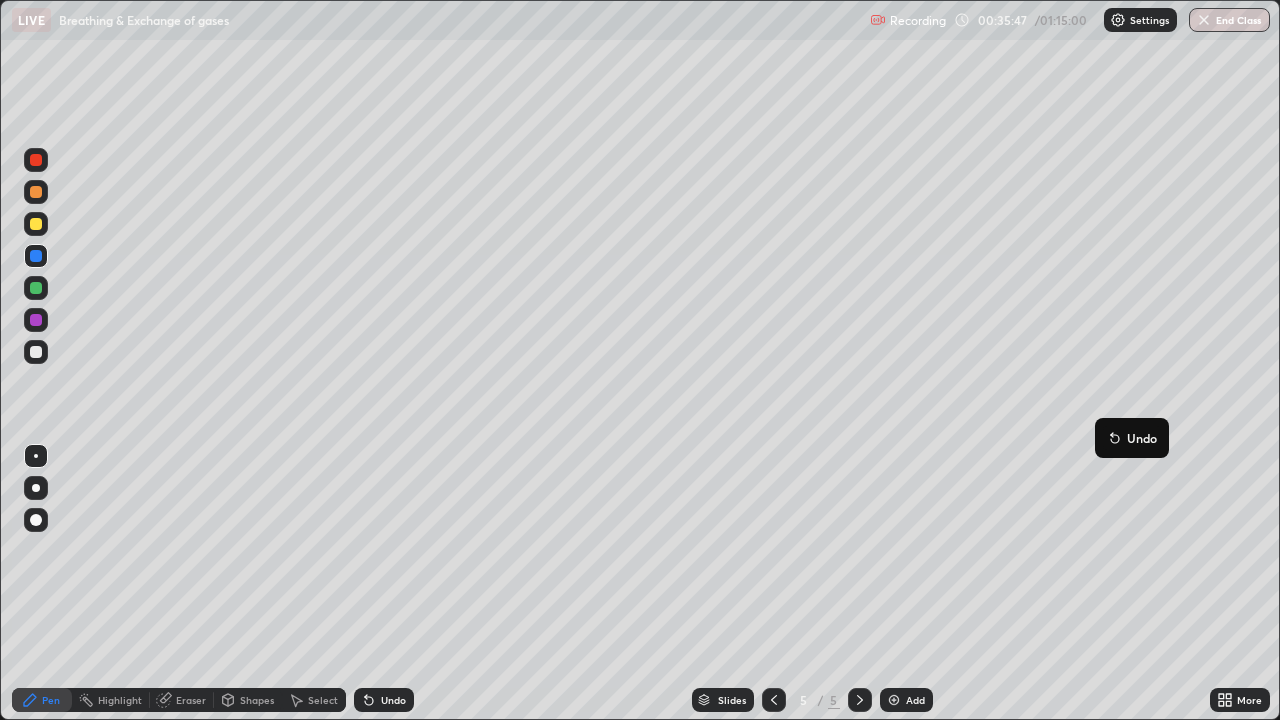 click on "Undo" at bounding box center (1132, 438) 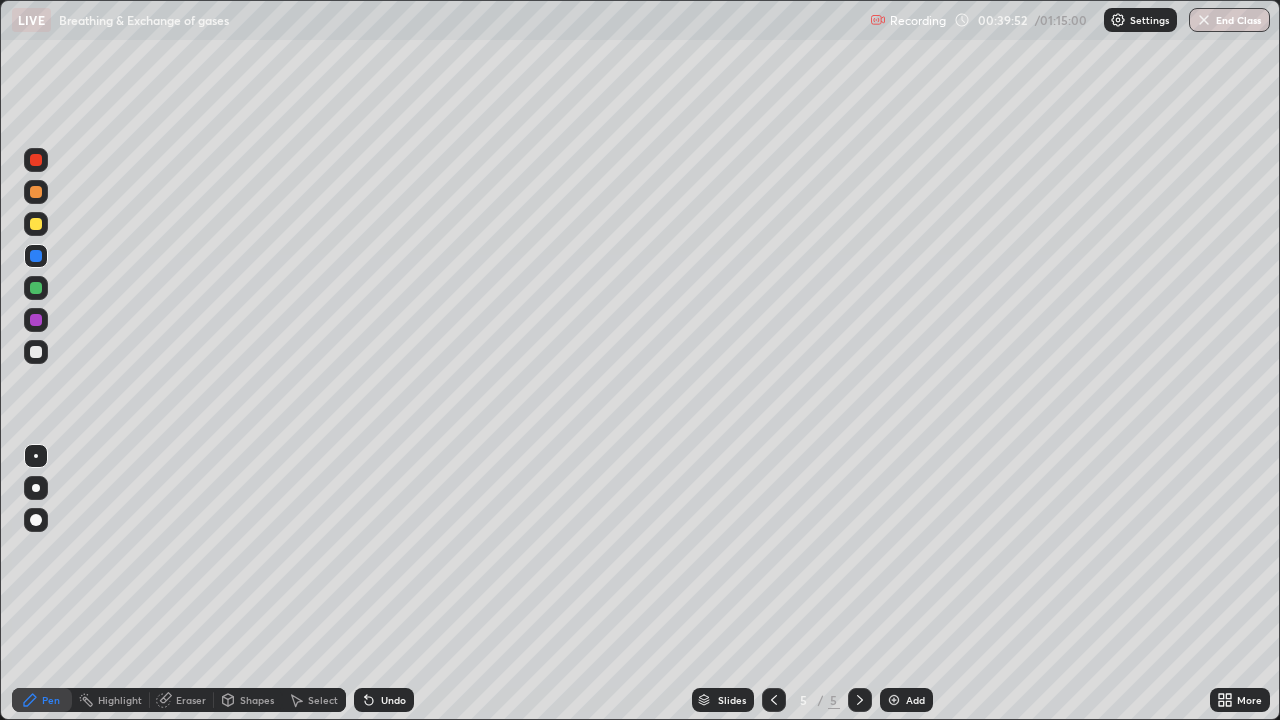 click on "Add" at bounding box center [915, 700] 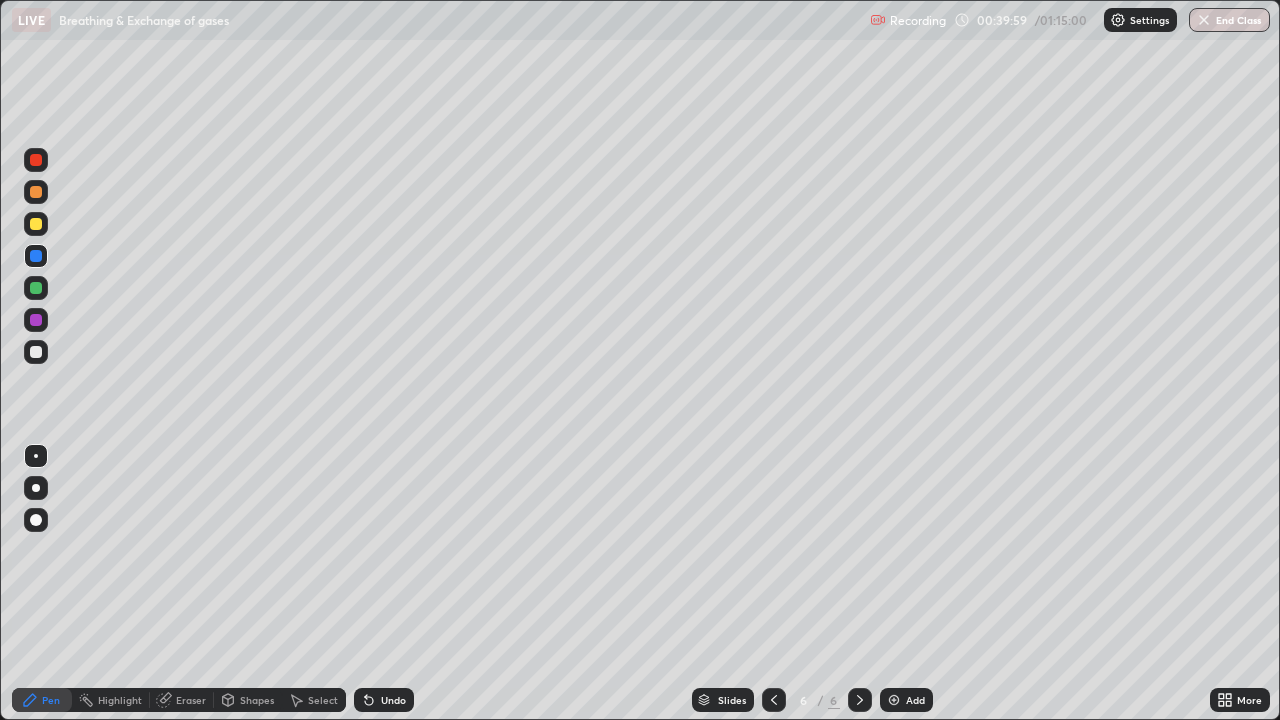 click at bounding box center (36, 288) 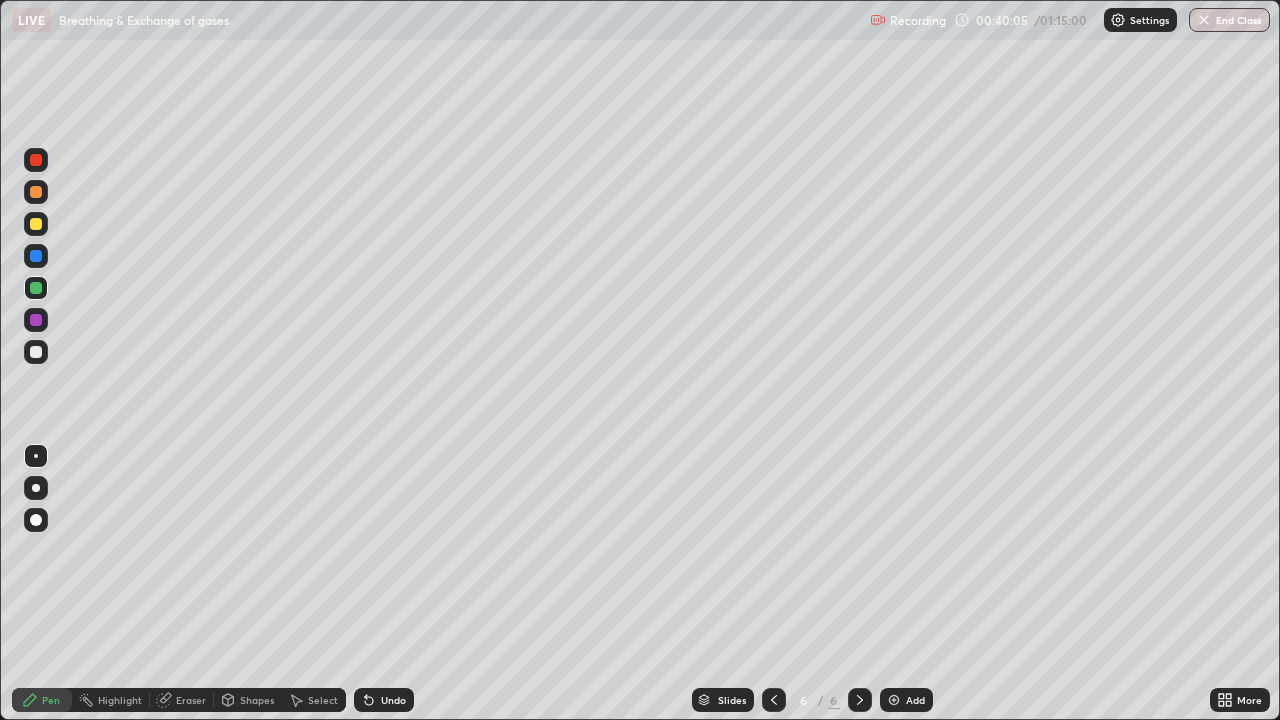 click on "Undo" at bounding box center [384, 700] 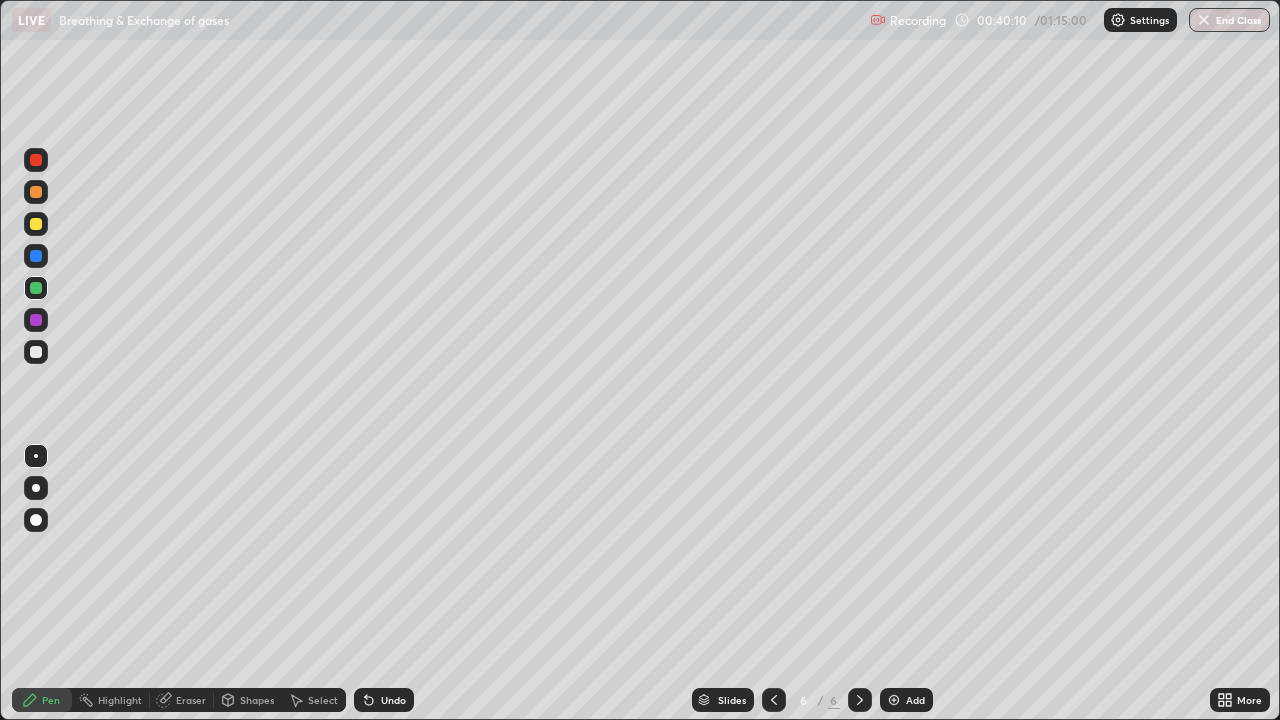 click at bounding box center [36, 224] 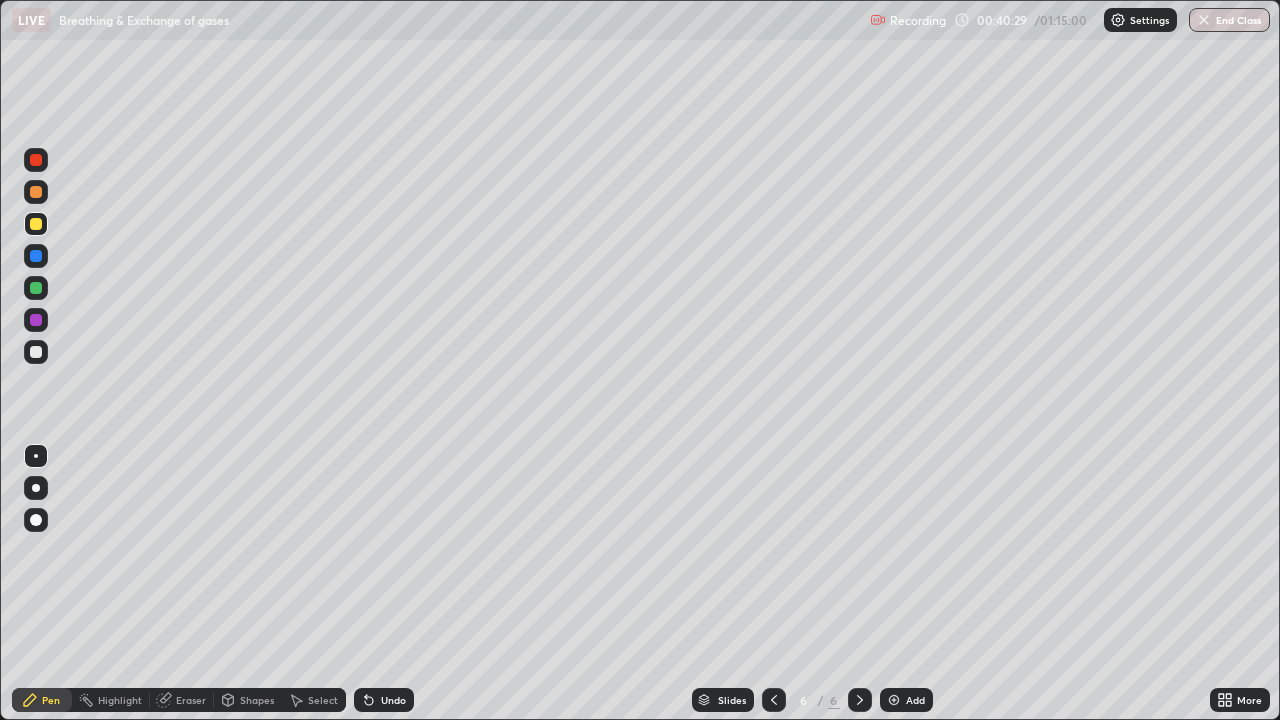 click at bounding box center (36, 256) 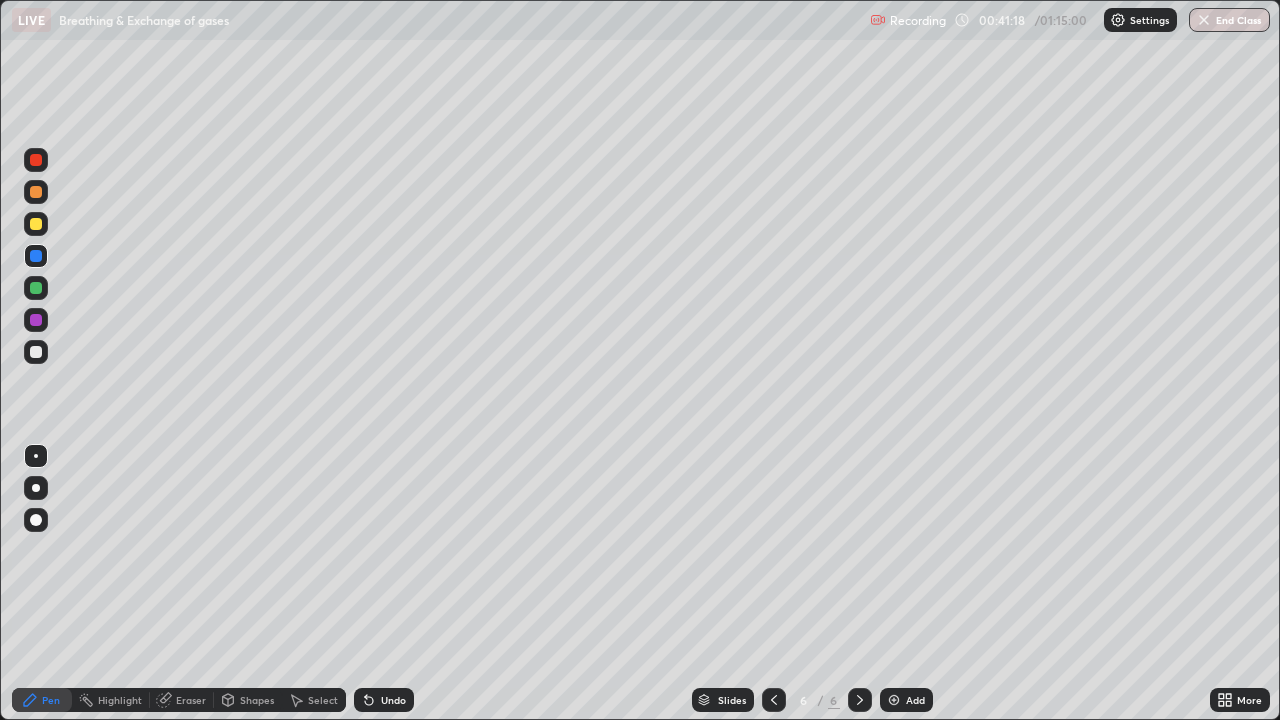 click at bounding box center [36, 288] 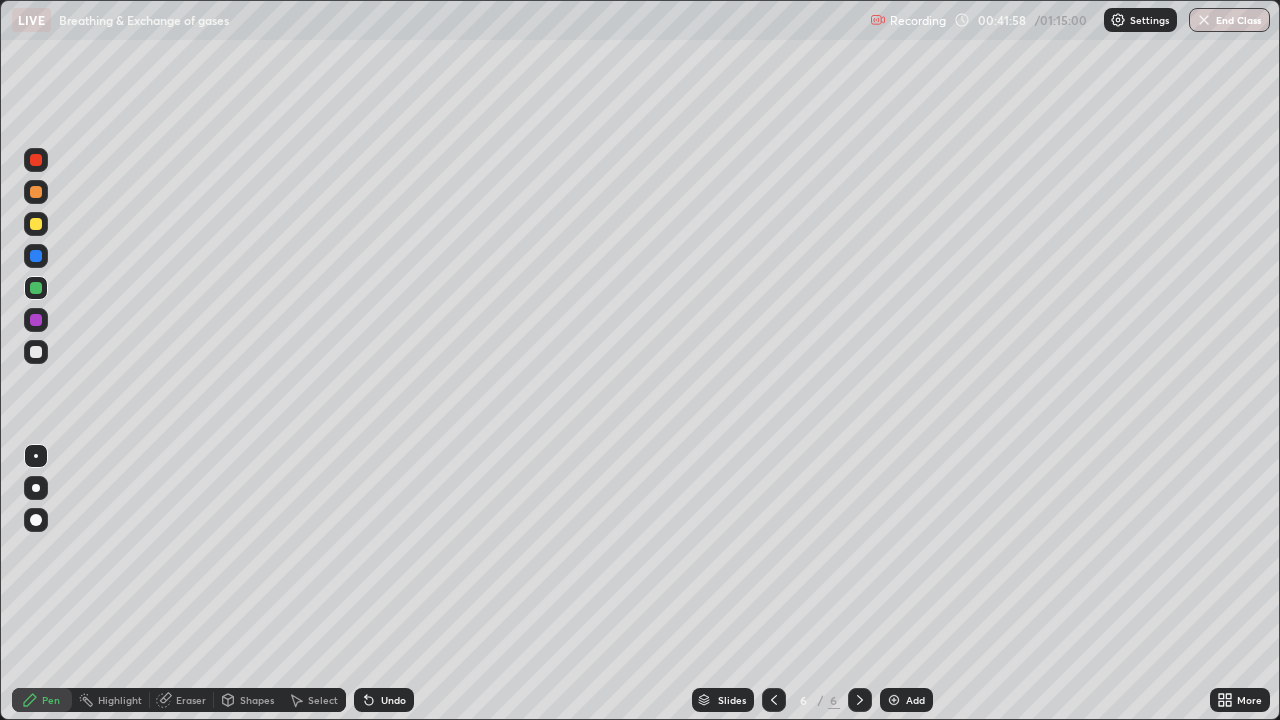 click on "Undo" at bounding box center (384, 700) 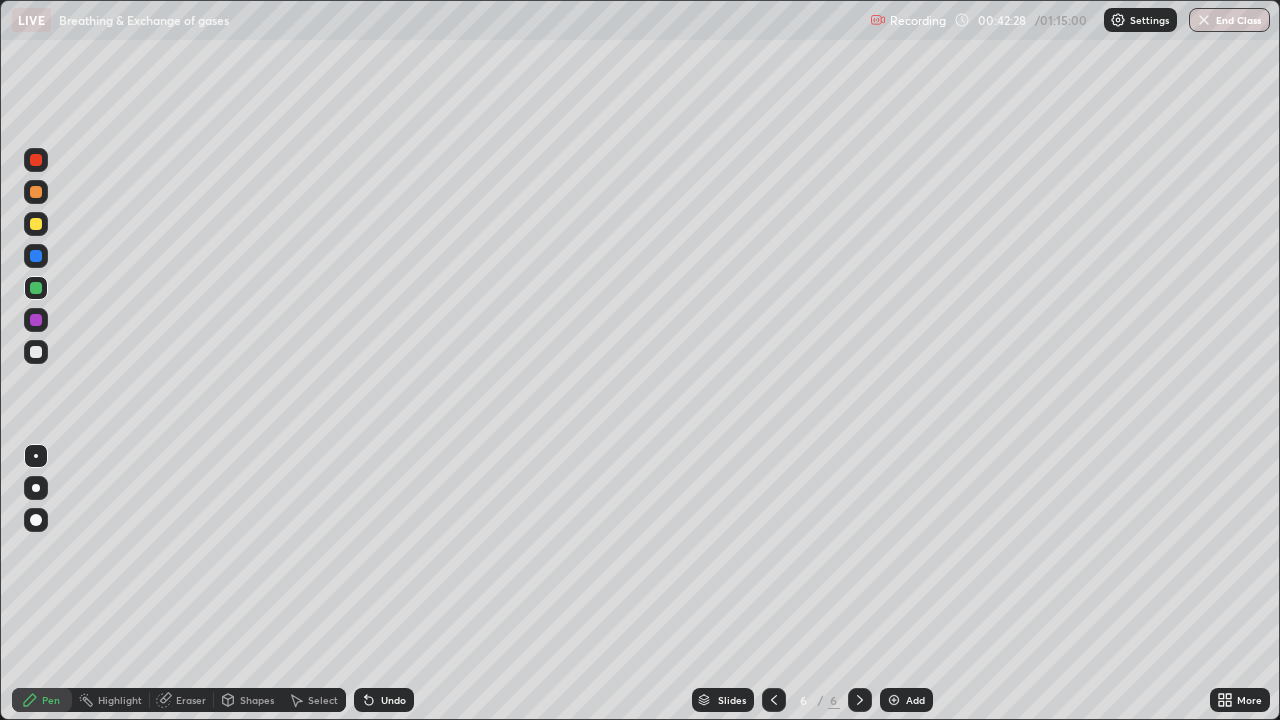 click at bounding box center [36, 352] 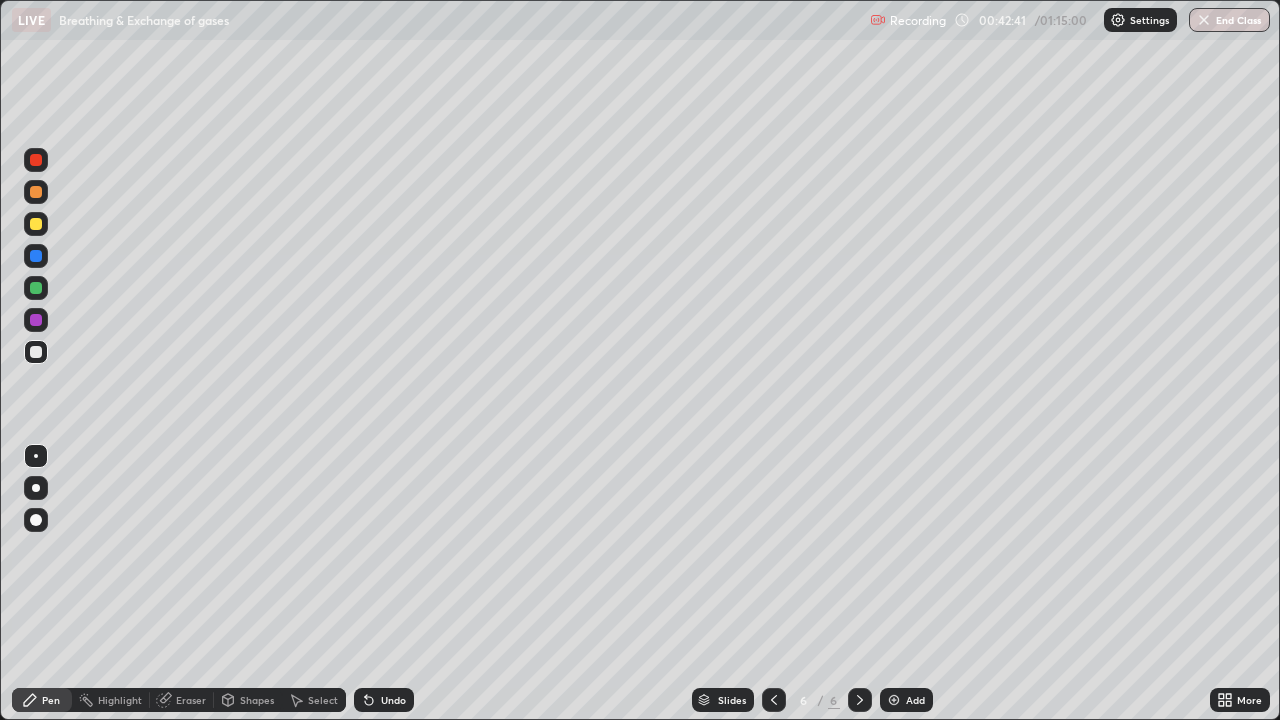 click on "Undo" at bounding box center [384, 700] 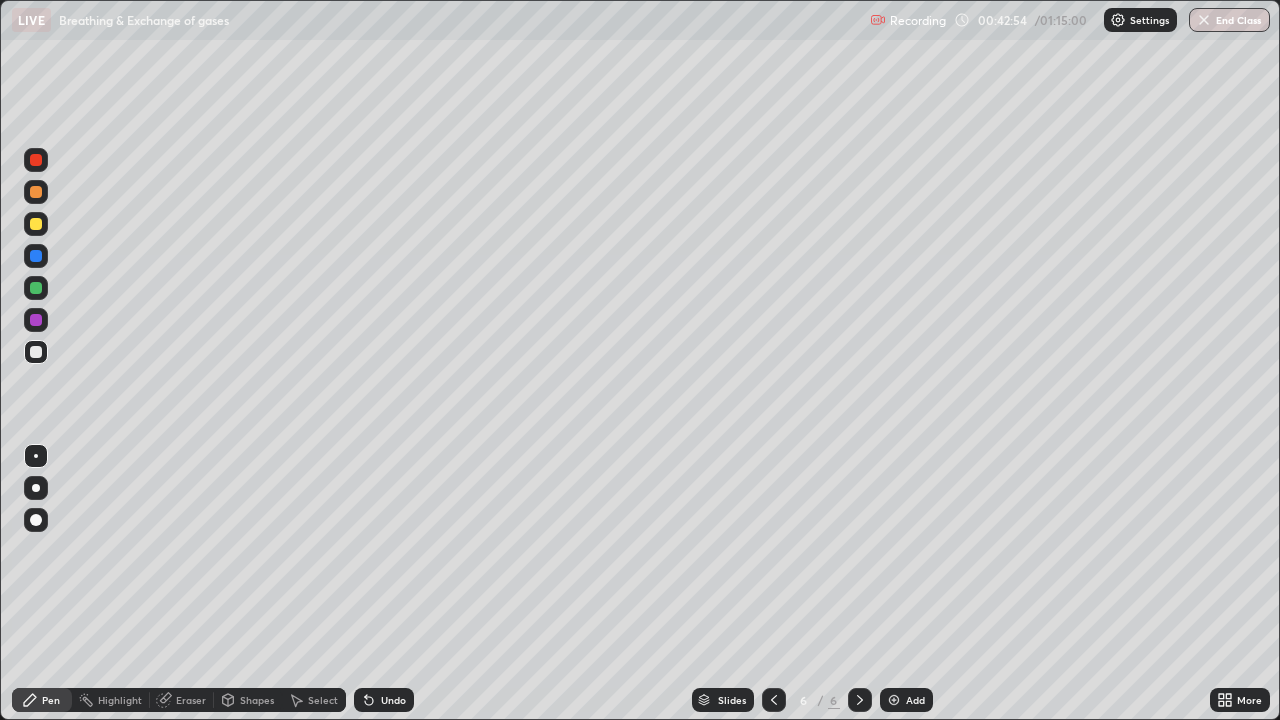 click at bounding box center [36, 288] 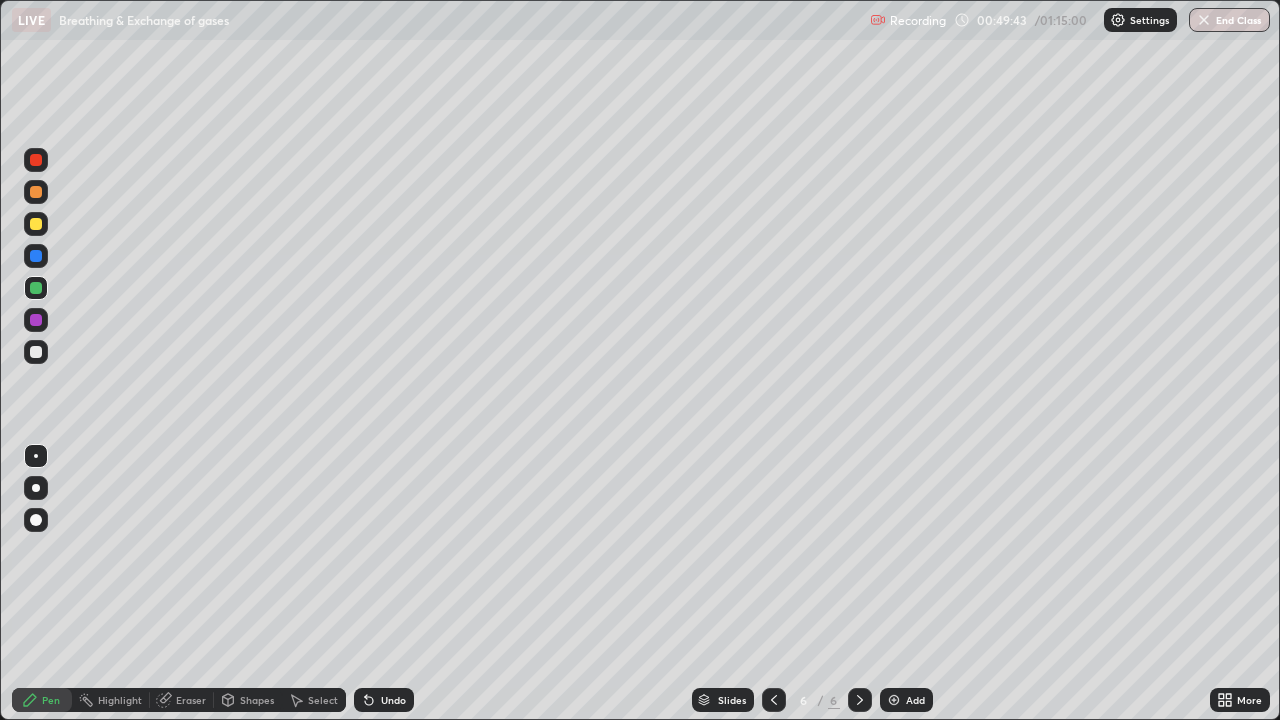 click on "Add" at bounding box center (915, 700) 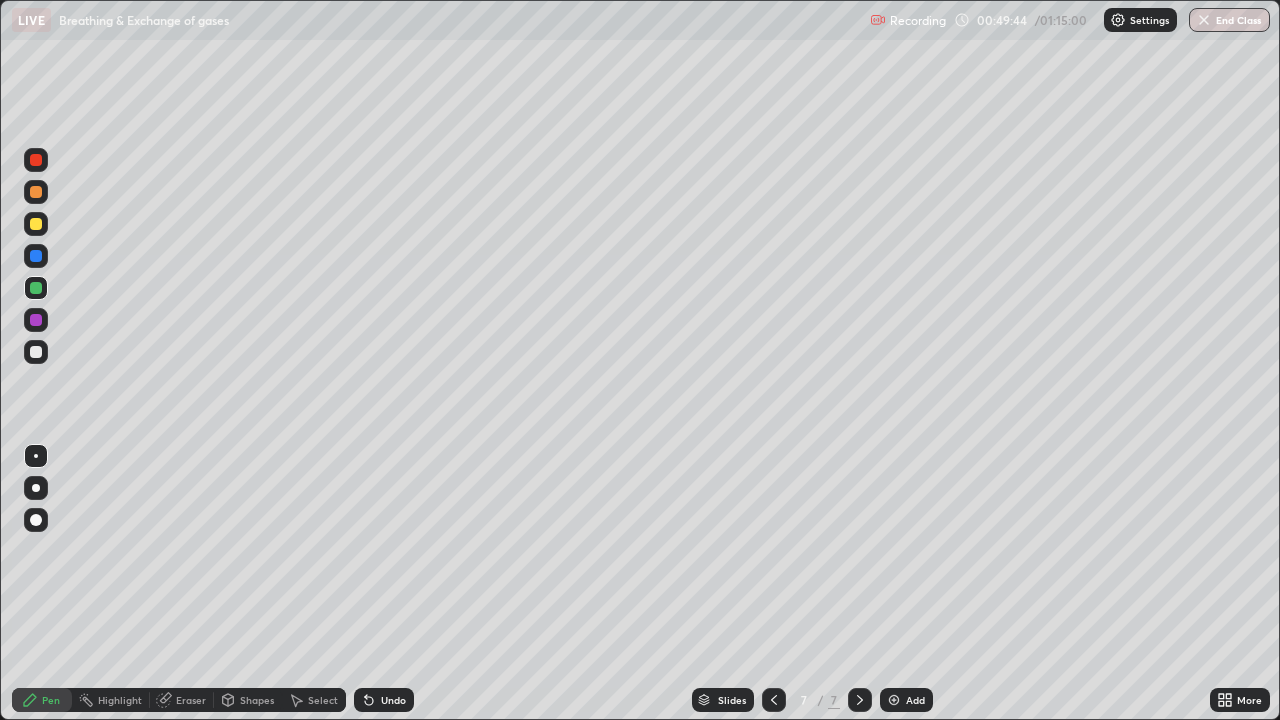 click at bounding box center [36, 192] 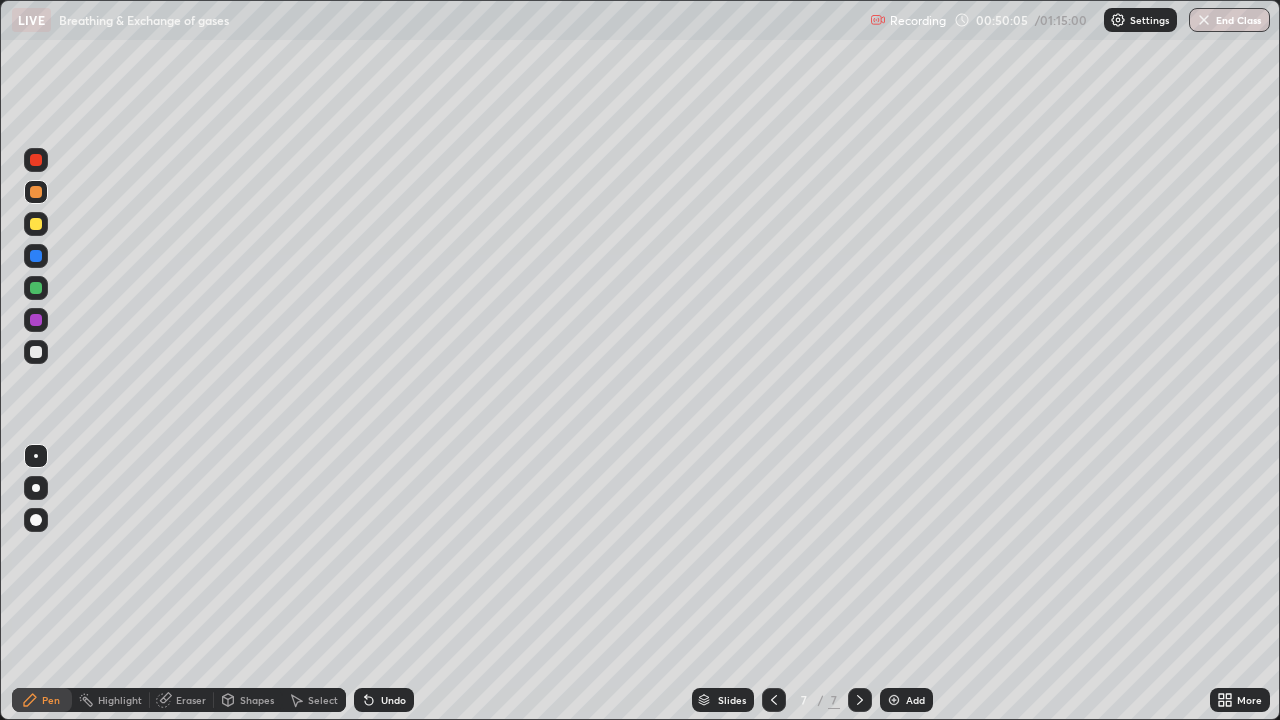 click on "Undo" at bounding box center [393, 700] 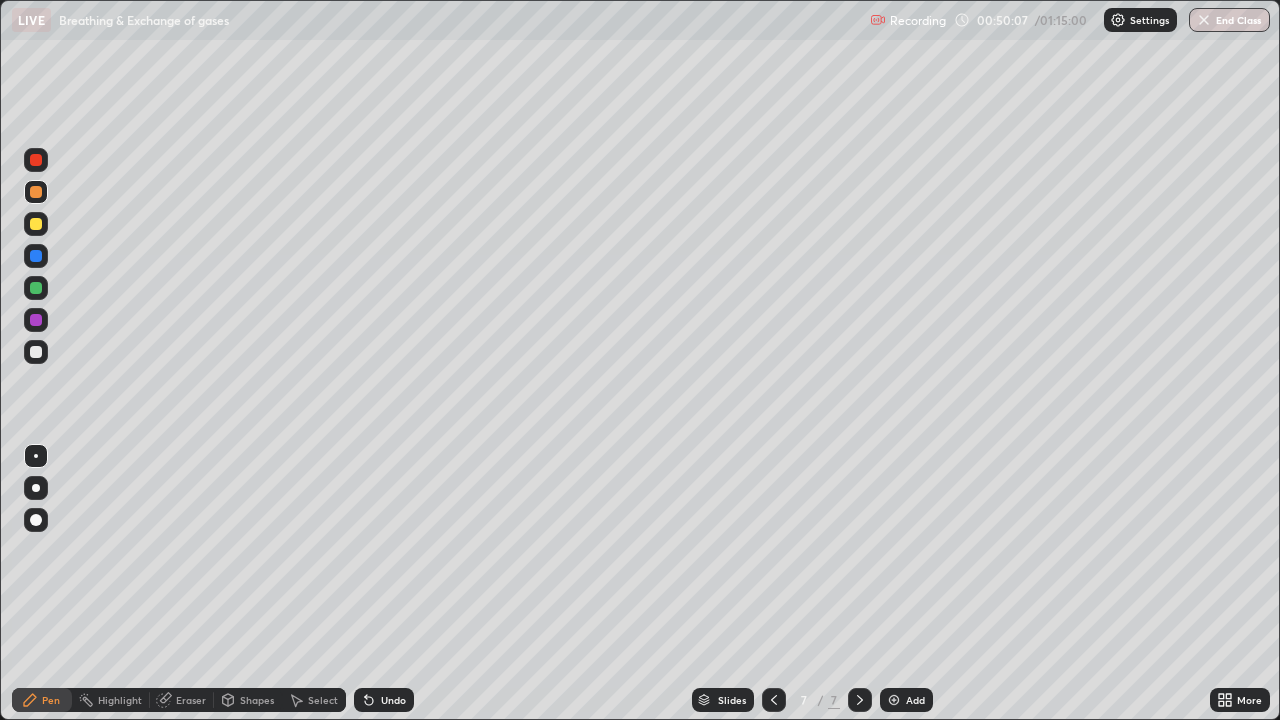 click on "Undo" at bounding box center (384, 700) 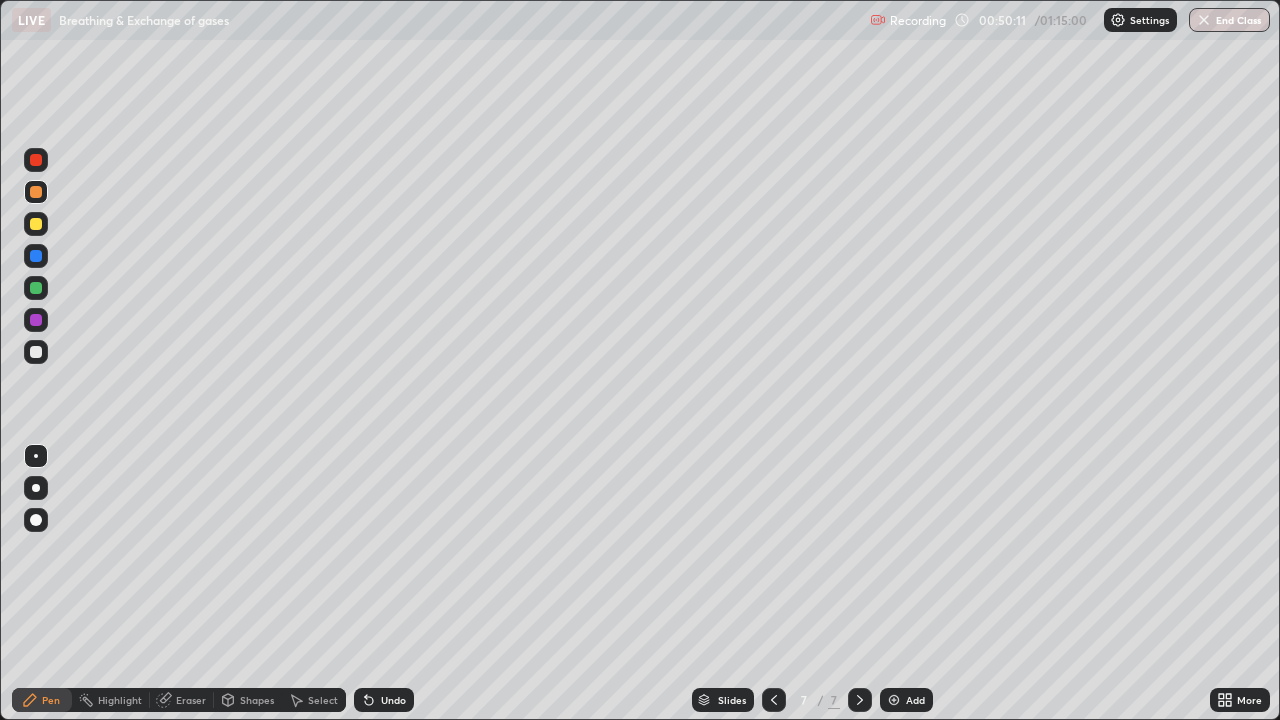 click at bounding box center [36, 192] 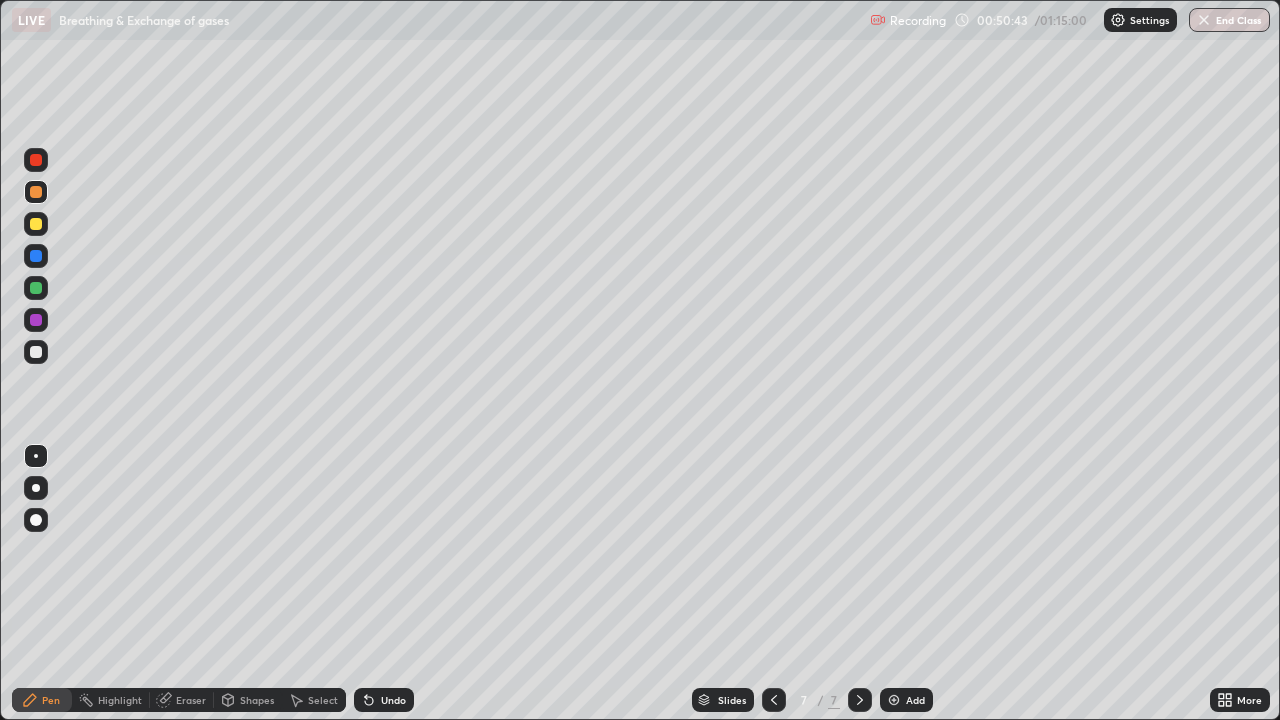 click on "Undo" at bounding box center [393, 700] 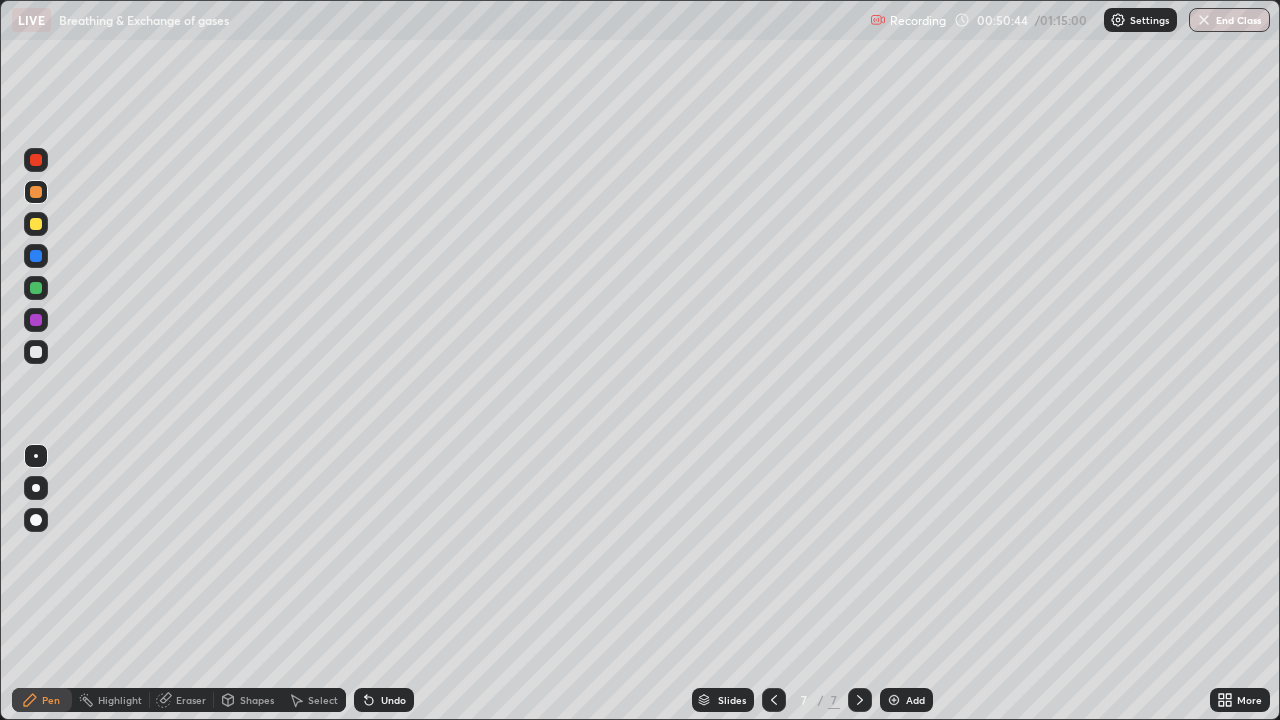 click on "Undo" at bounding box center (393, 700) 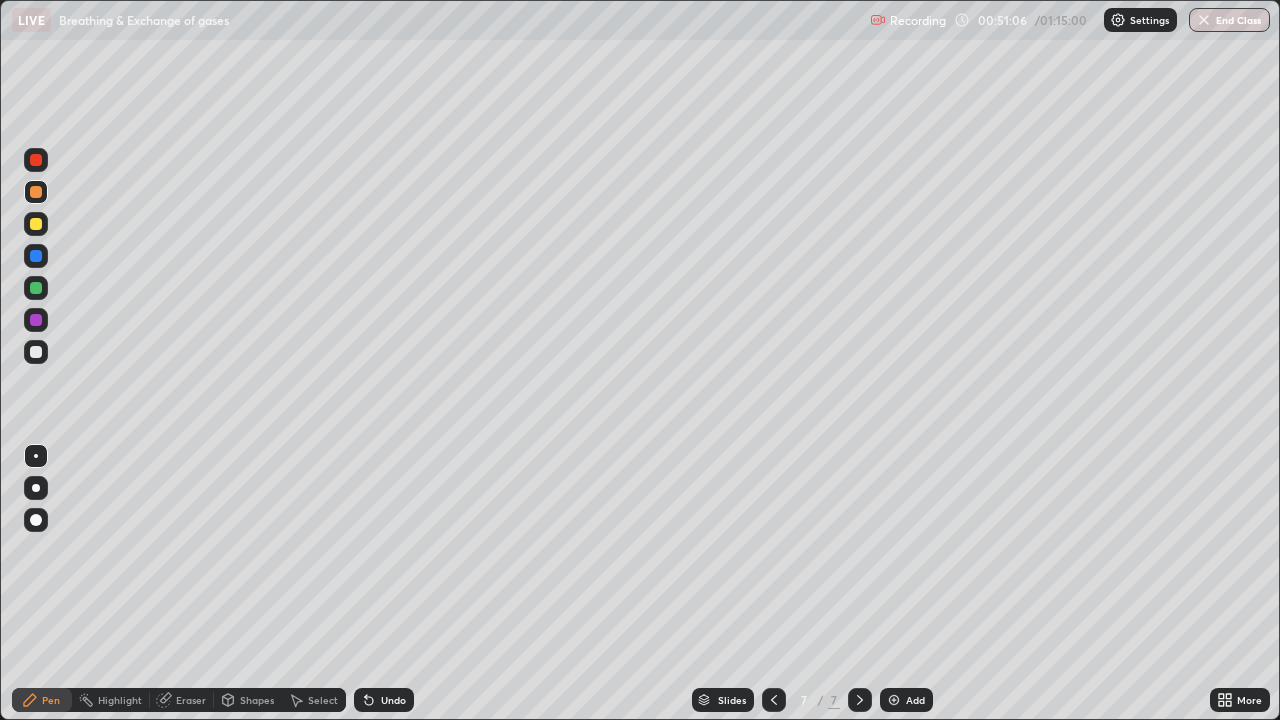 click at bounding box center (36, 352) 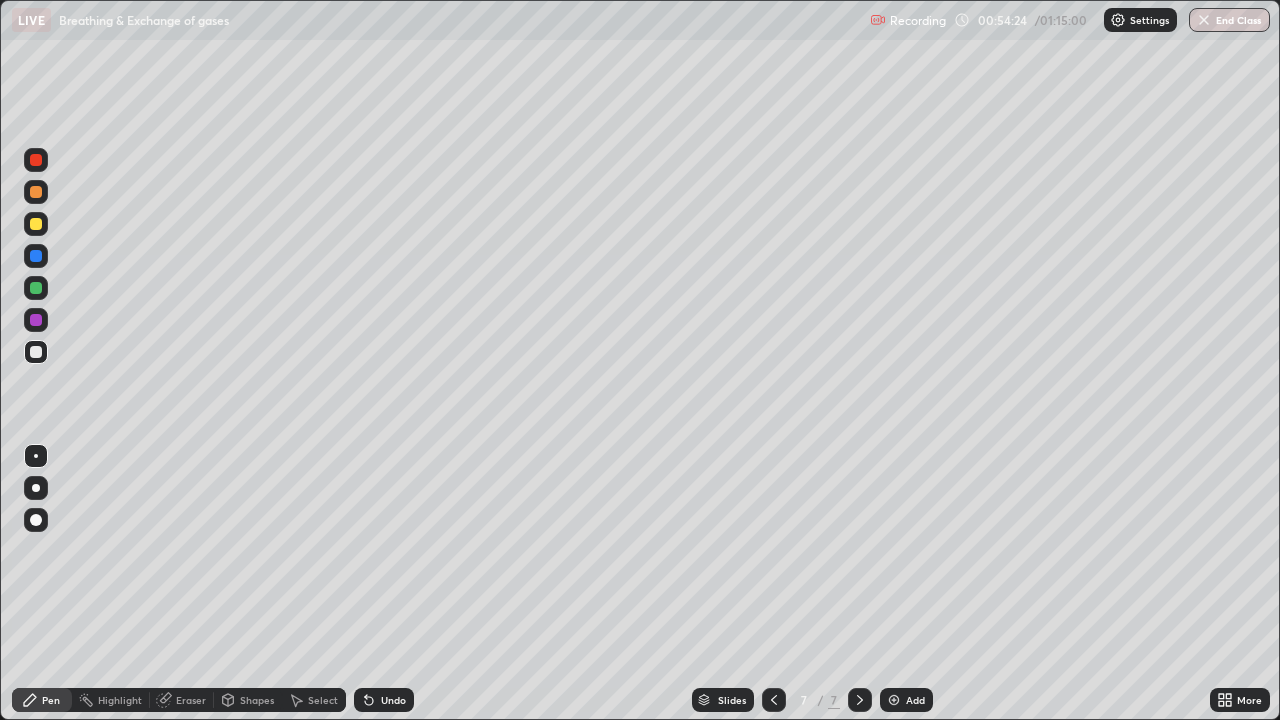 click on "Add" at bounding box center [915, 700] 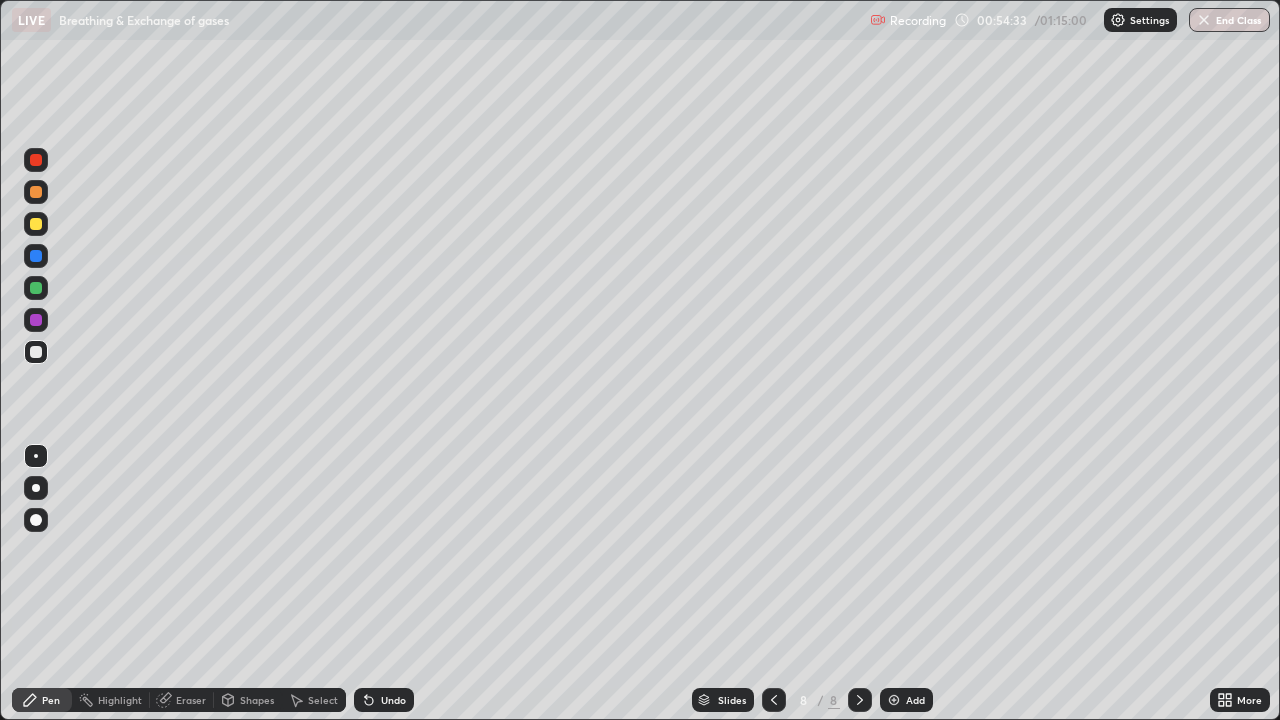 click at bounding box center [36, 288] 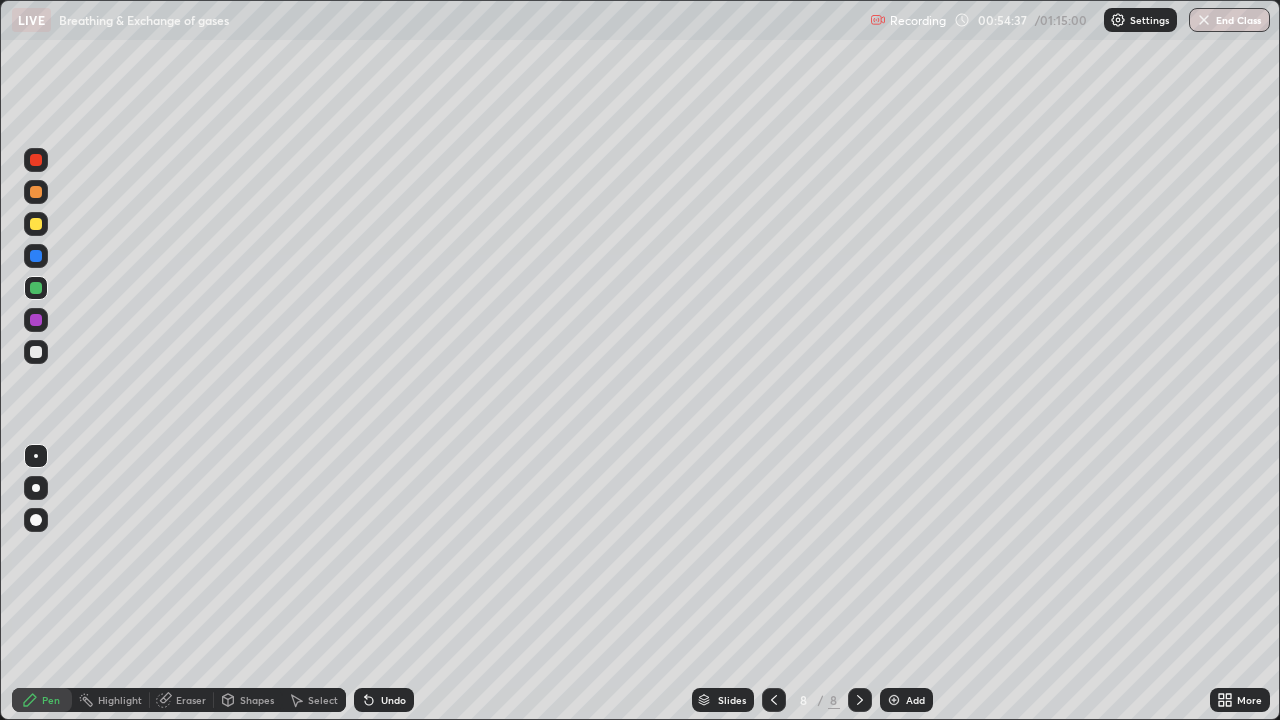 click at bounding box center (36, 224) 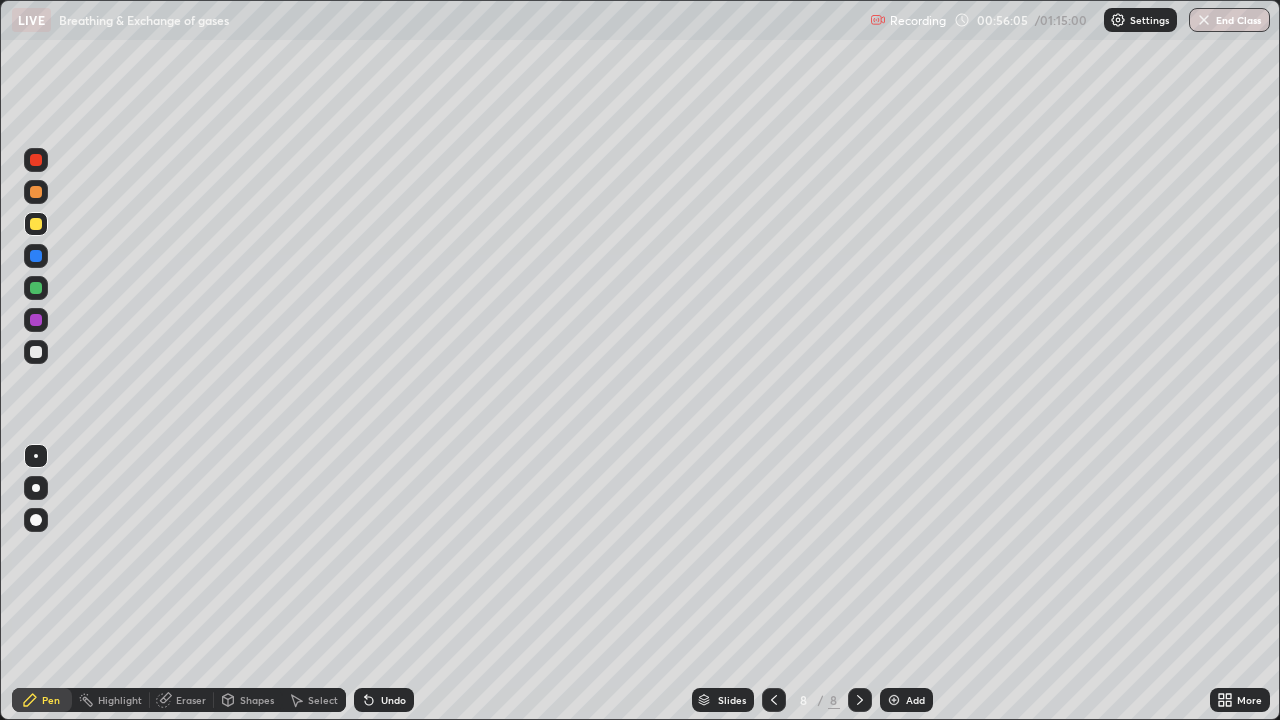 click on "Undo" at bounding box center [393, 700] 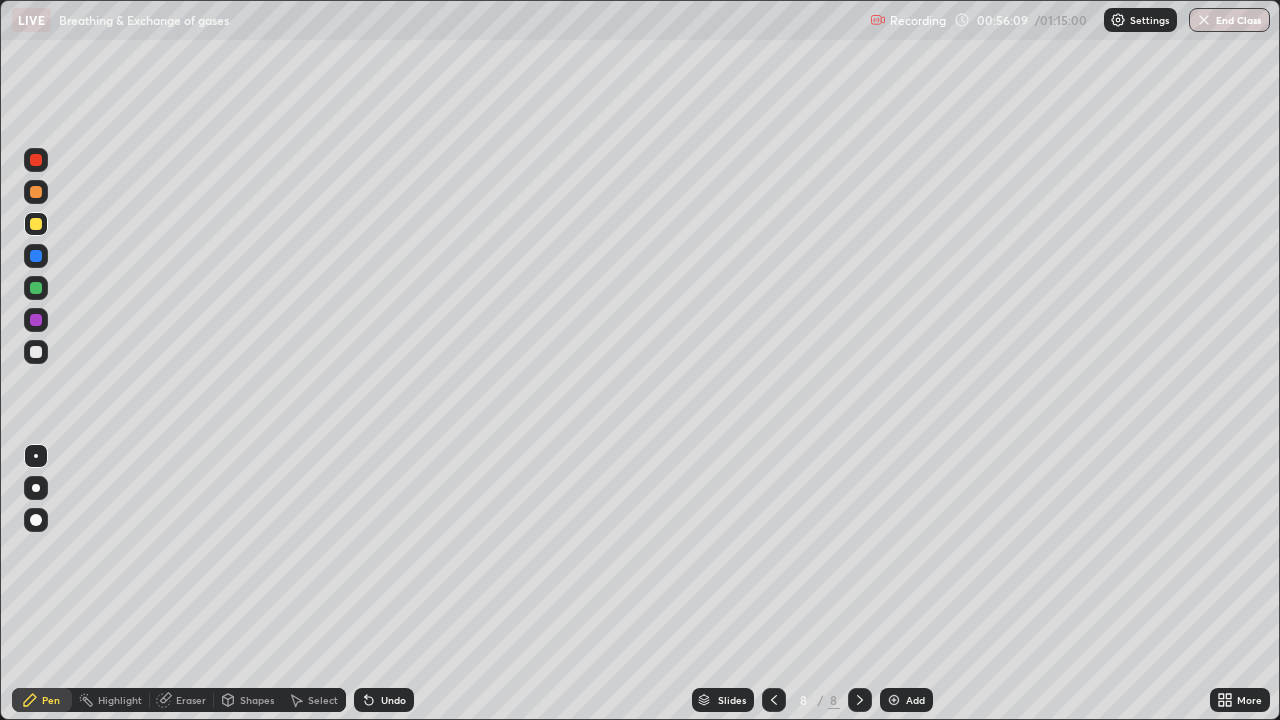 click at bounding box center [36, 352] 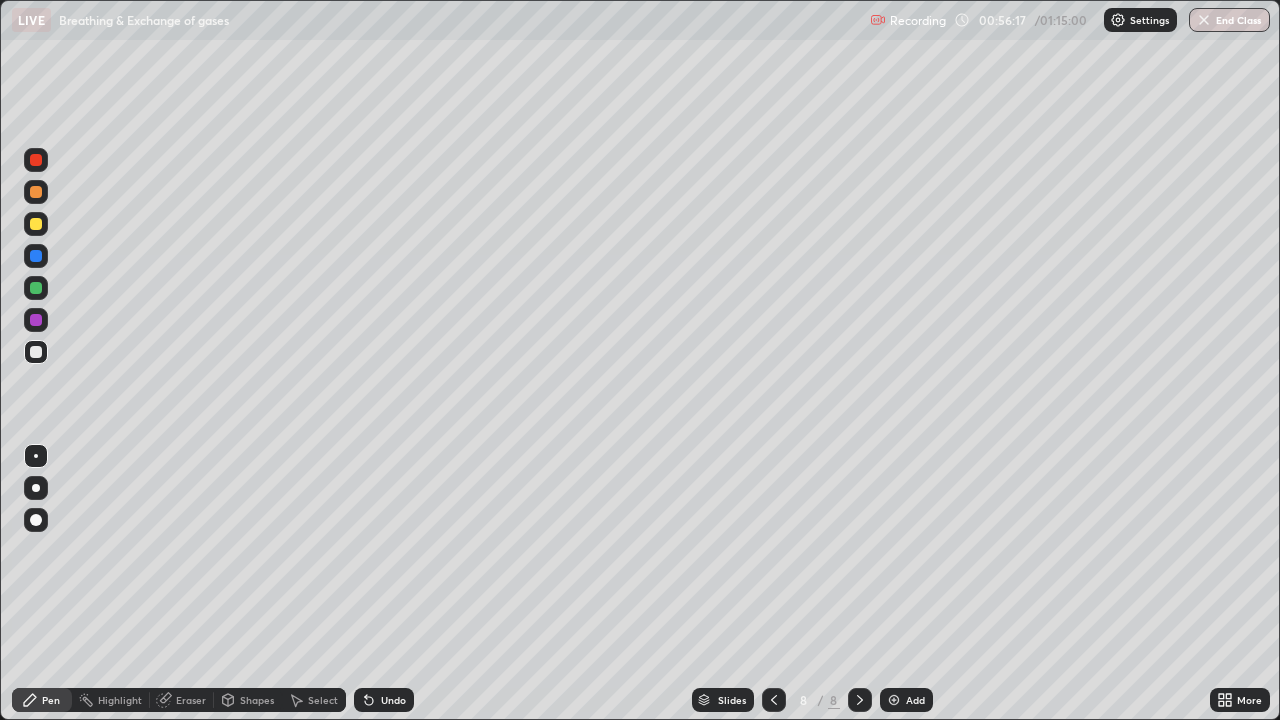 click at bounding box center (36, 320) 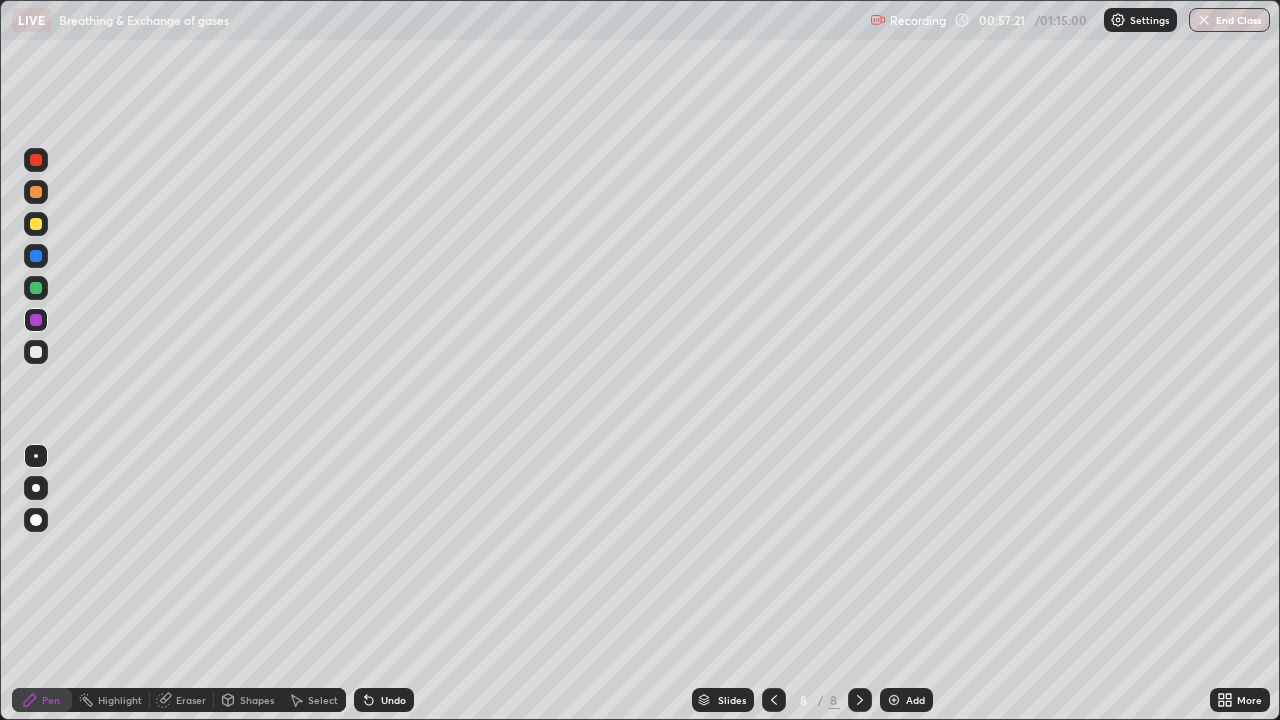 click at bounding box center [36, 352] 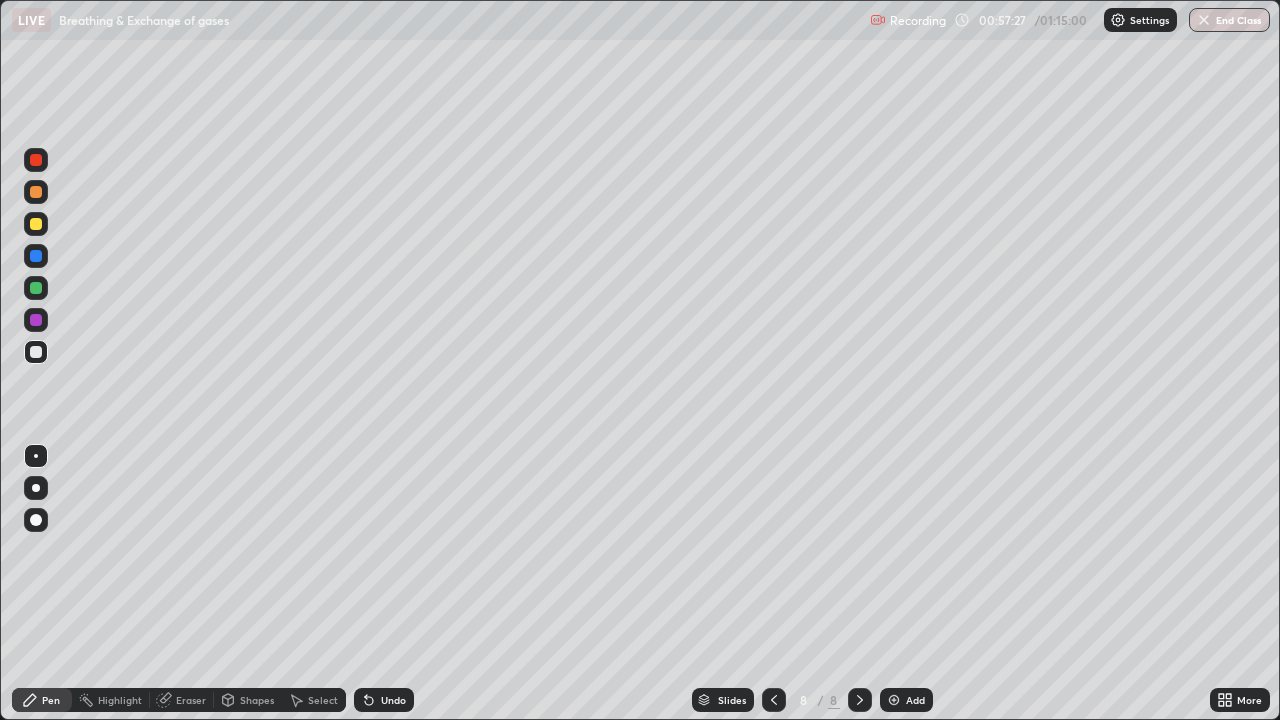 click at bounding box center [36, 288] 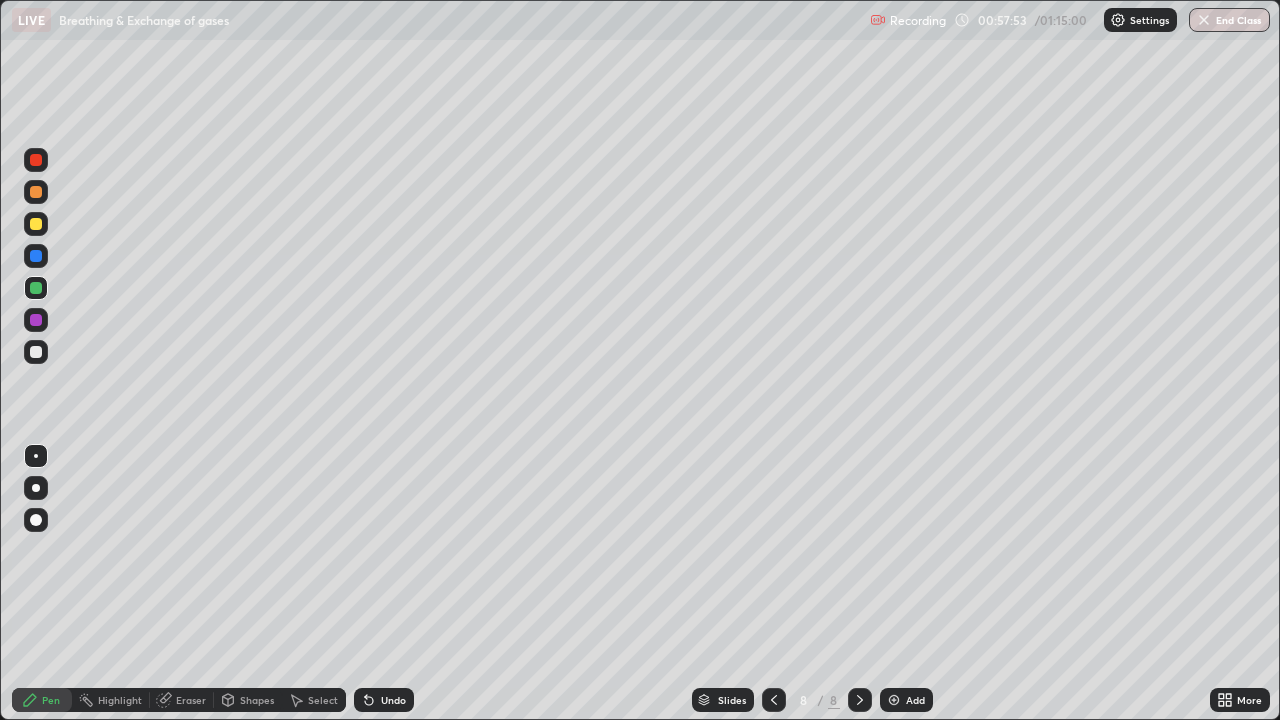 click at bounding box center (36, 320) 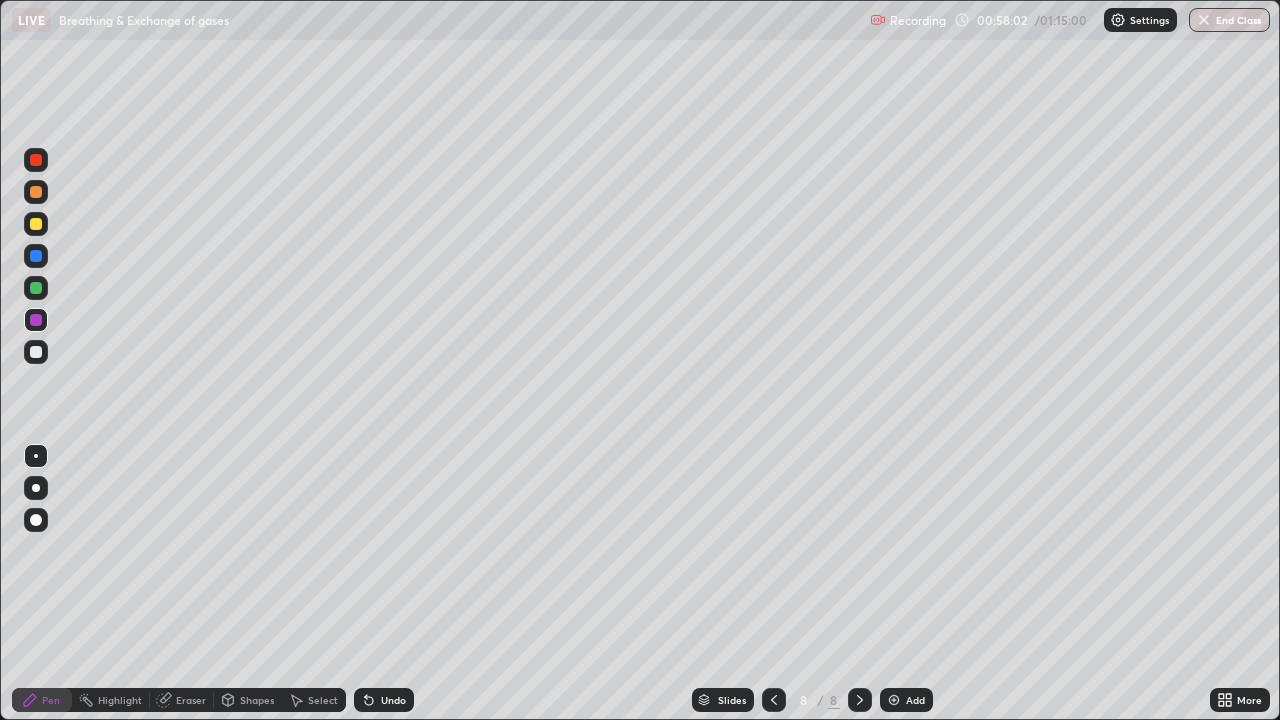 click at bounding box center (36, 256) 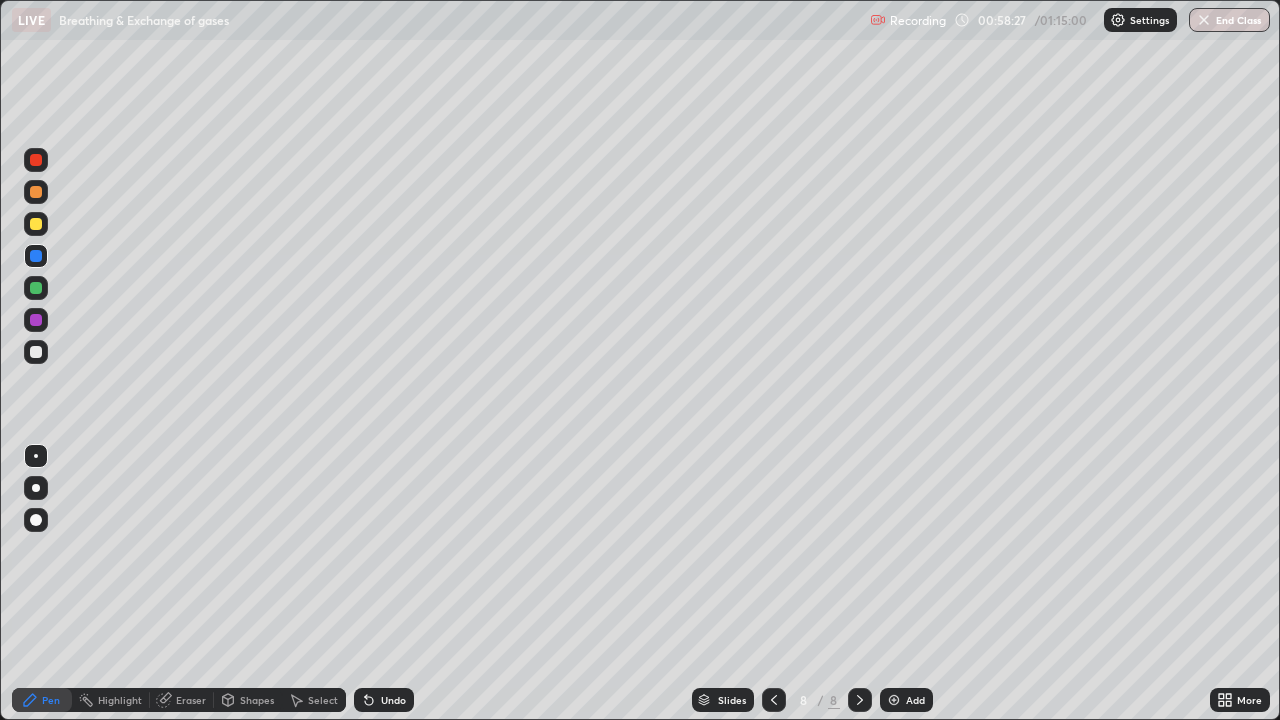 click on "Eraser" at bounding box center (191, 700) 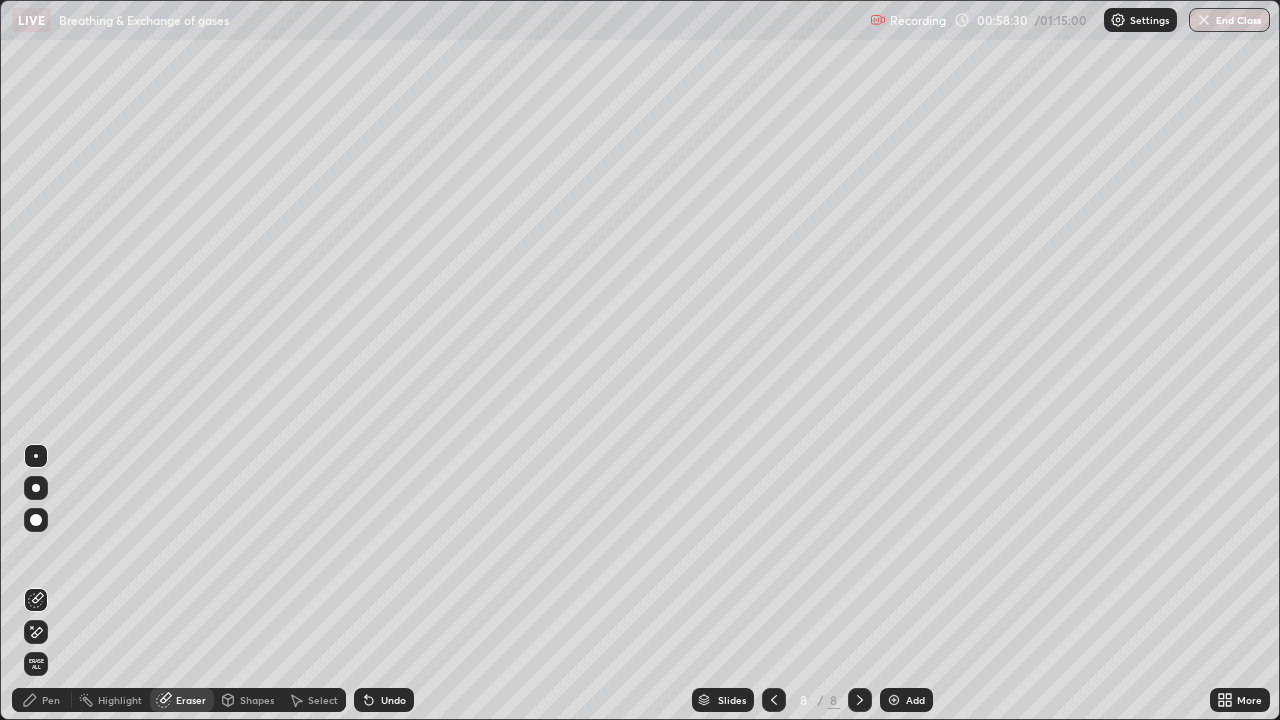 click on "Pen" at bounding box center [51, 700] 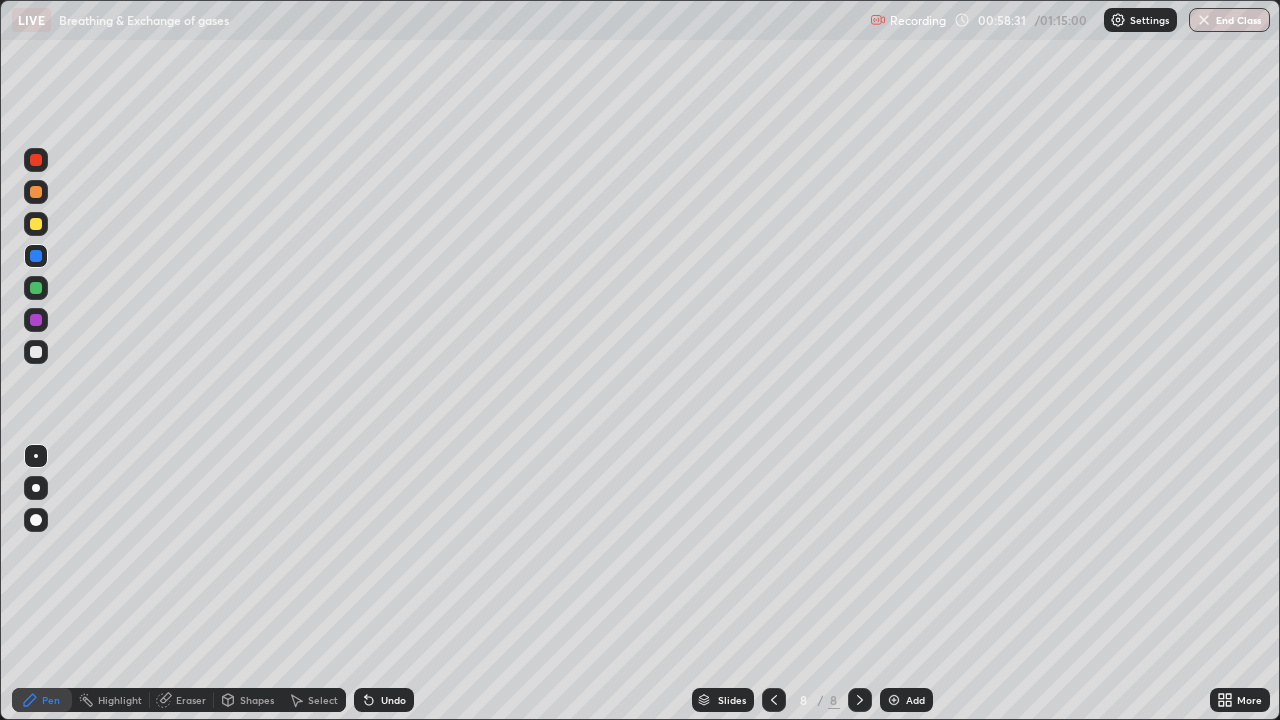click at bounding box center [36, 352] 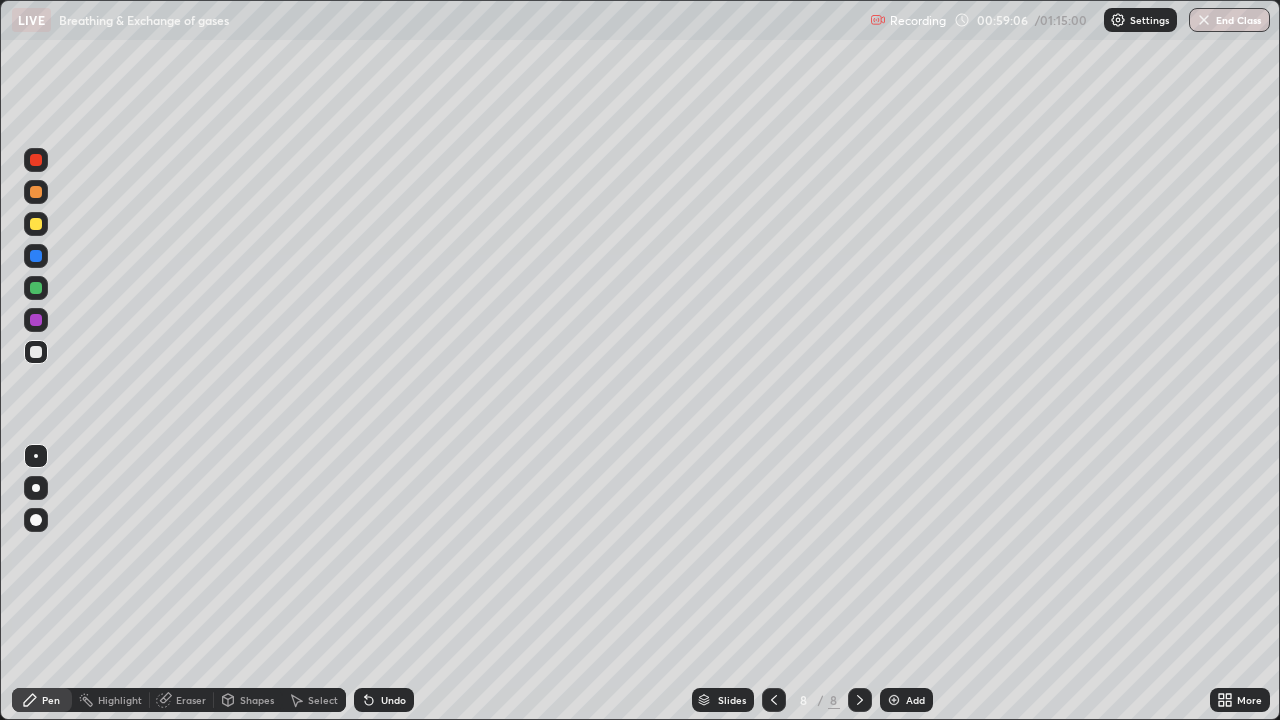 click on "Undo" at bounding box center [393, 700] 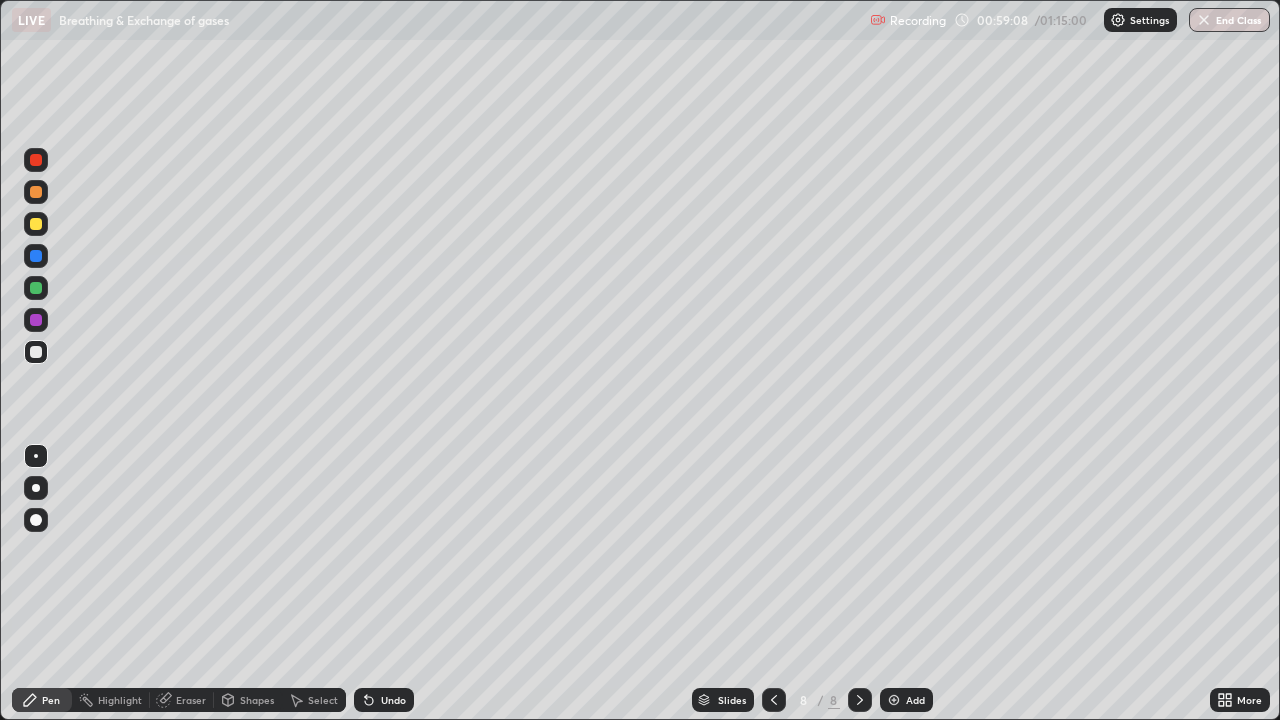 click on "Undo" at bounding box center [393, 700] 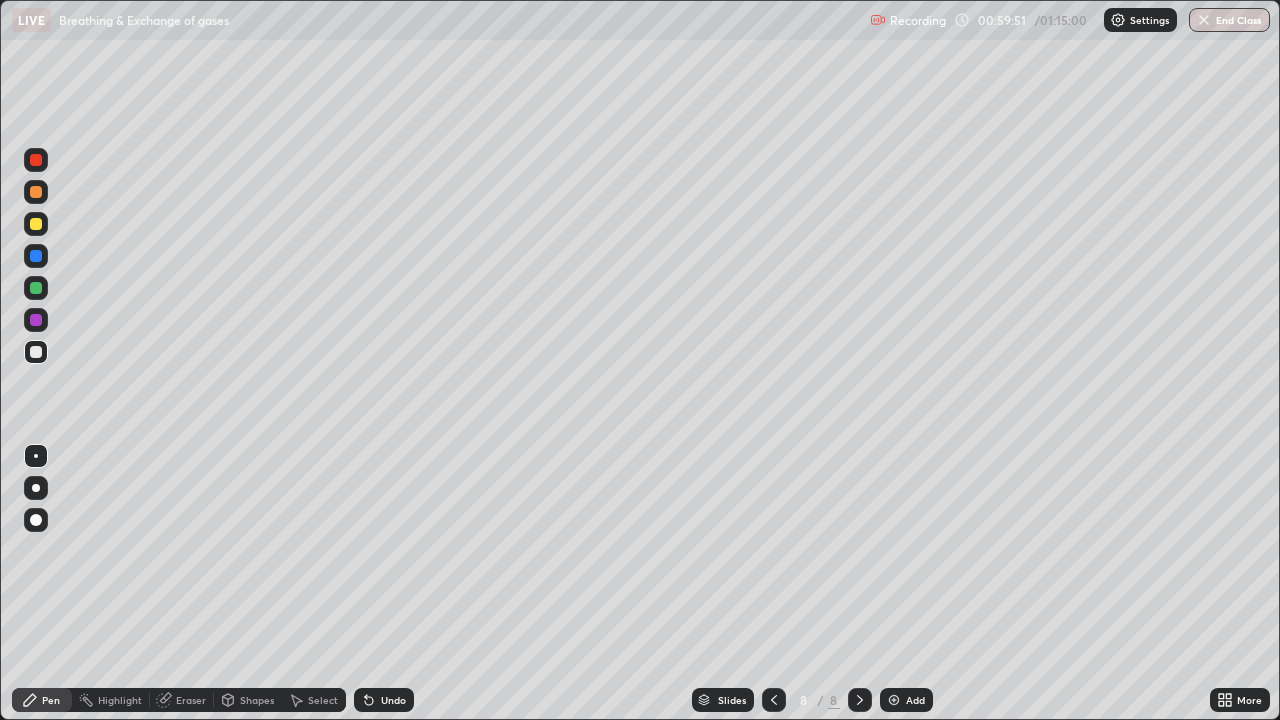 click at bounding box center [36, 256] 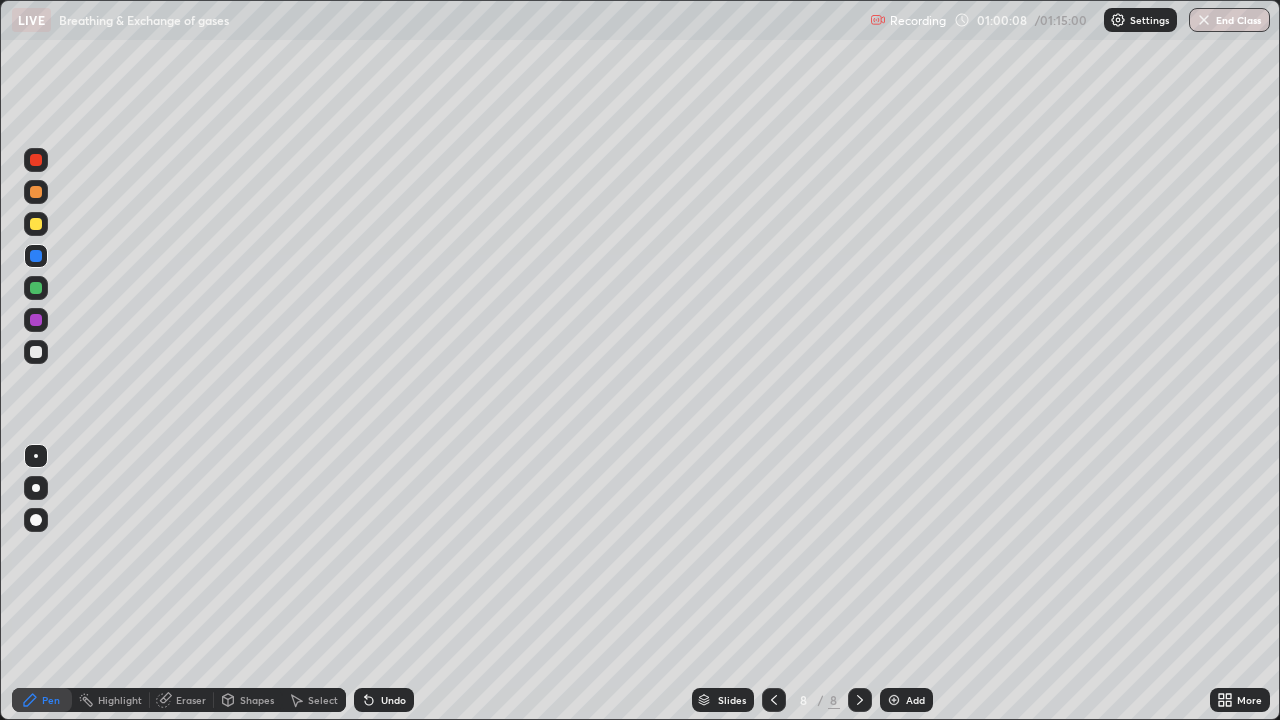 click at bounding box center (36, 224) 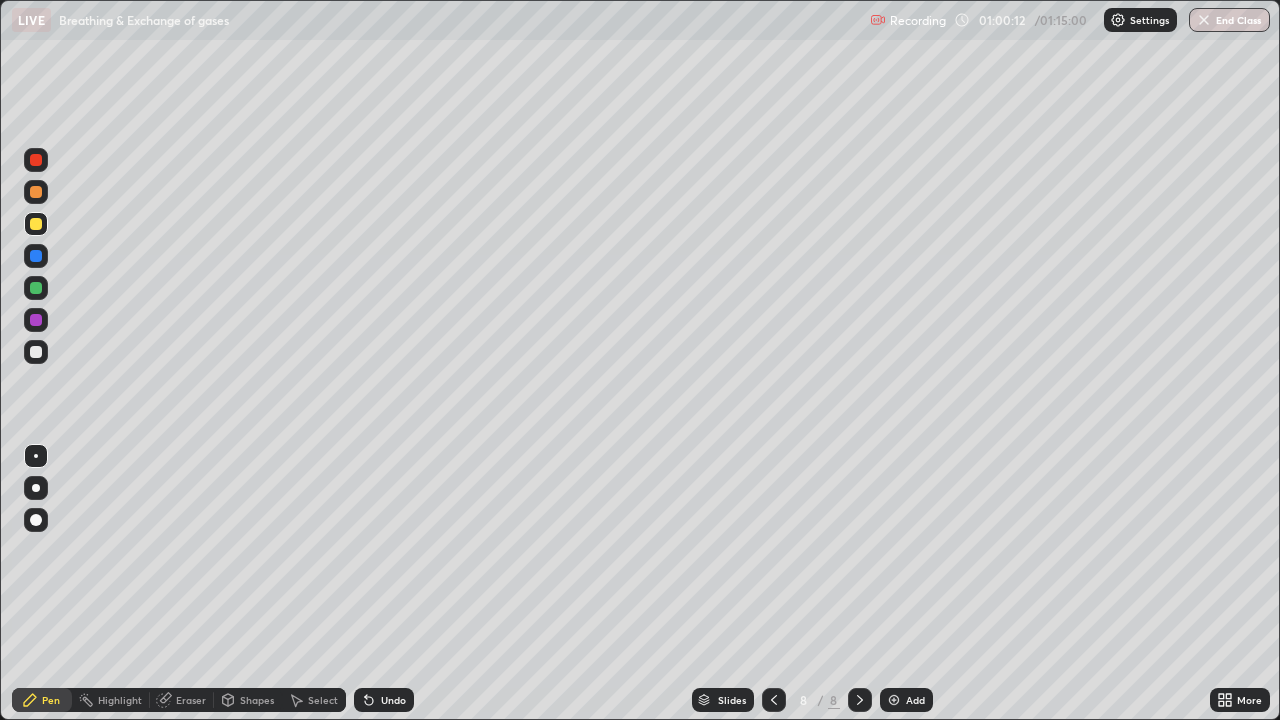 click on "Undo" at bounding box center (393, 700) 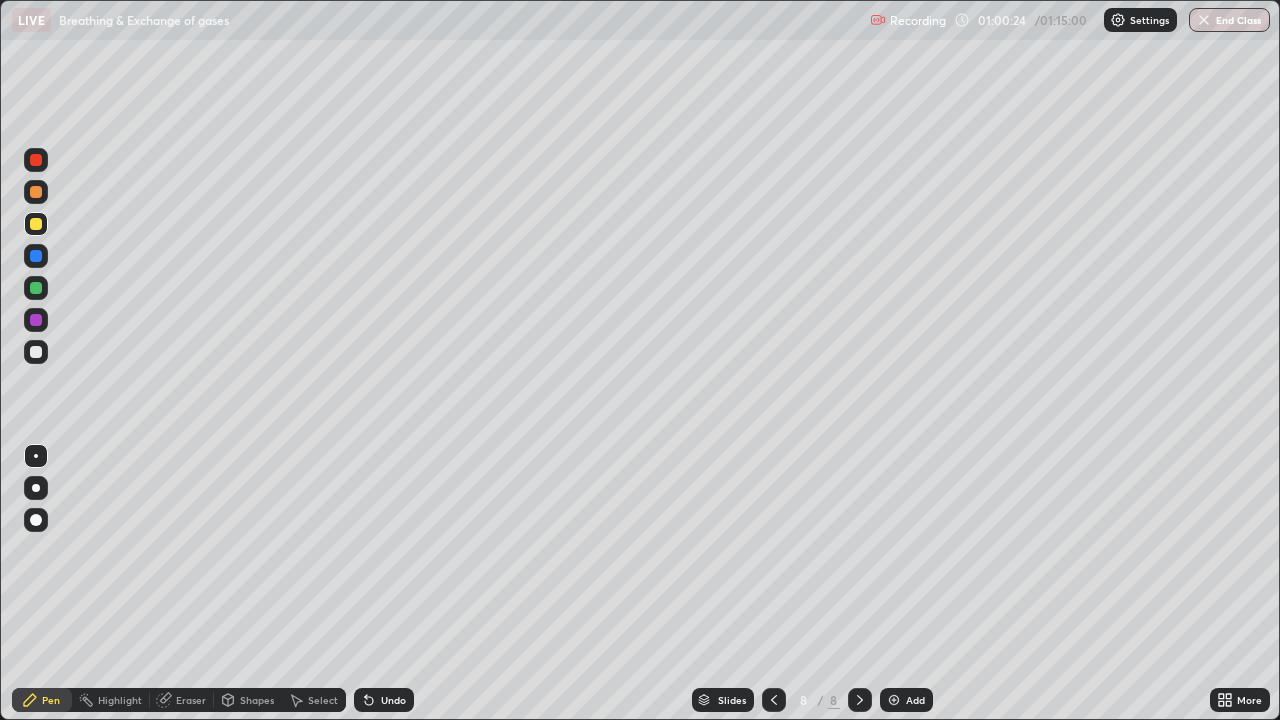 click at bounding box center (36, 160) 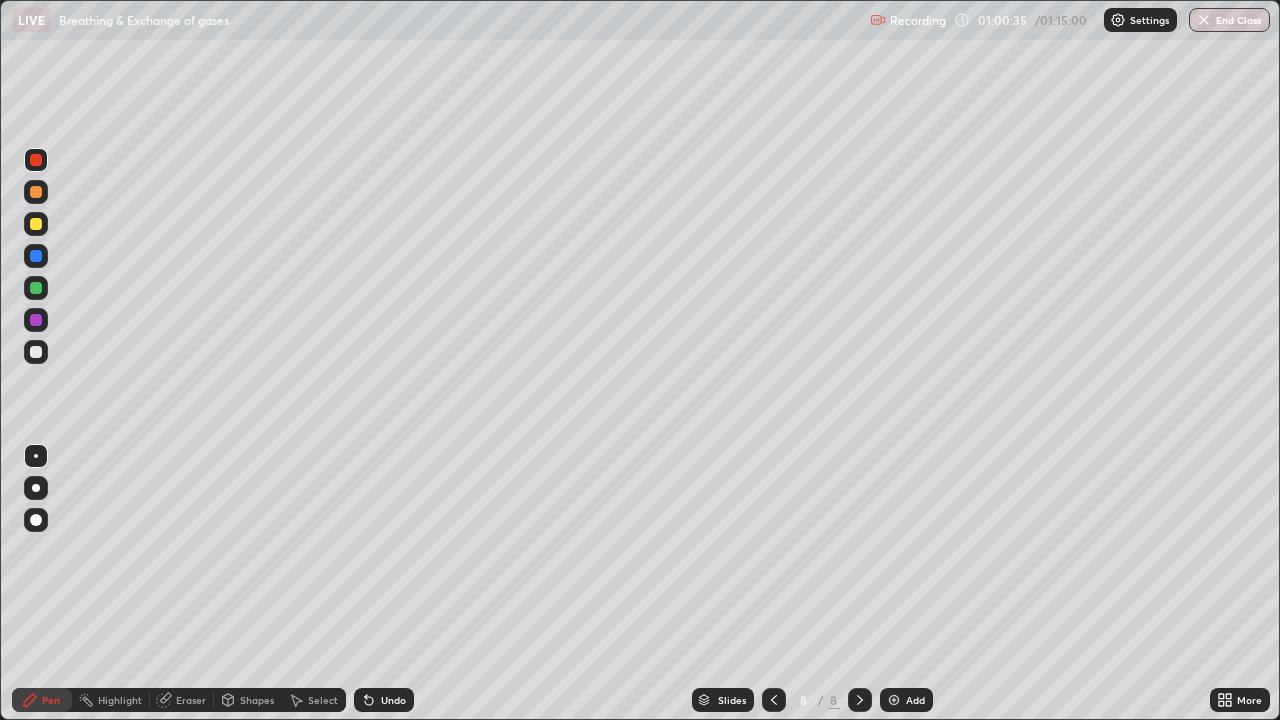 click on "Undo" at bounding box center (393, 700) 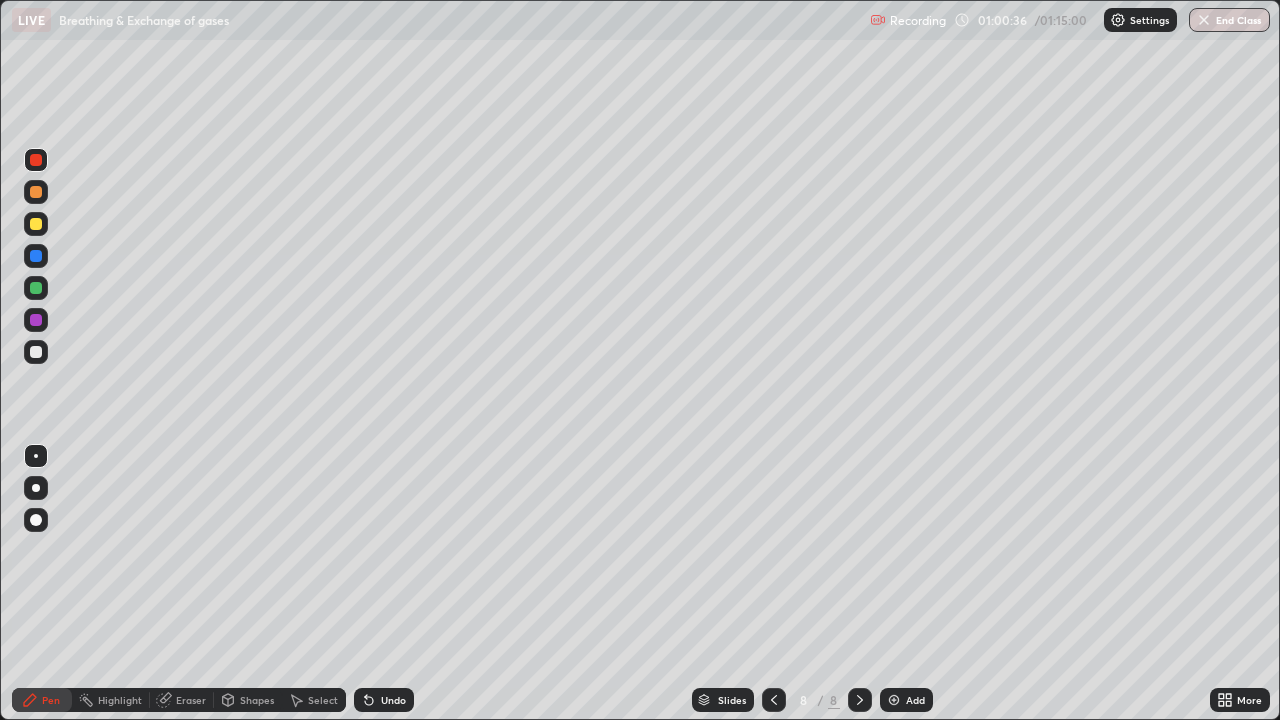 click on "Undo" at bounding box center (384, 700) 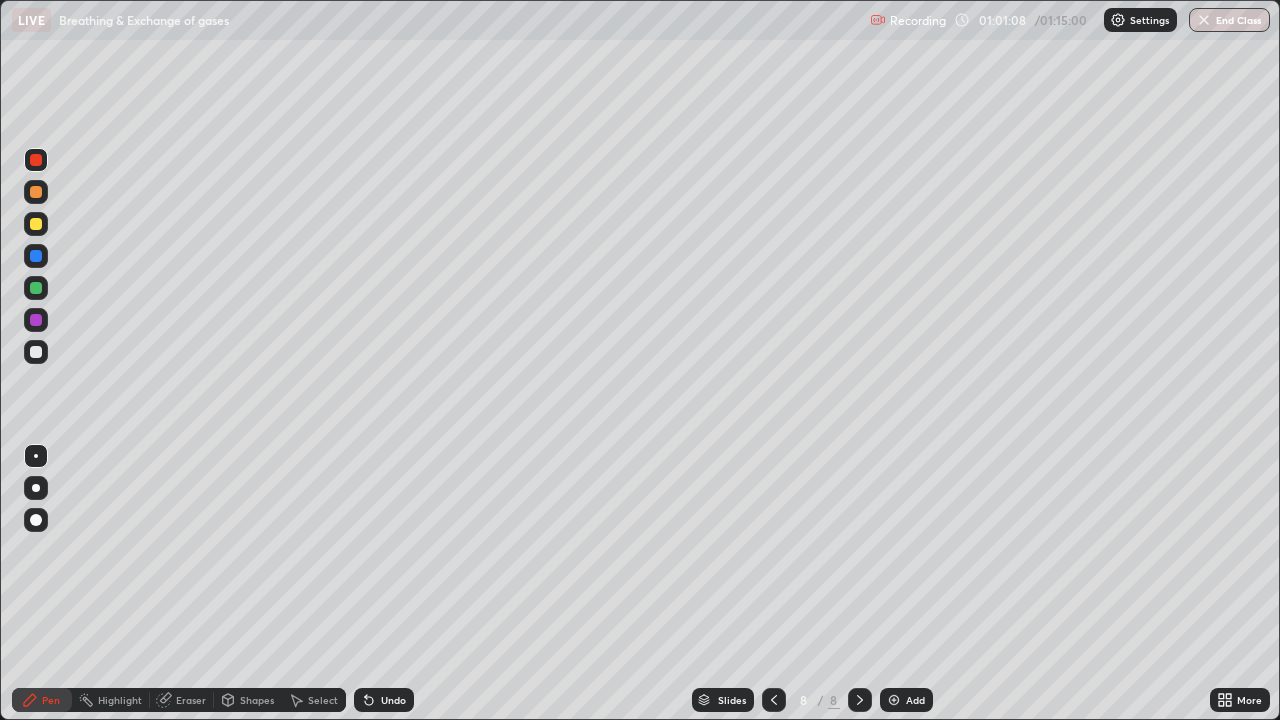 click on "Undo" at bounding box center (393, 700) 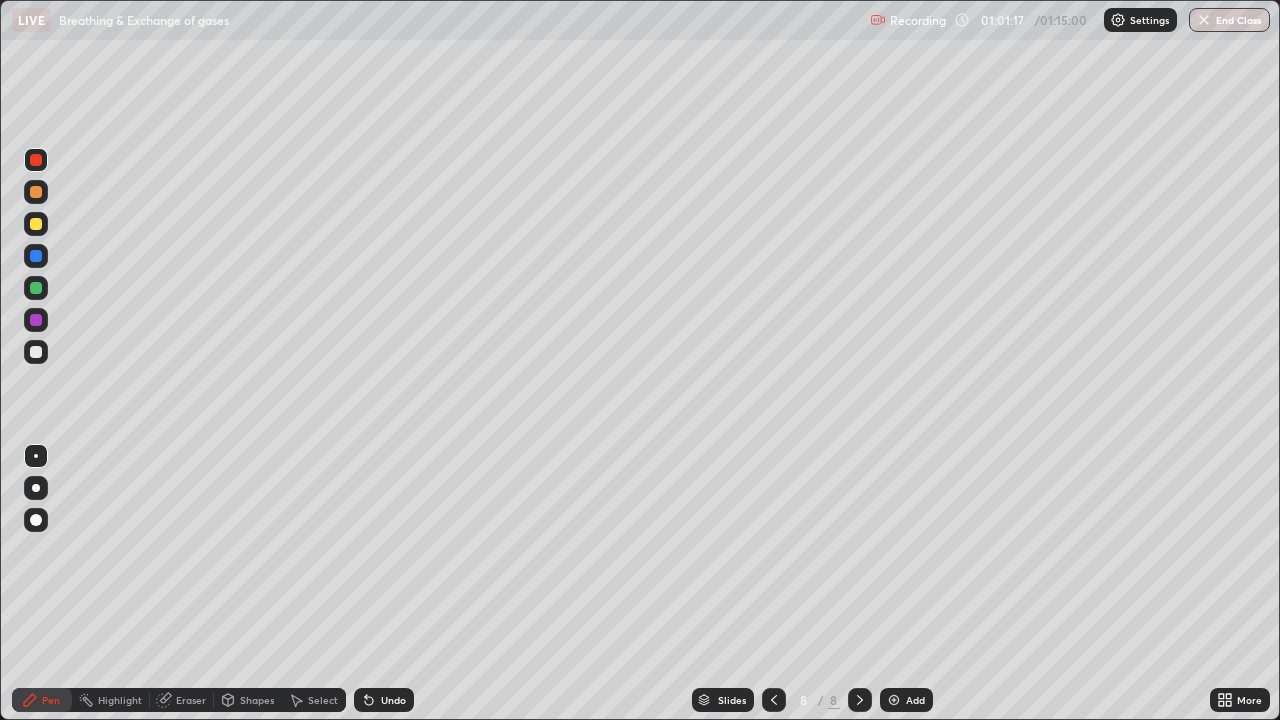 click at bounding box center (36, 224) 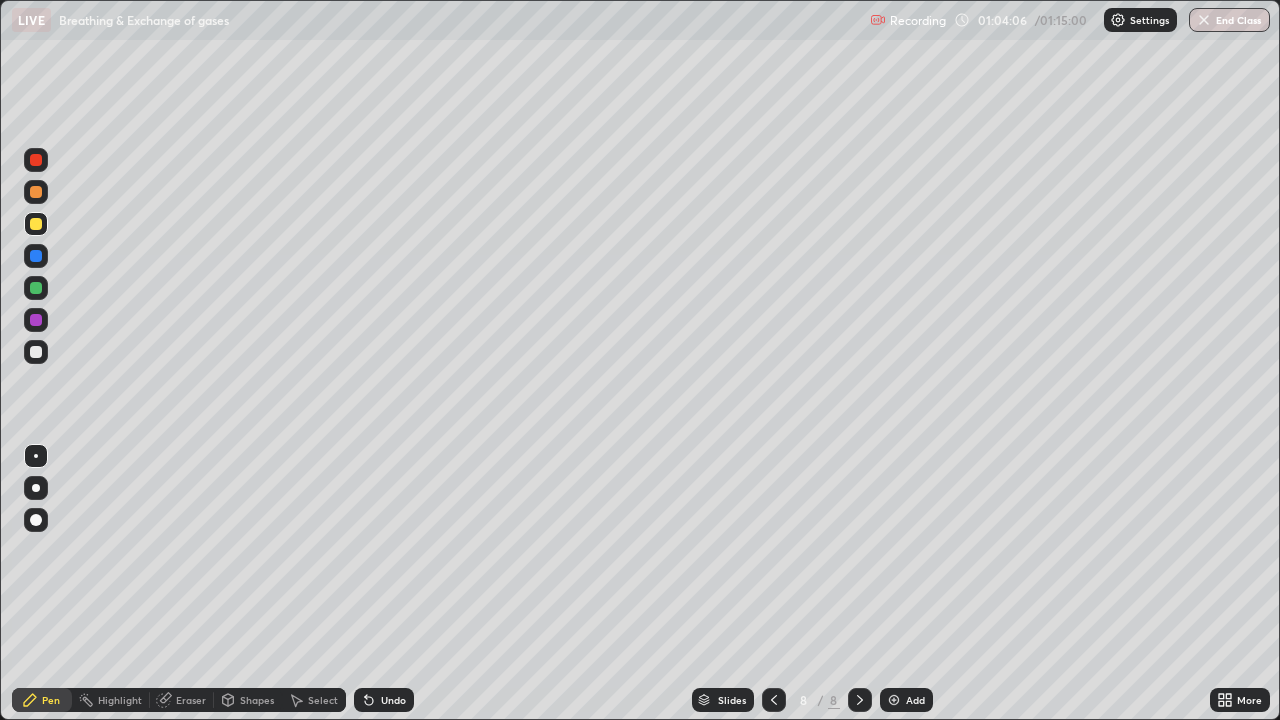 click on "Undo" at bounding box center [393, 700] 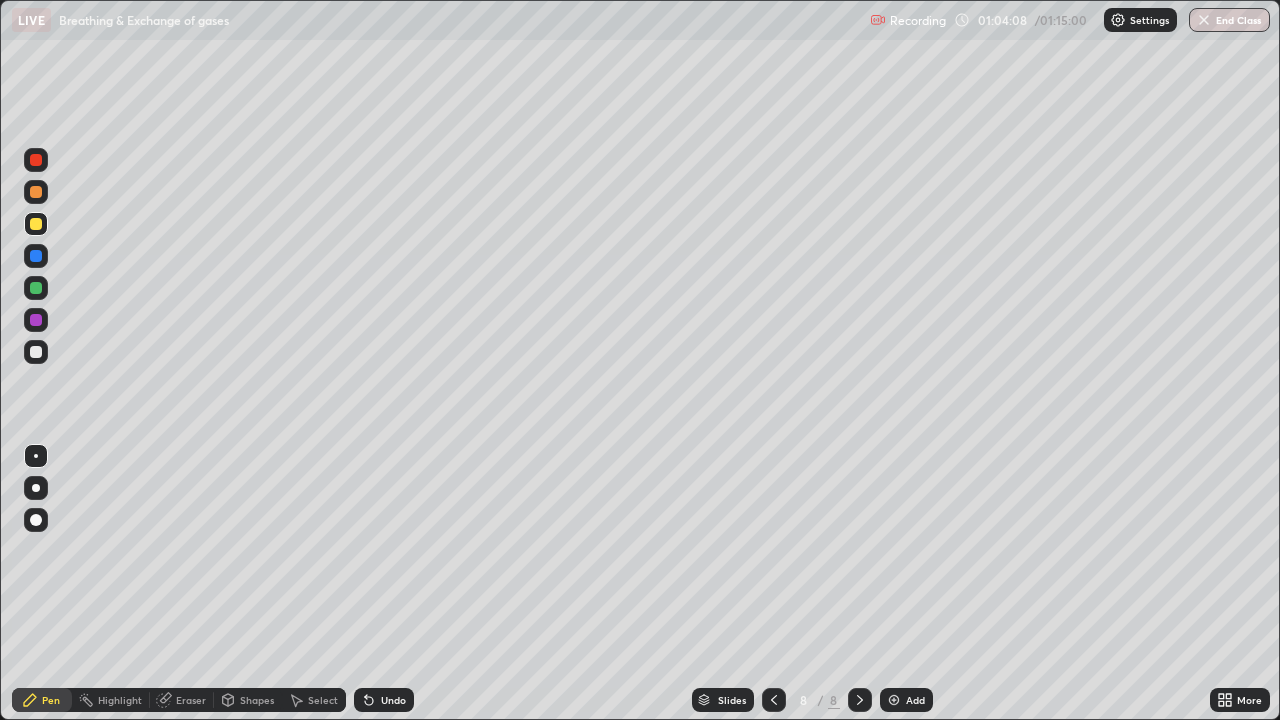 click on "Undo" at bounding box center (393, 700) 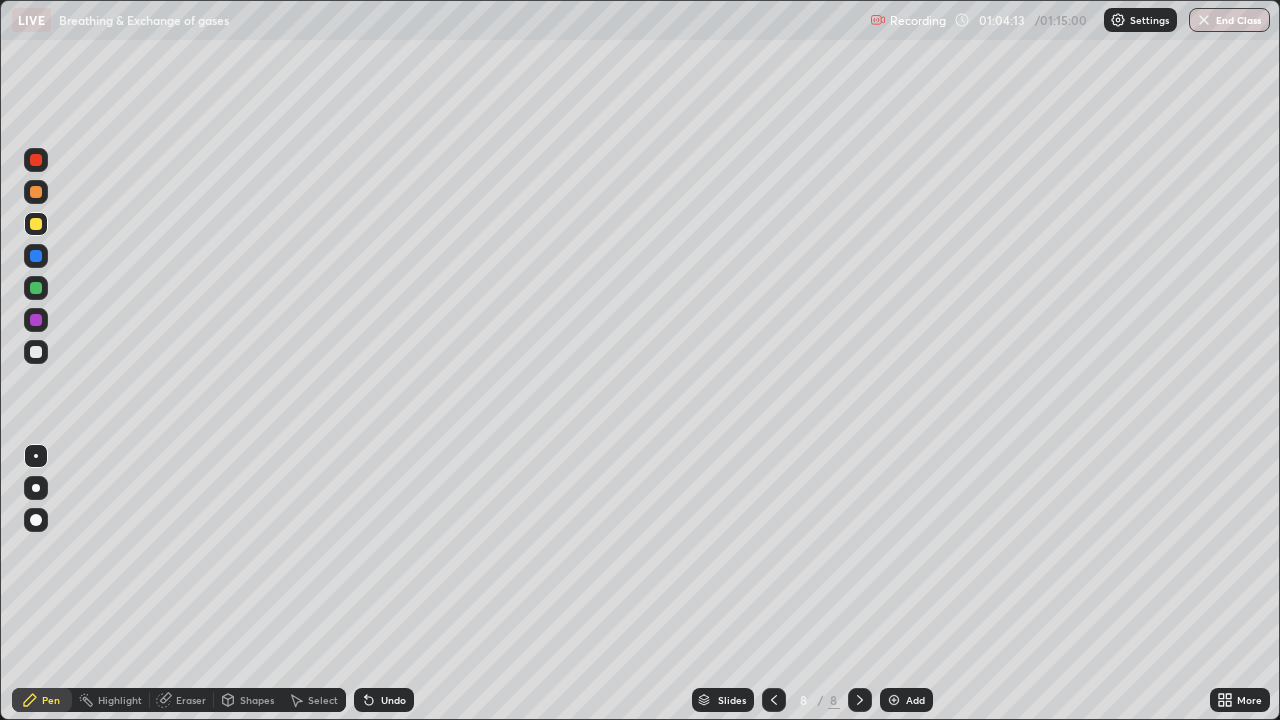 click at bounding box center [36, 352] 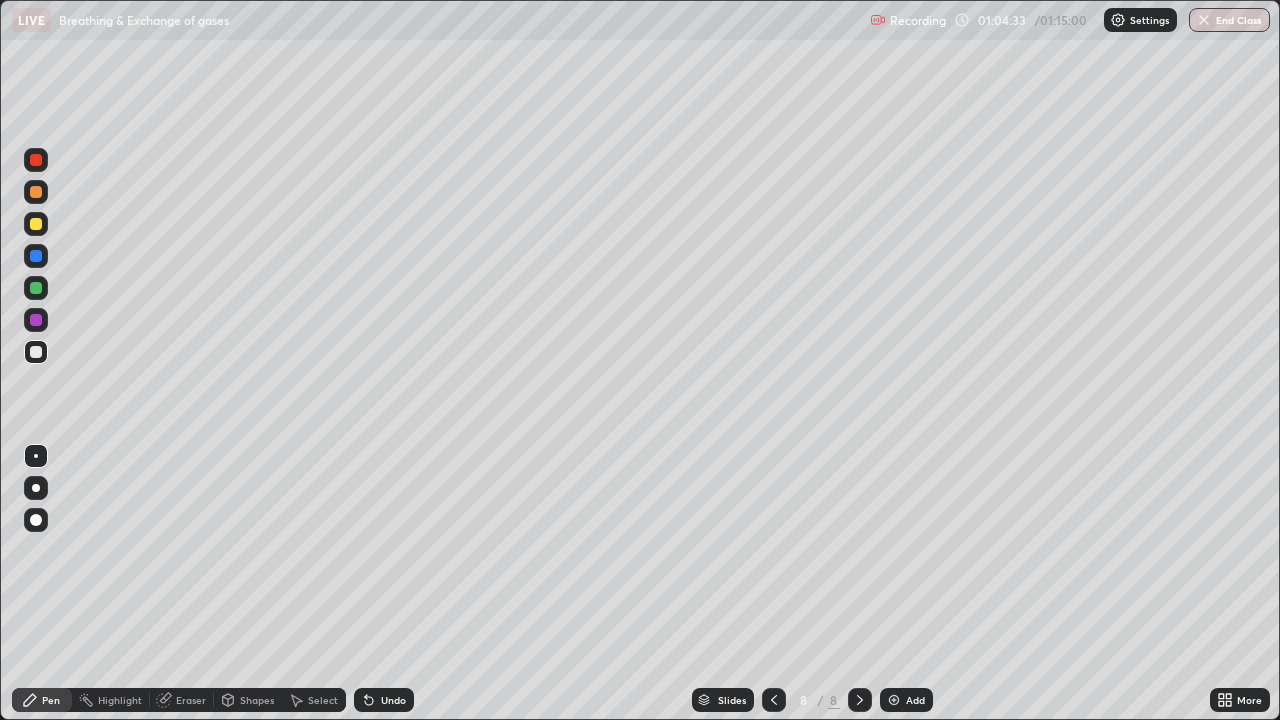 click on "Undo" at bounding box center (393, 700) 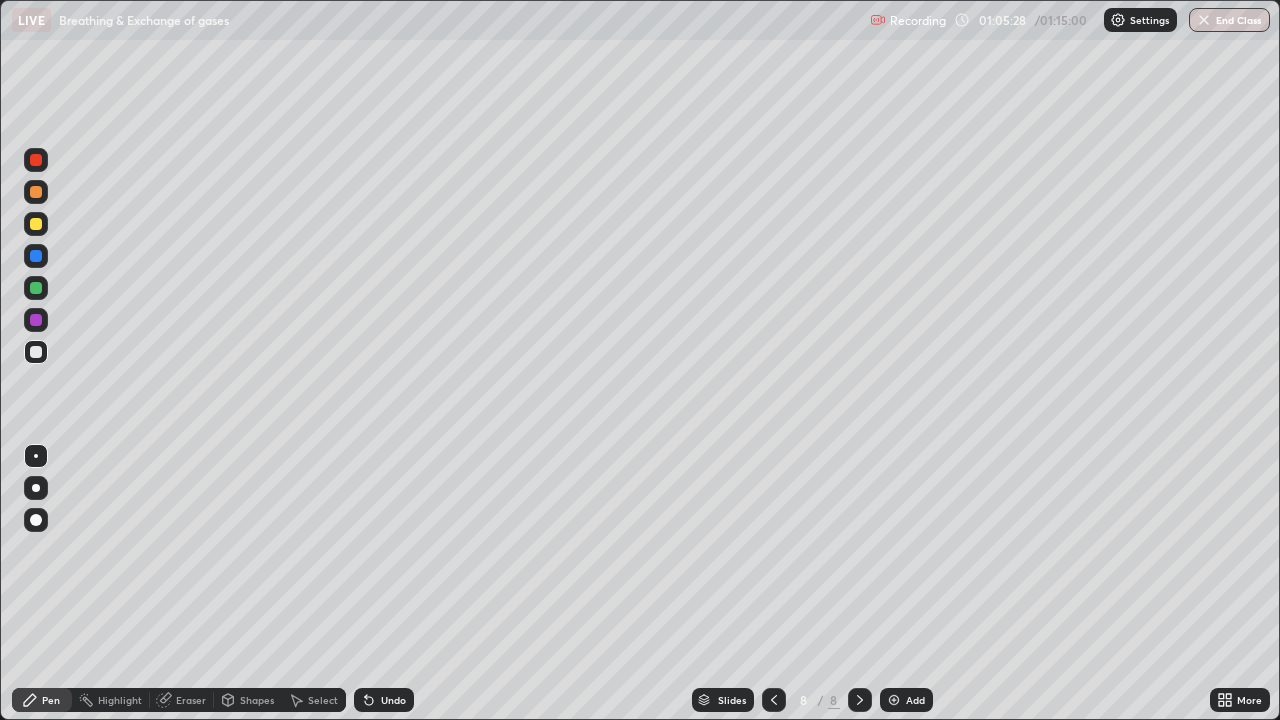 click on "Undo" at bounding box center (393, 700) 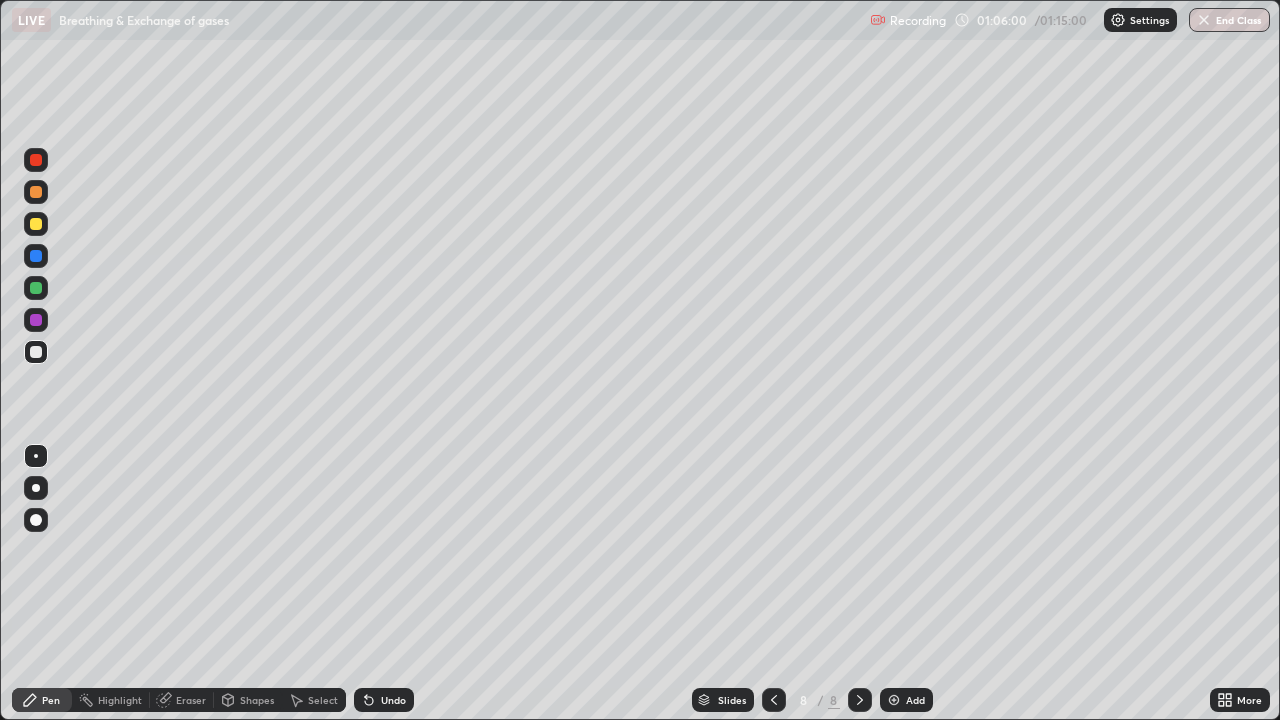 click at bounding box center (36, 160) 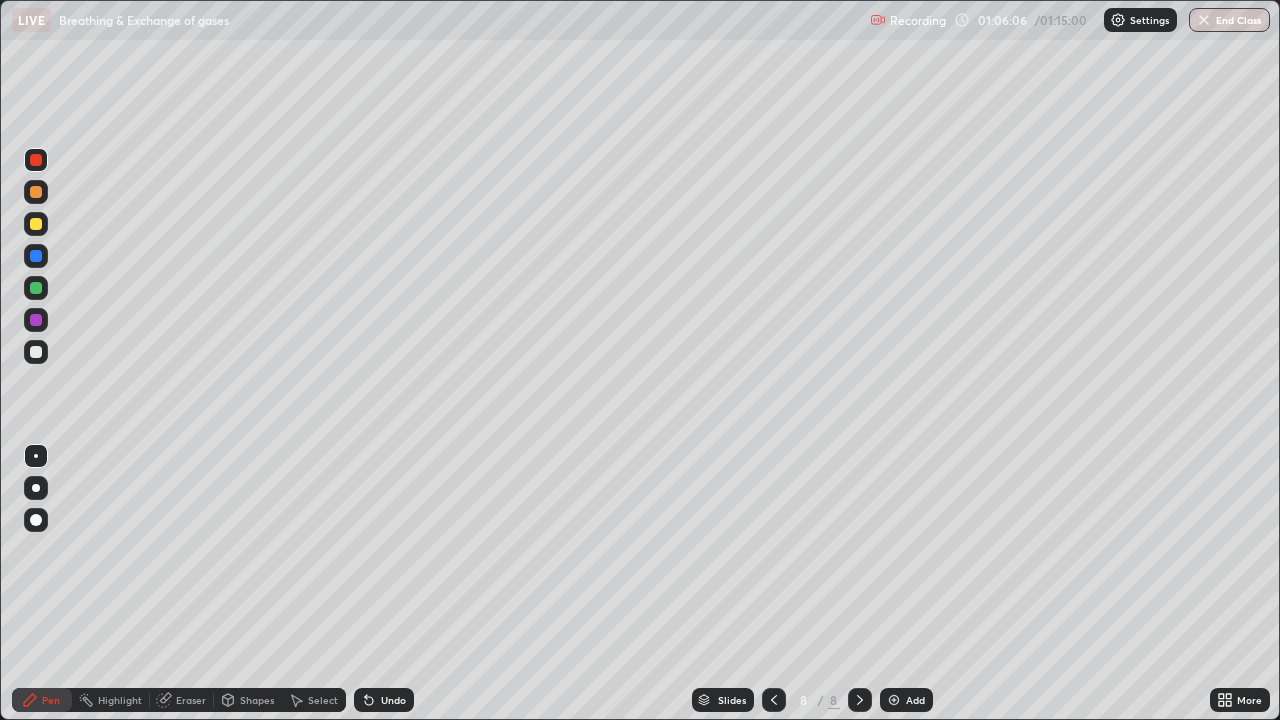 click on "Undo" at bounding box center [393, 700] 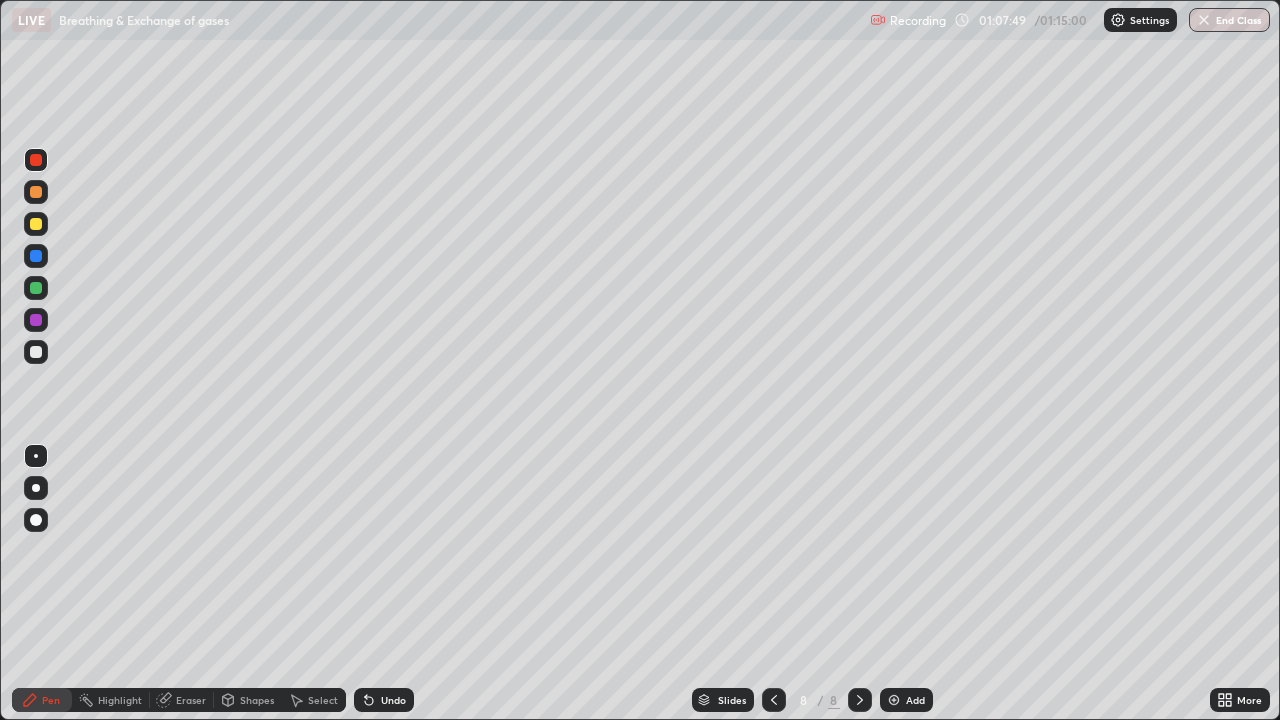 click at bounding box center (36, 288) 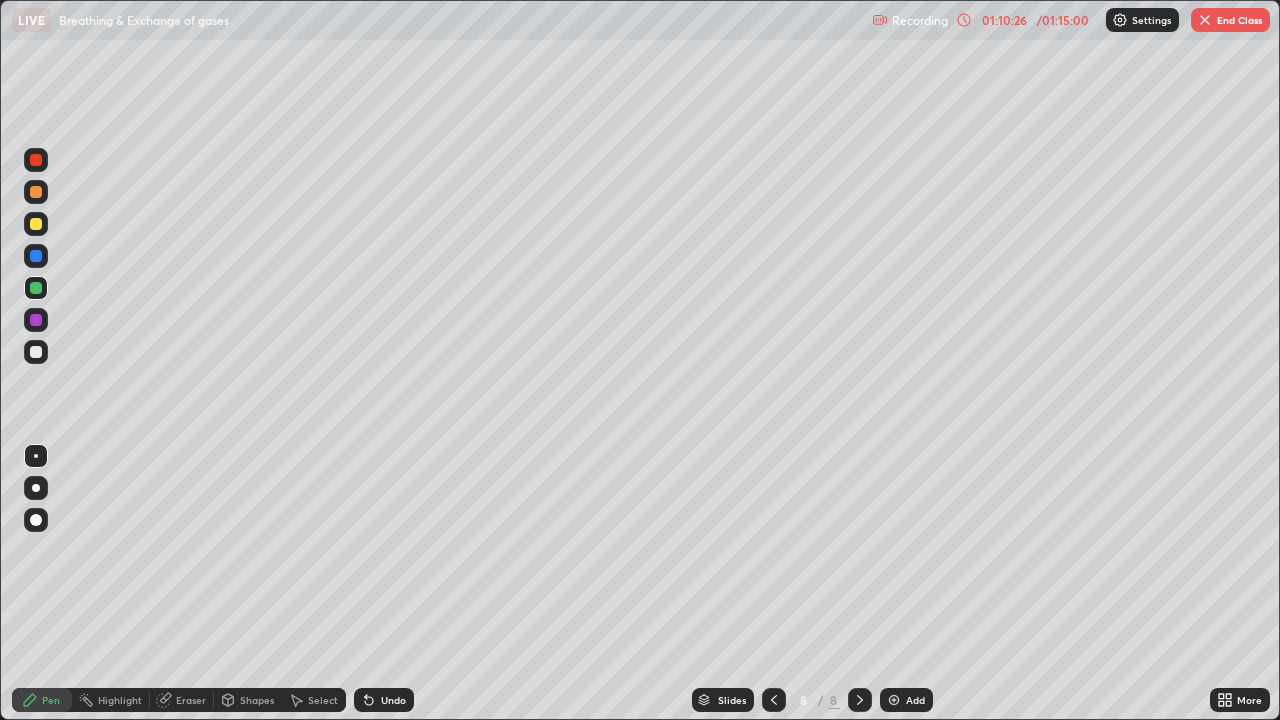 click on "Undo" at bounding box center [384, 700] 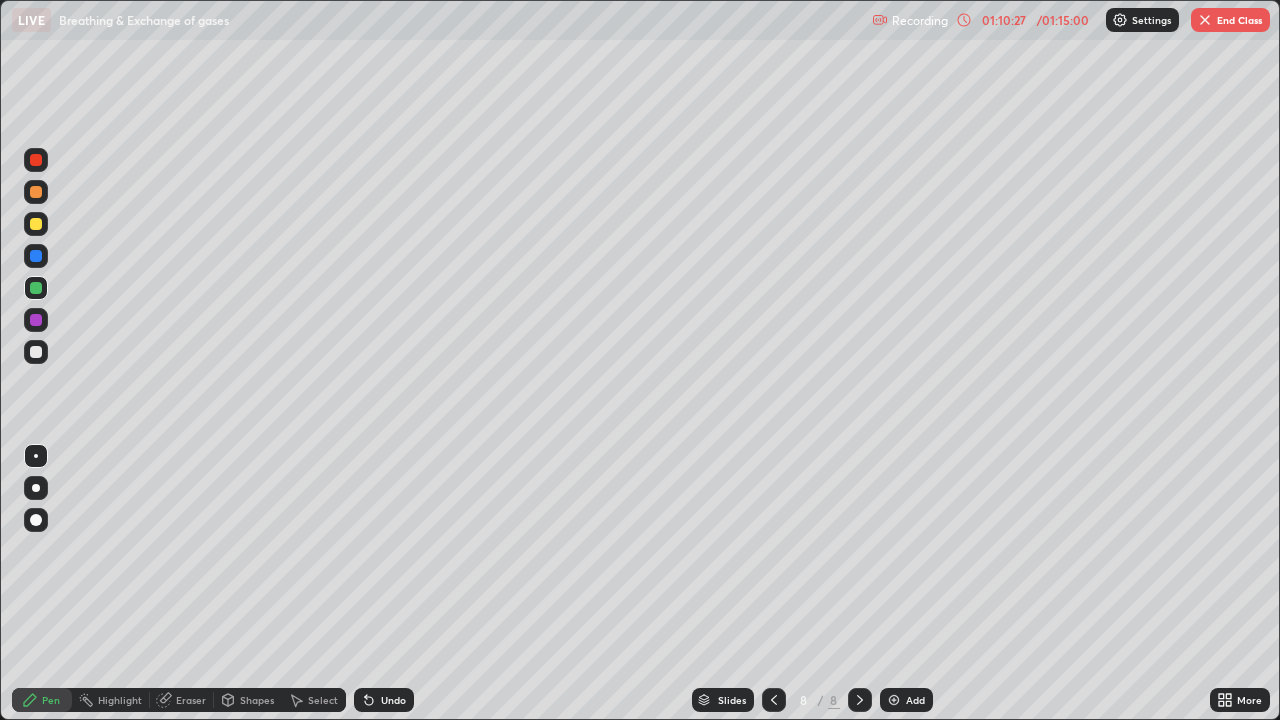 click on "Undo" at bounding box center [393, 700] 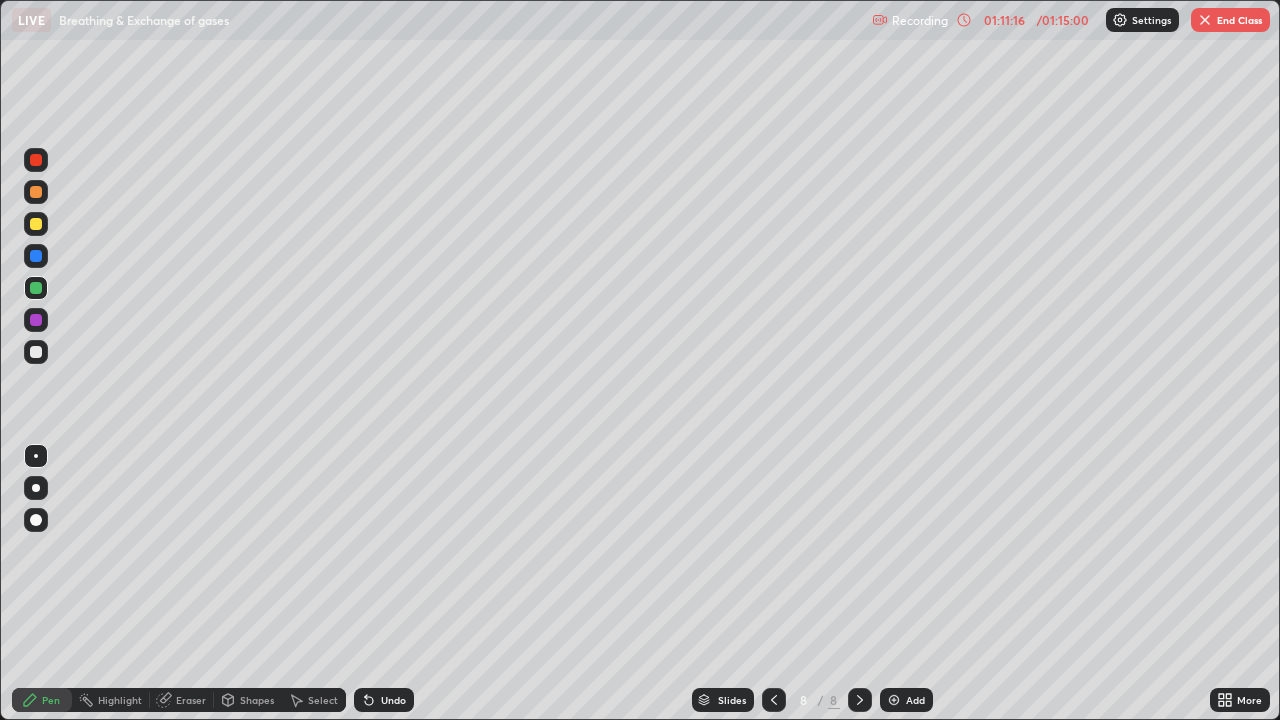 click on "Add" at bounding box center (915, 700) 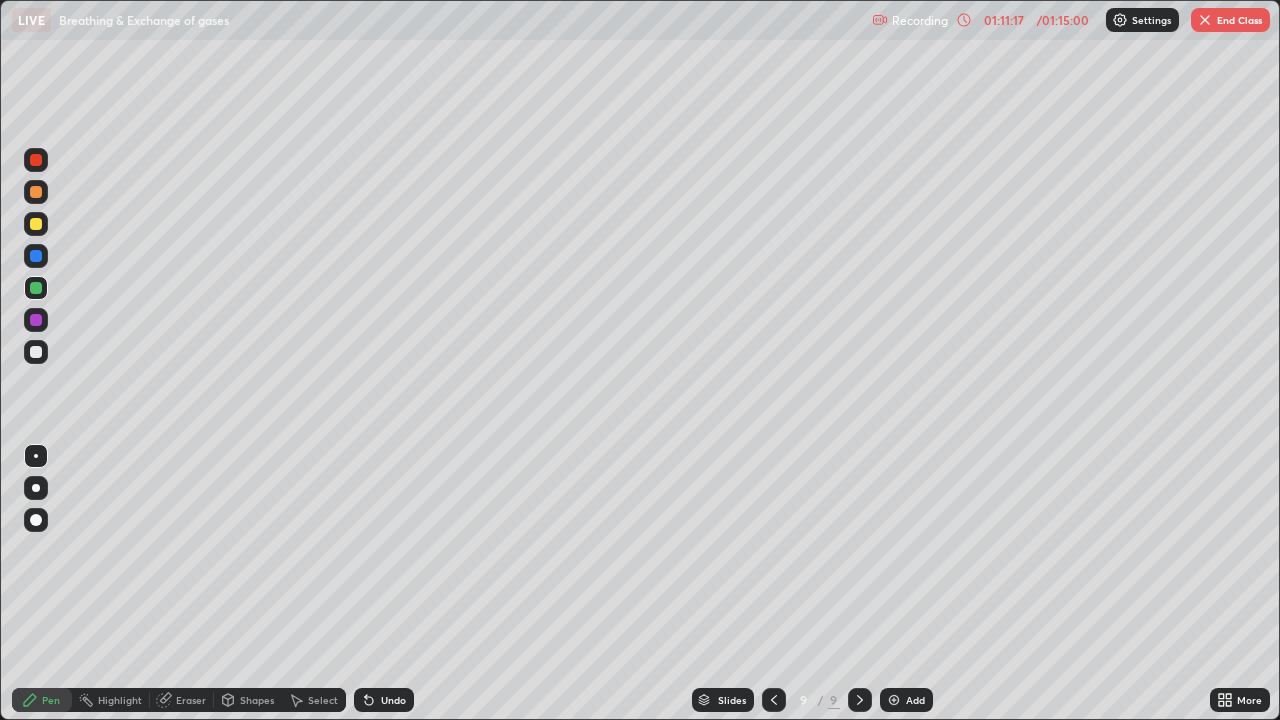 click at bounding box center [36, 192] 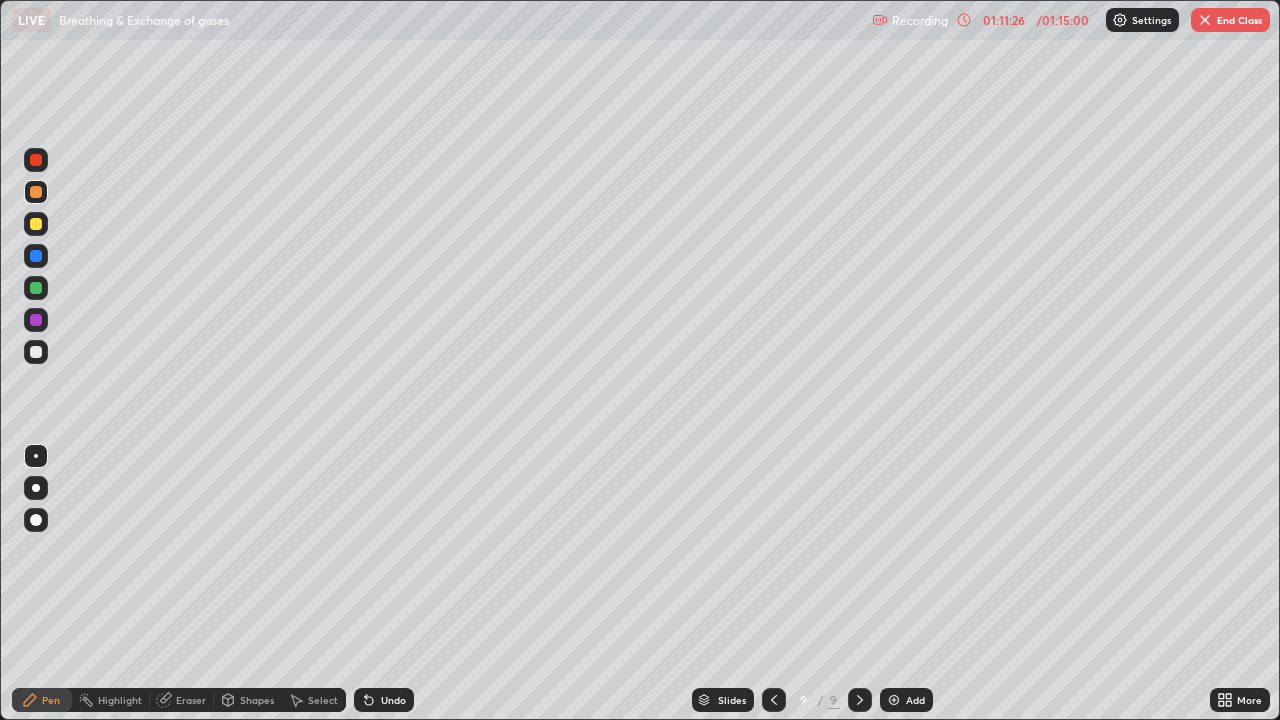click on "Undo" at bounding box center [393, 700] 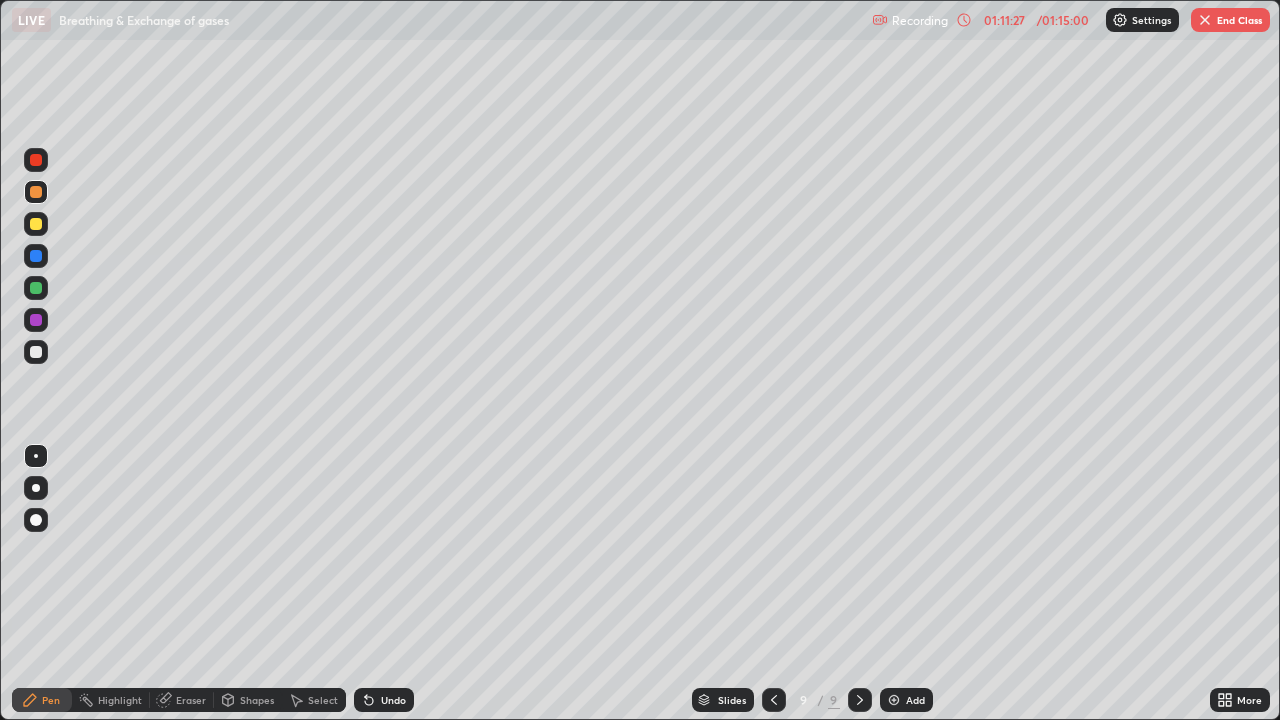 click on "Undo" at bounding box center [393, 700] 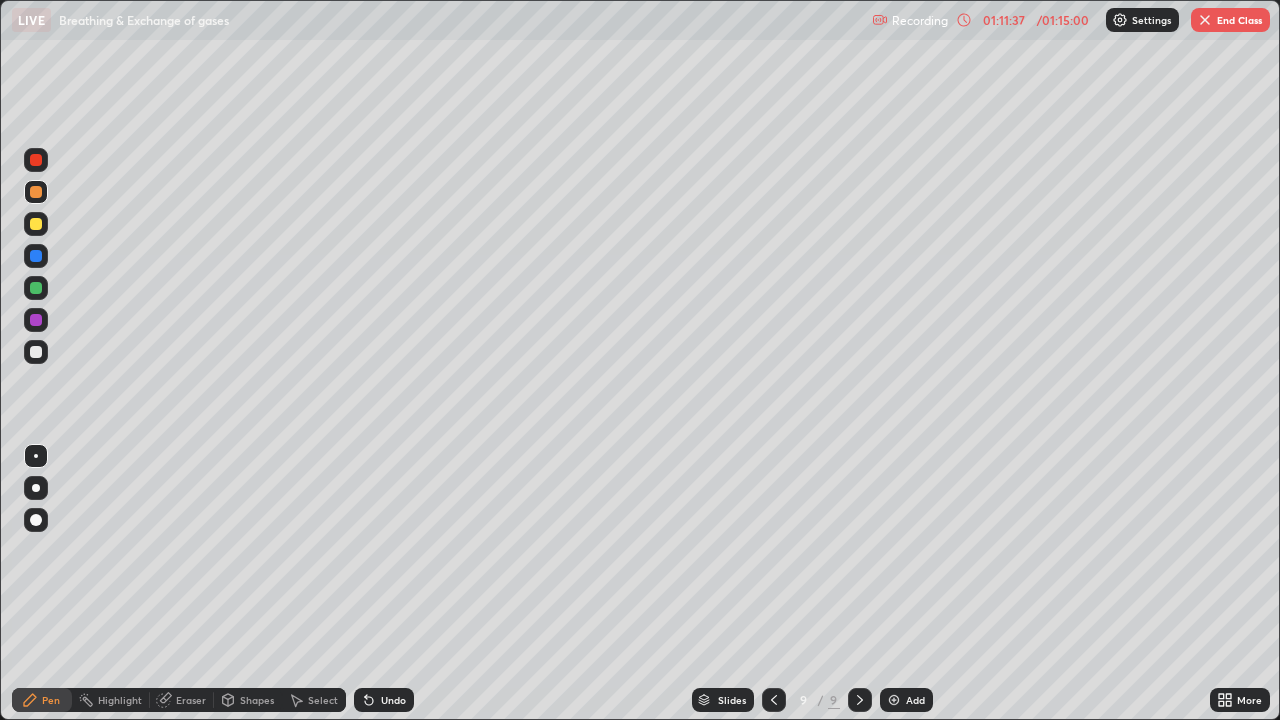 click at bounding box center [36, 224] 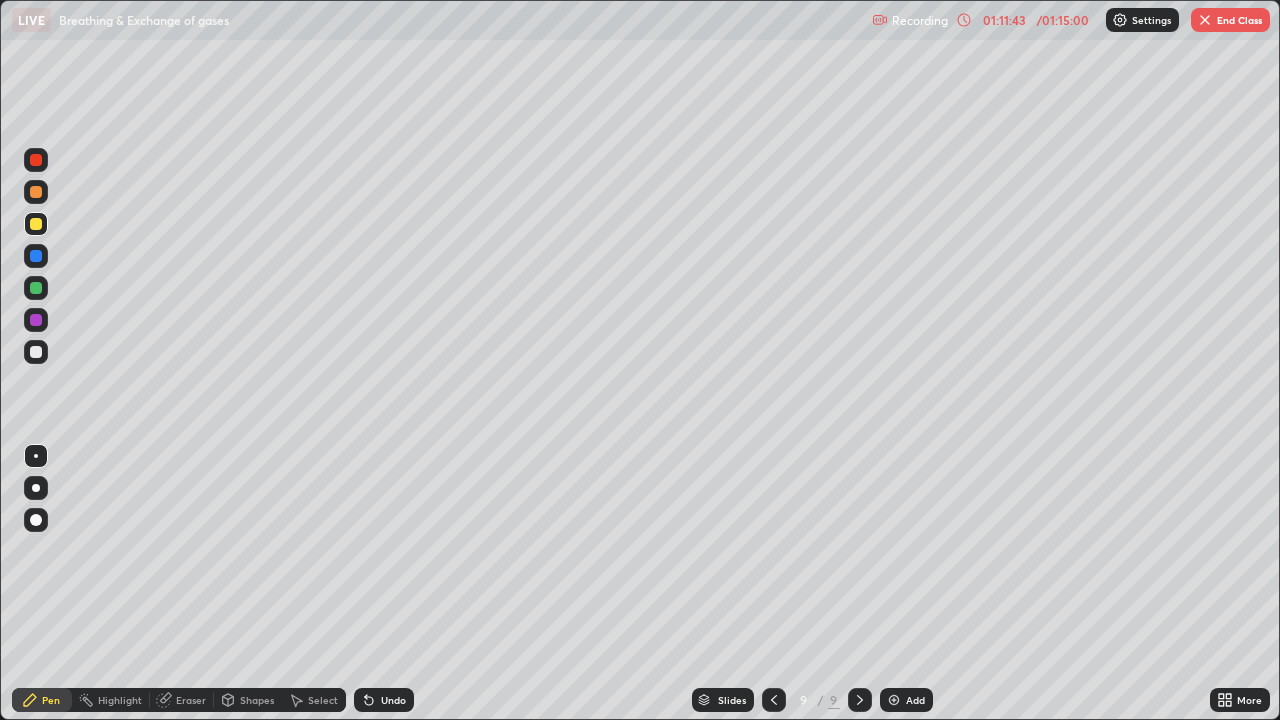 click at bounding box center [36, 288] 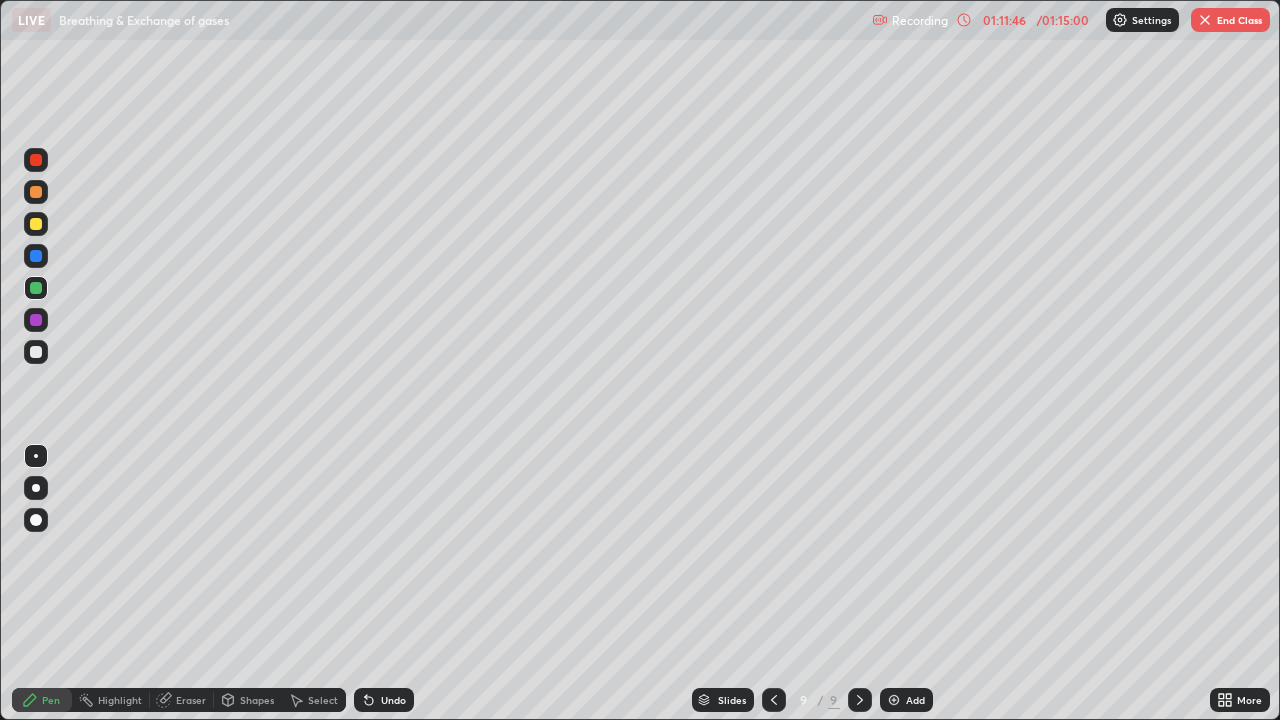 click at bounding box center (36, 352) 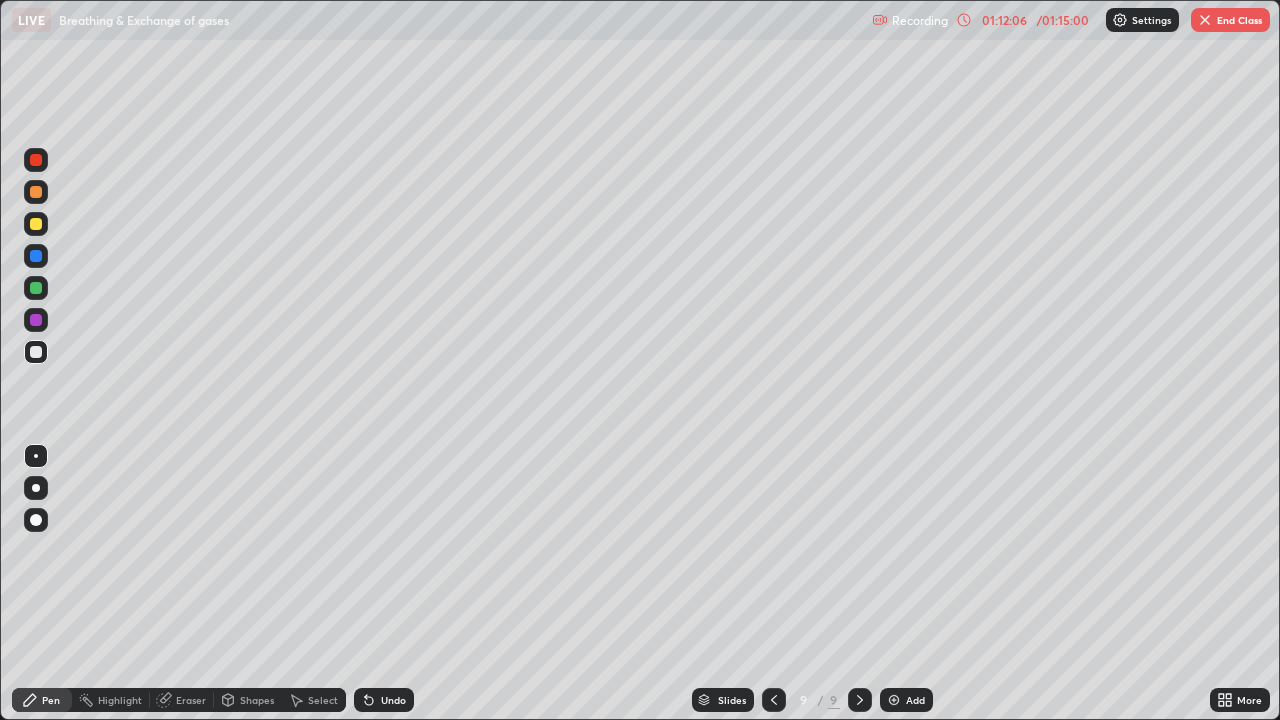 click at bounding box center (36, 256) 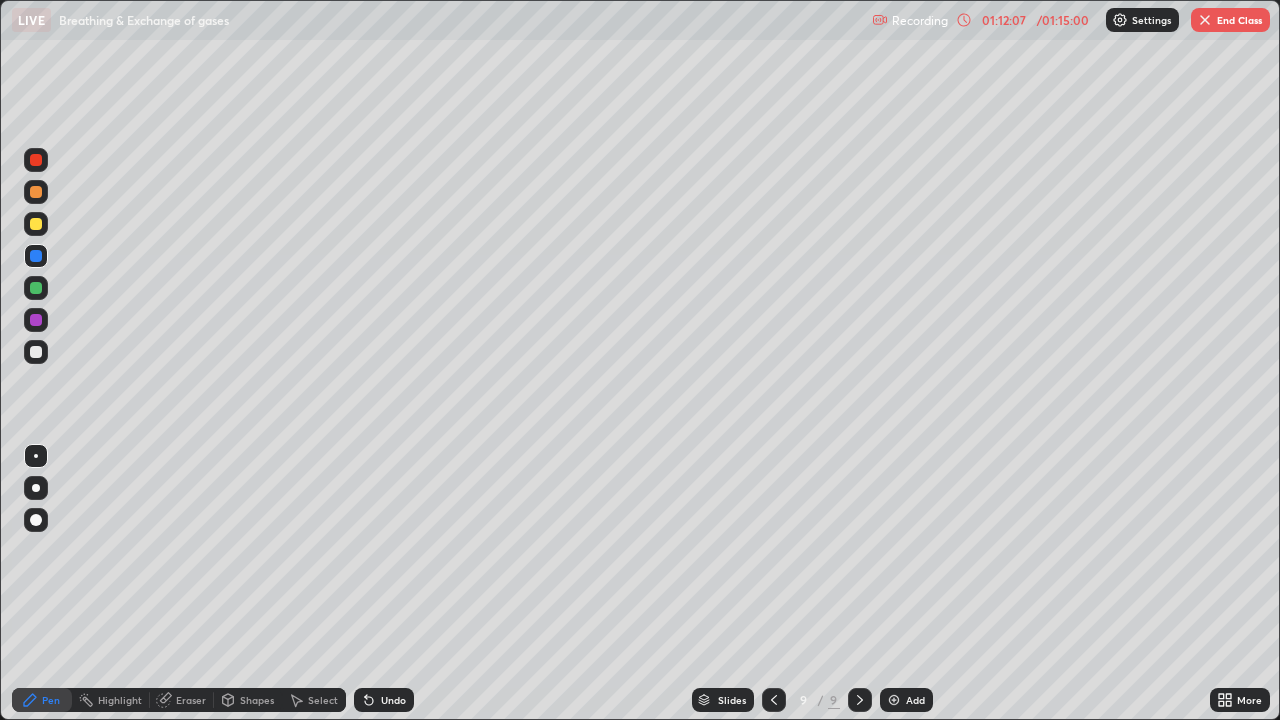 click on "Undo" at bounding box center [393, 700] 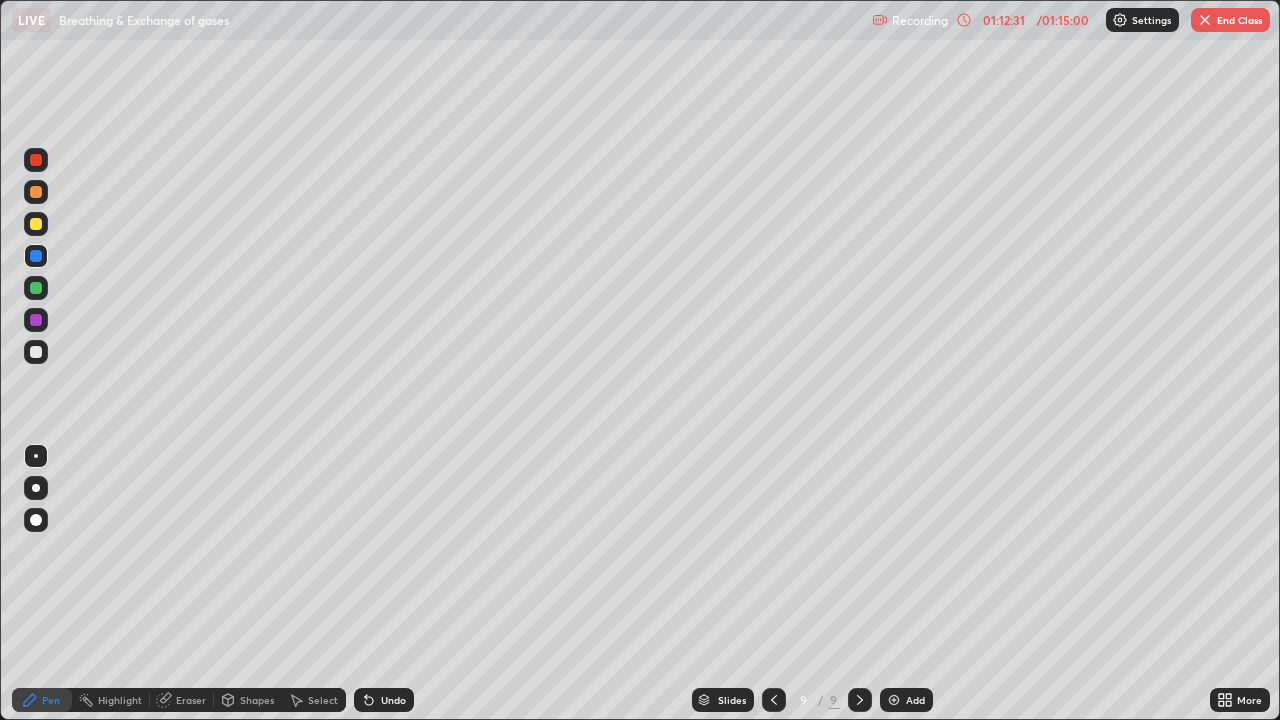 click at bounding box center (36, 352) 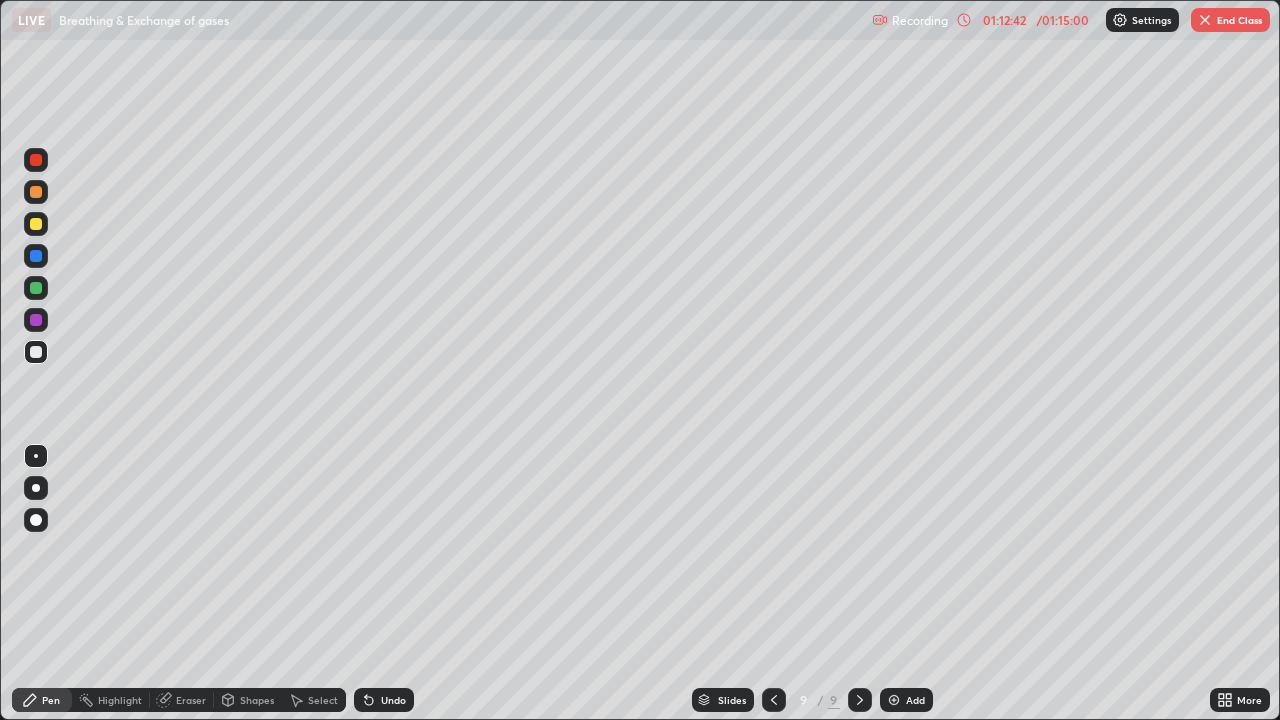 click at bounding box center [36, 160] 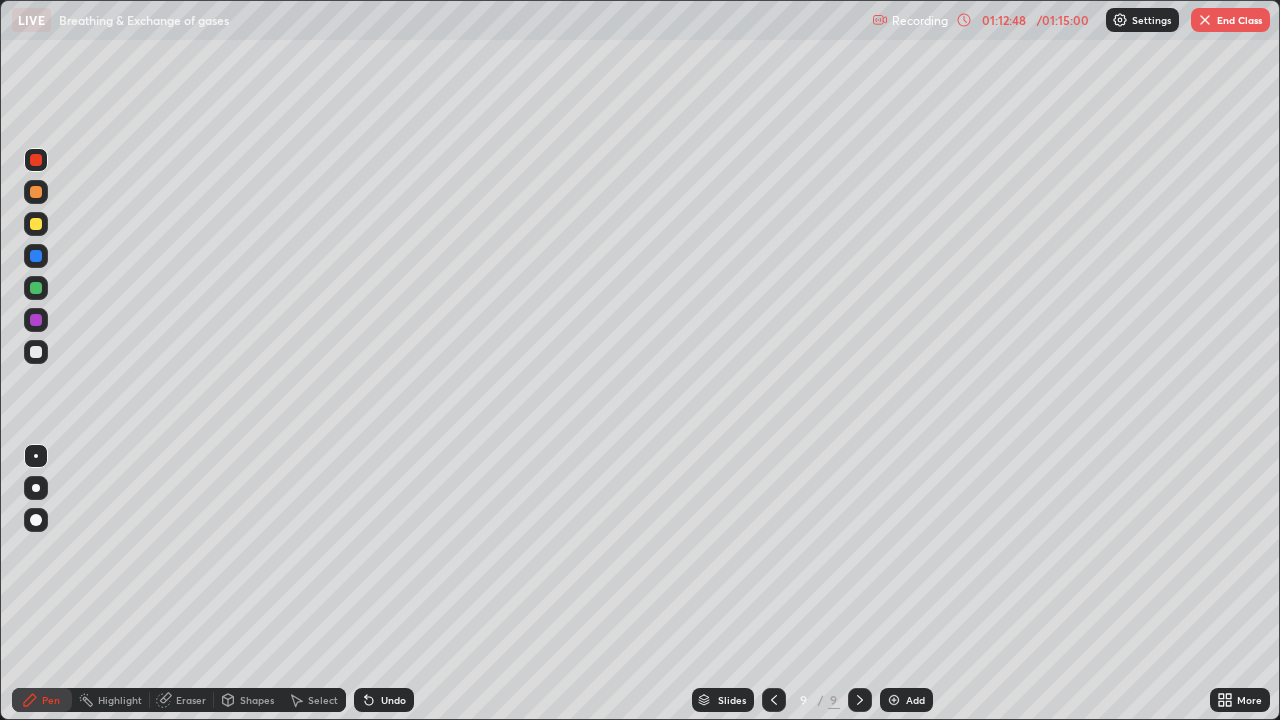 click at bounding box center (36, 352) 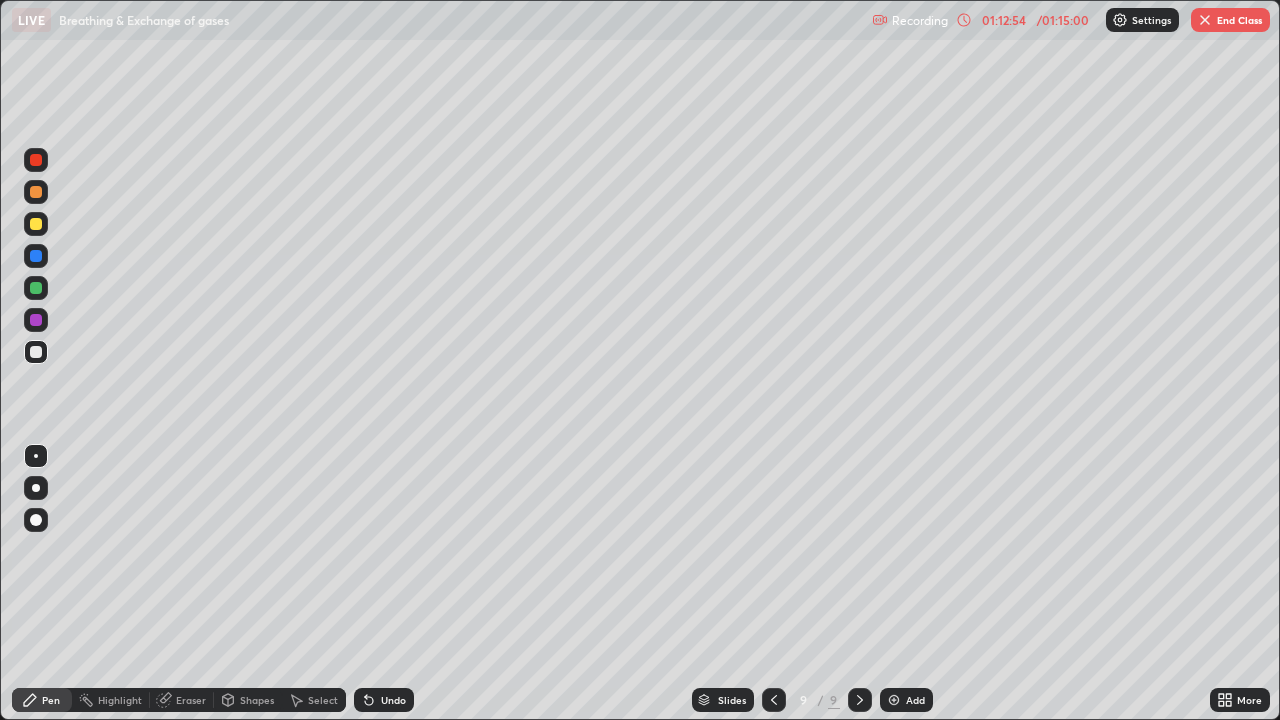 click at bounding box center [36, 256] 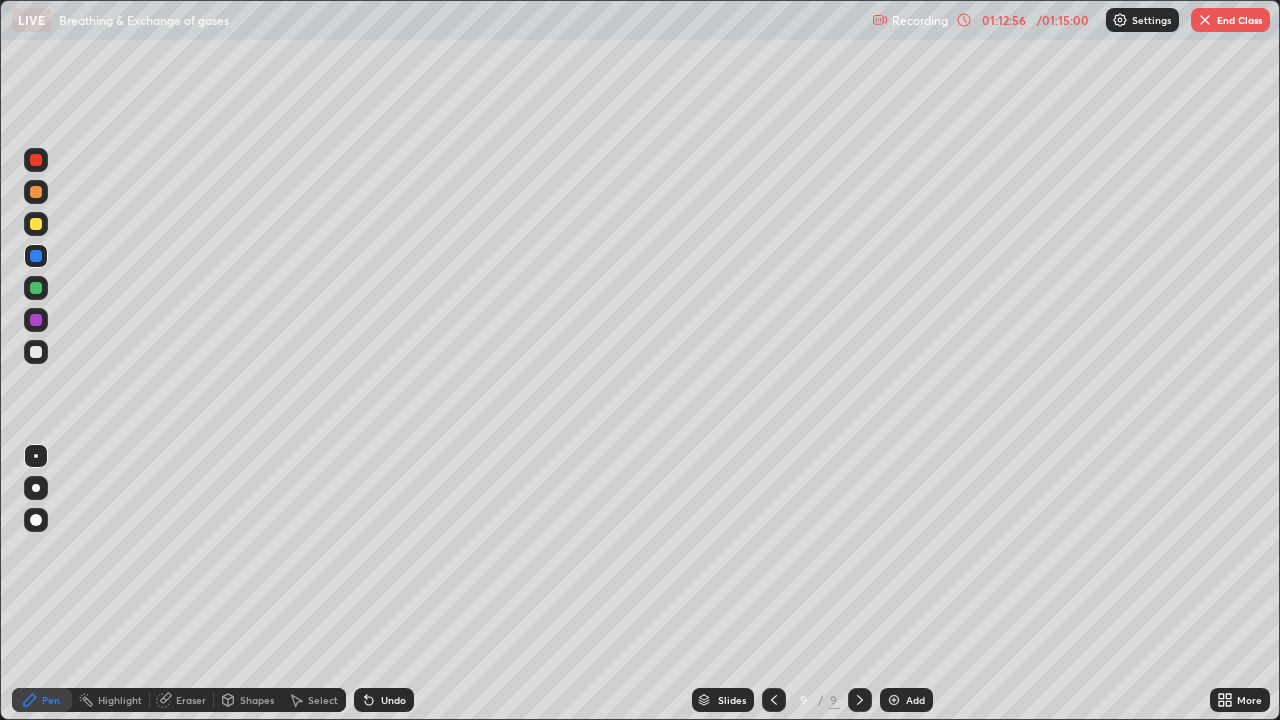 click at bounding box center (36, 224) 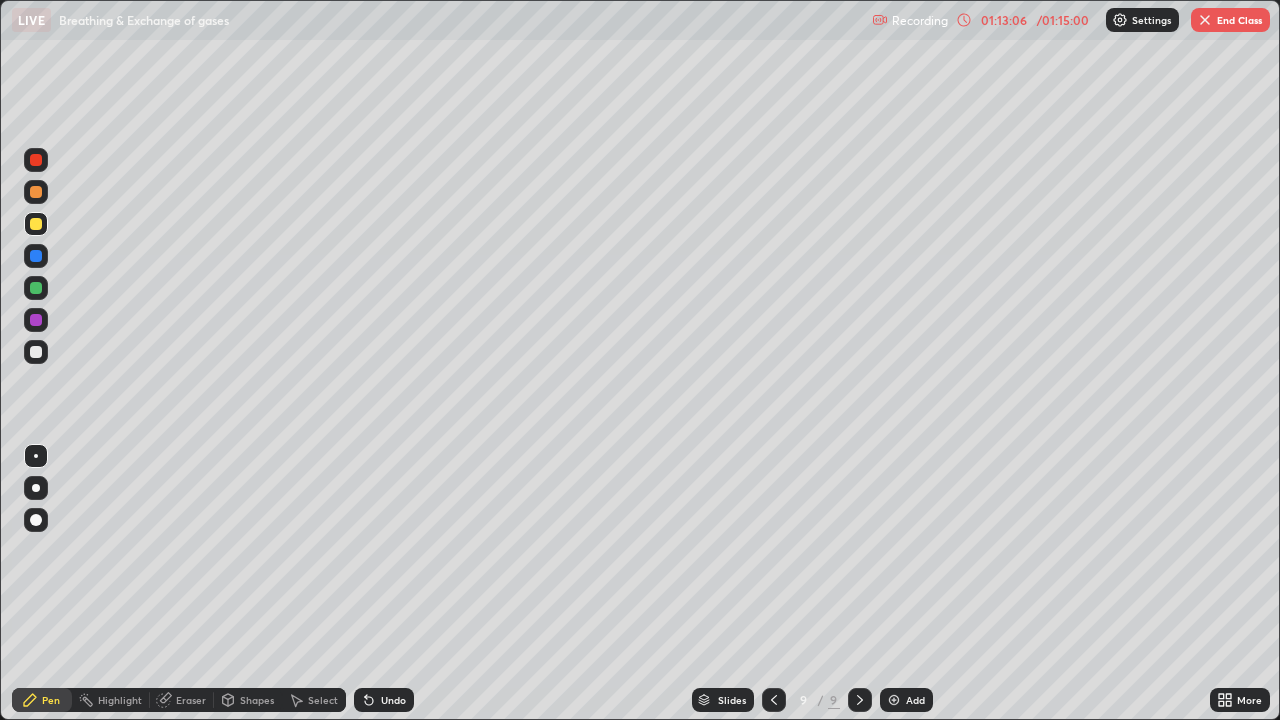 click on "Undo" at bounding box center (393, 700) 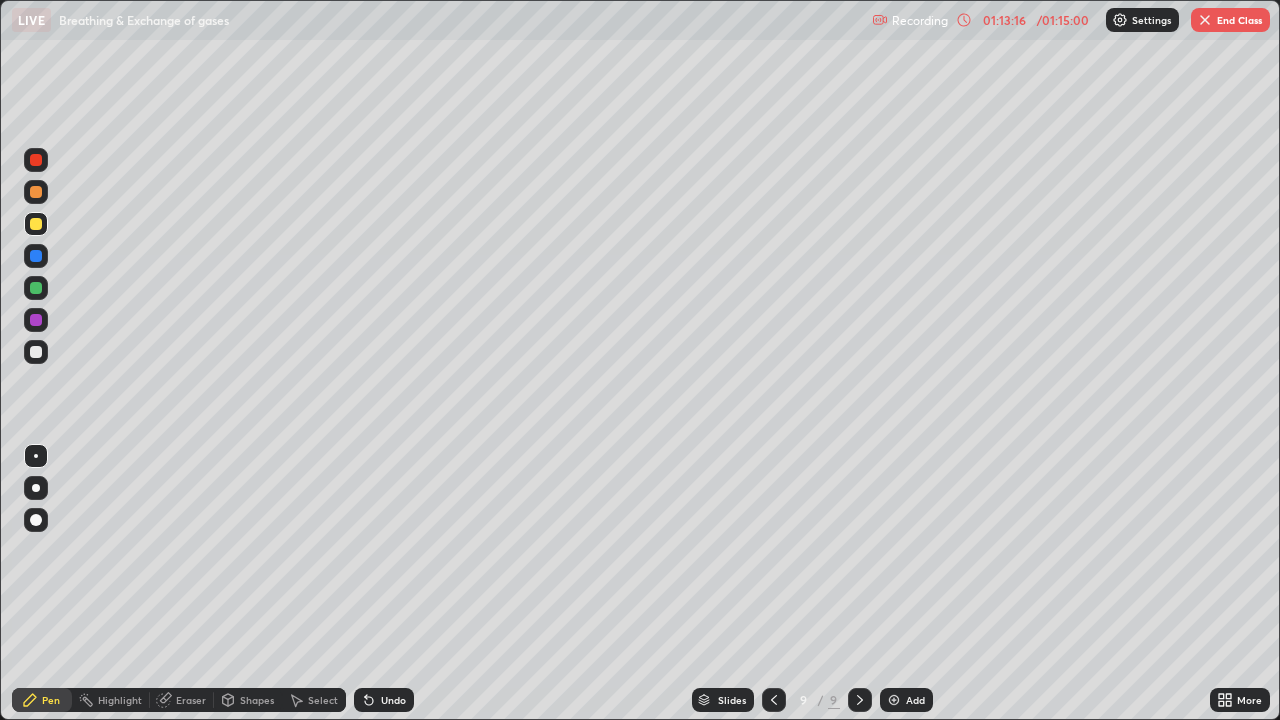 click at bounding box center [36, 288] 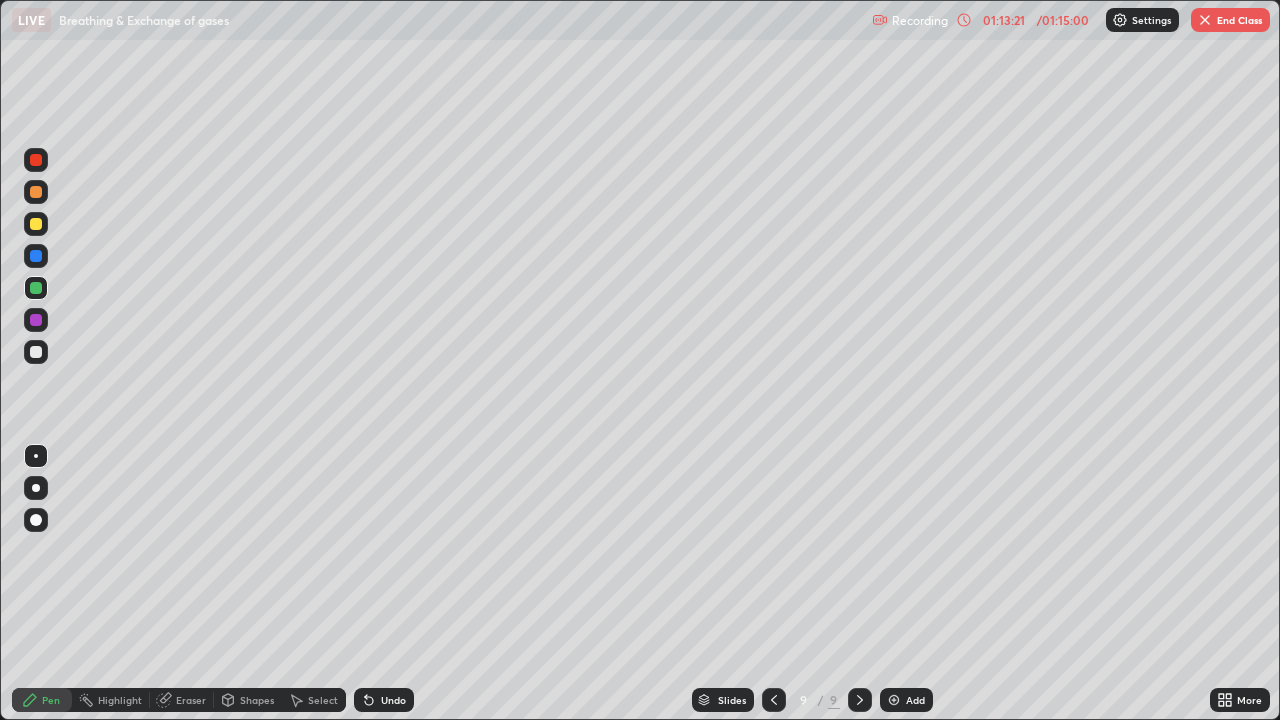 click on "Undo" at bounding box center (393, 700) 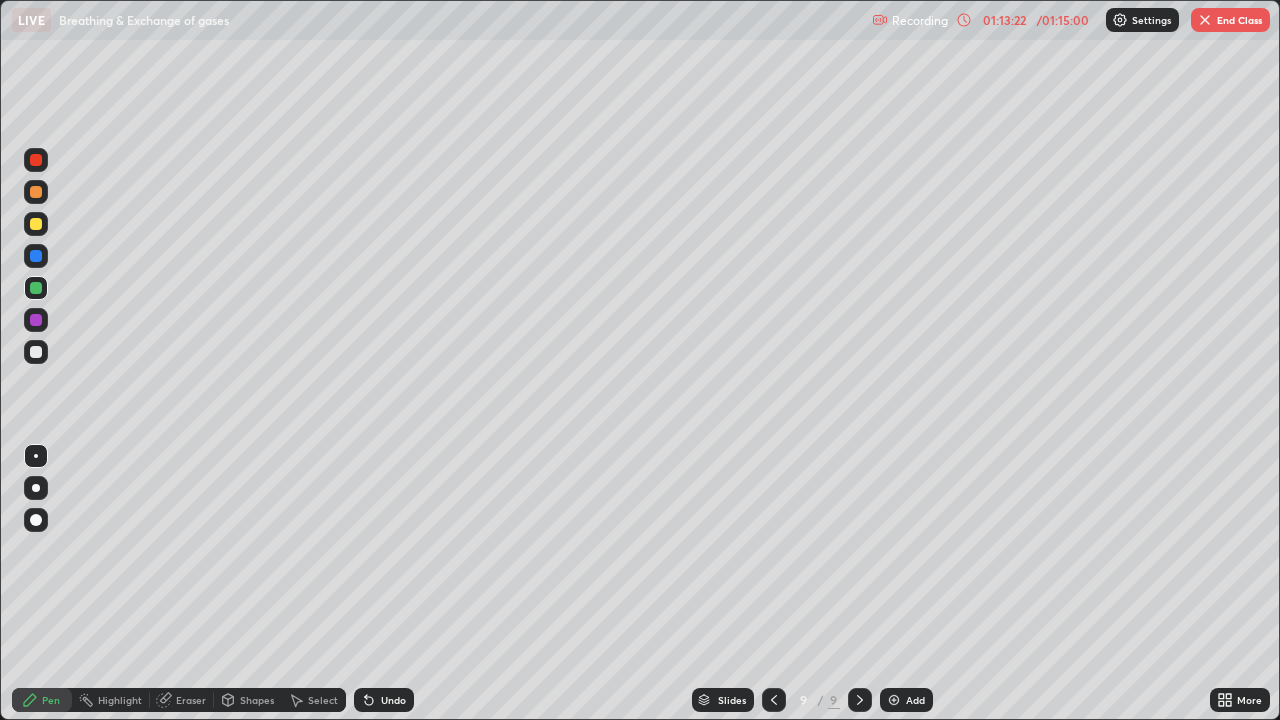 click on "Undo" at bounding box center (393, 700) 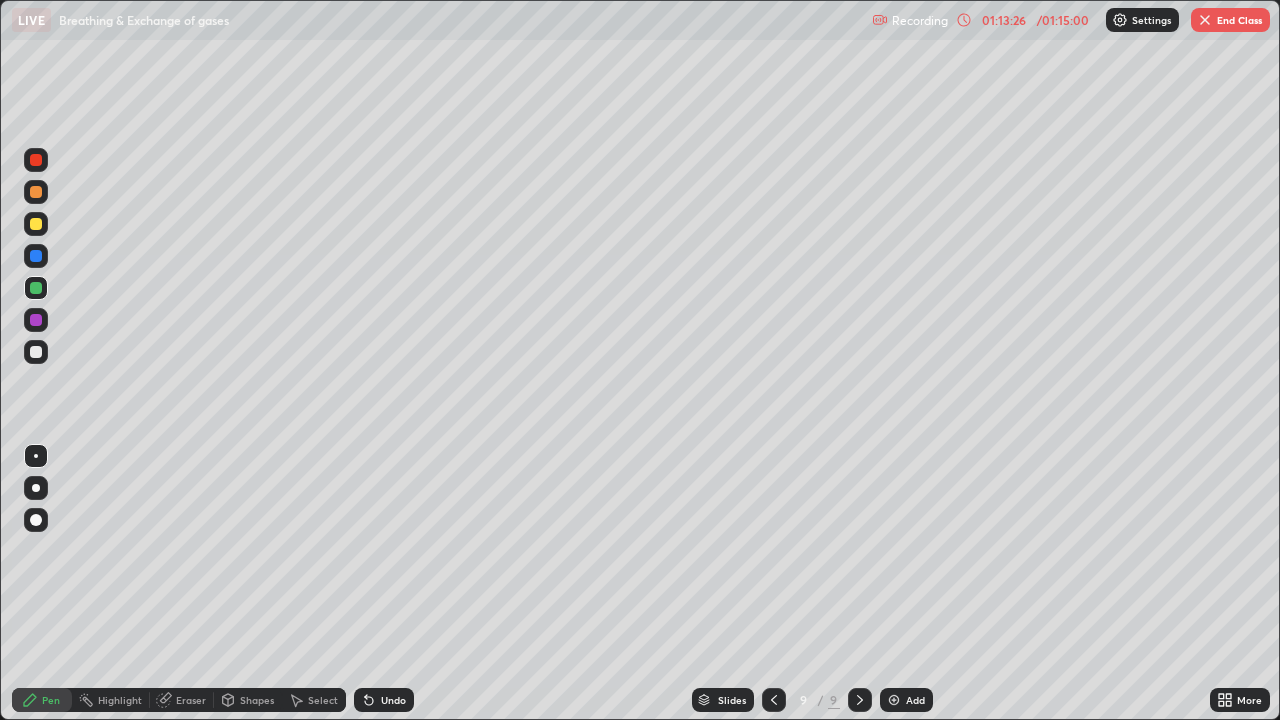 click at bounding box center [36, 160] 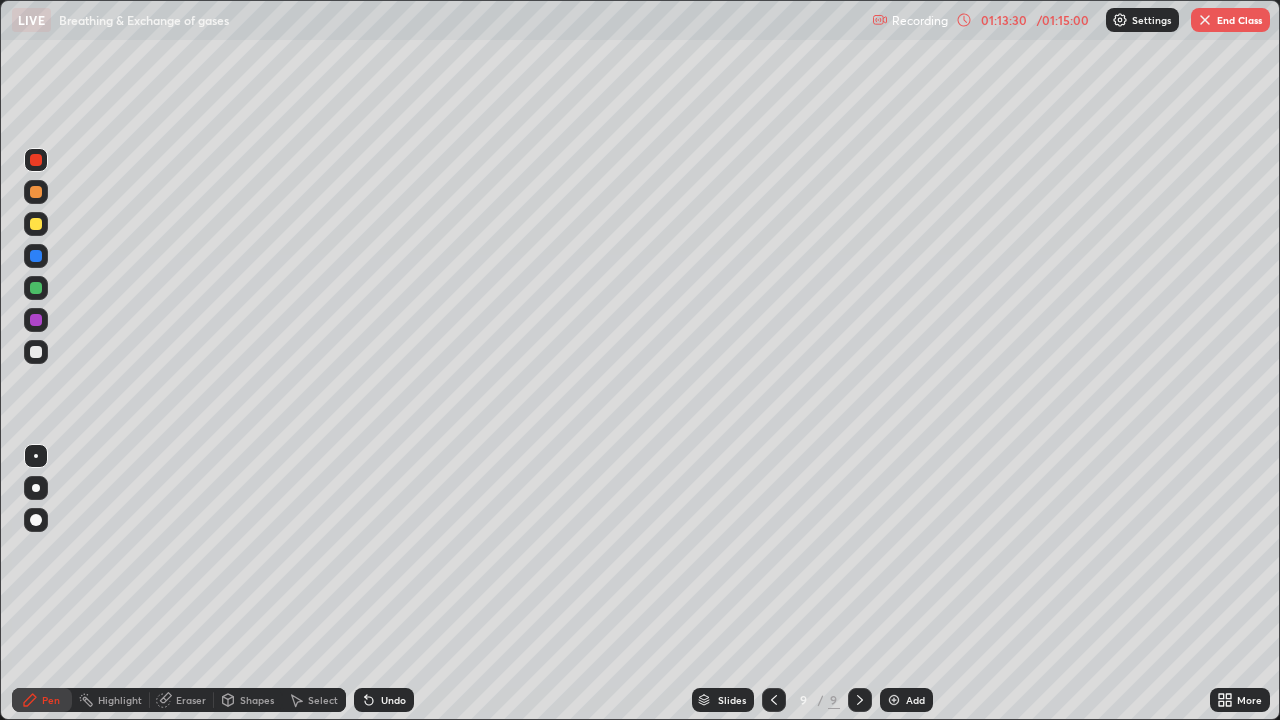 click at bounding box center (36, 224) 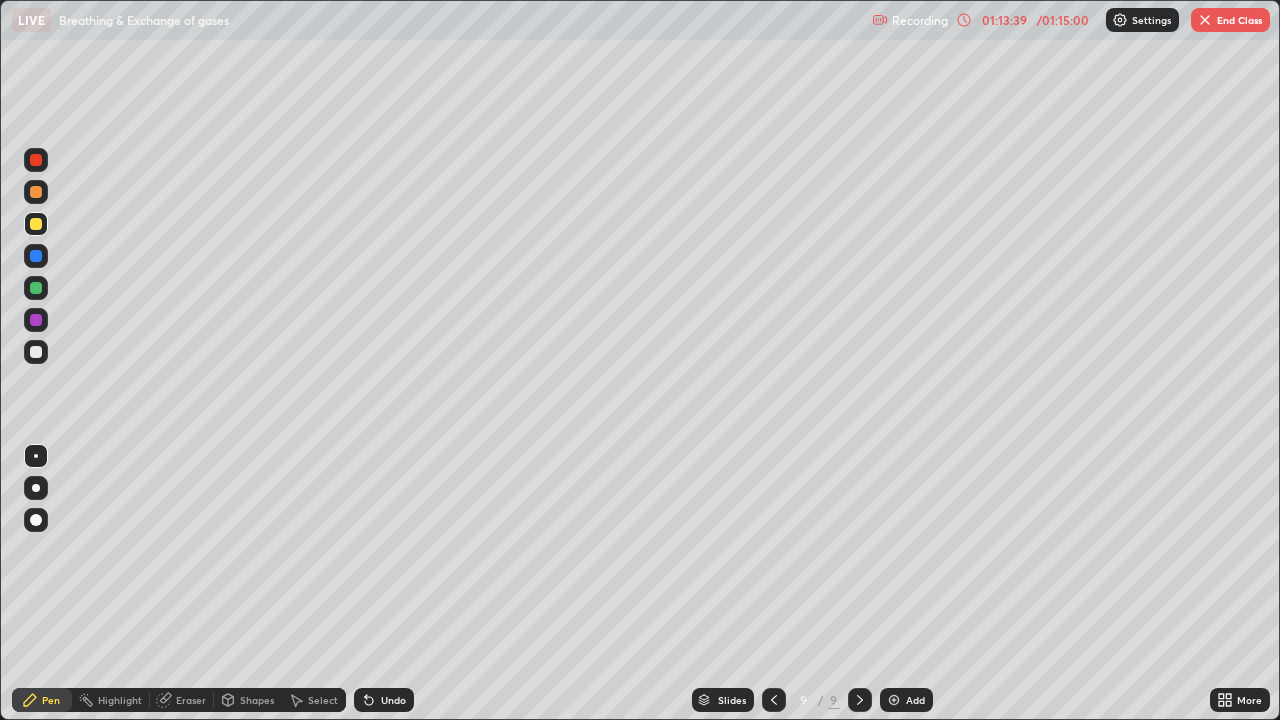 click at bounding box center [36, 288] 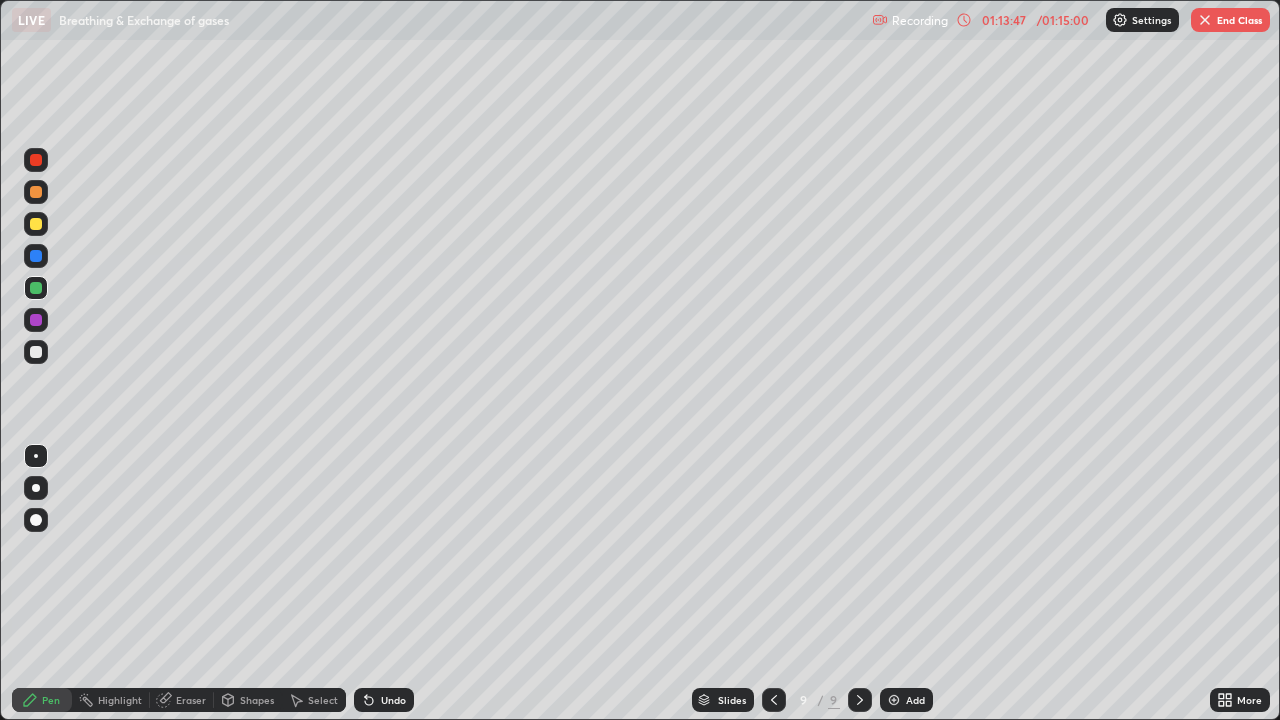 click at bounding box center (36, 224) 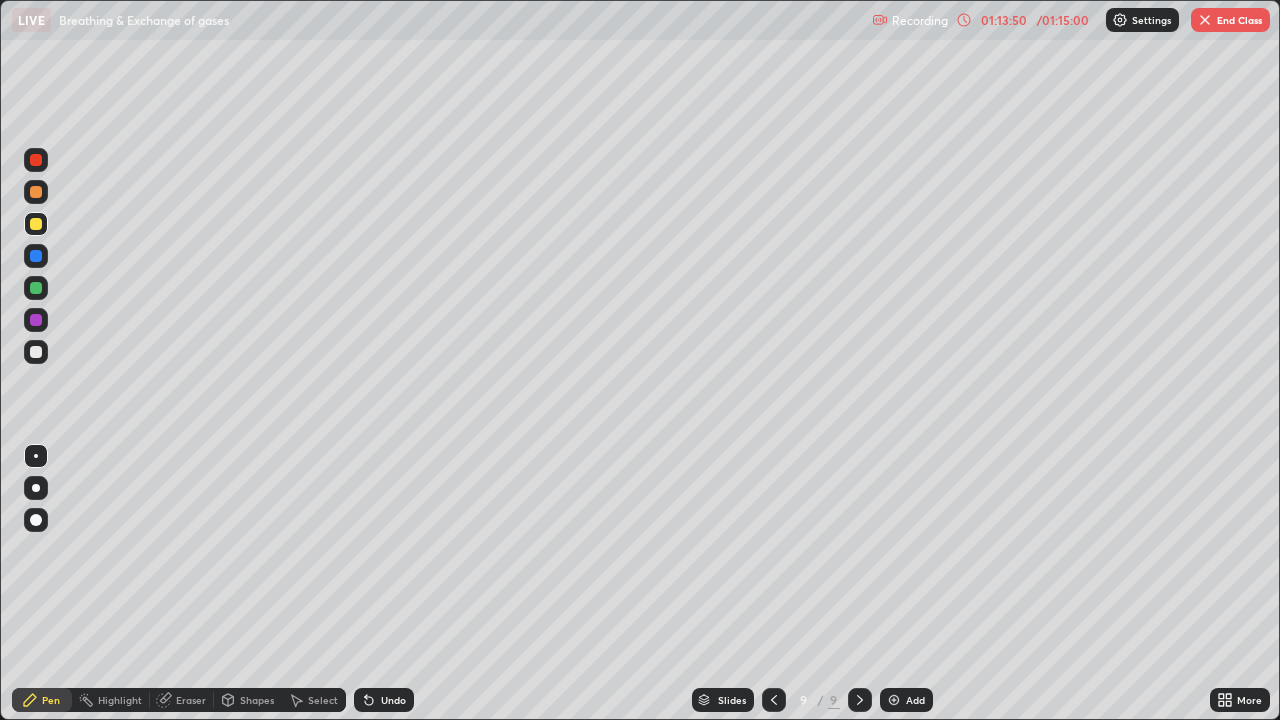 click at bounding box center (36, 192) 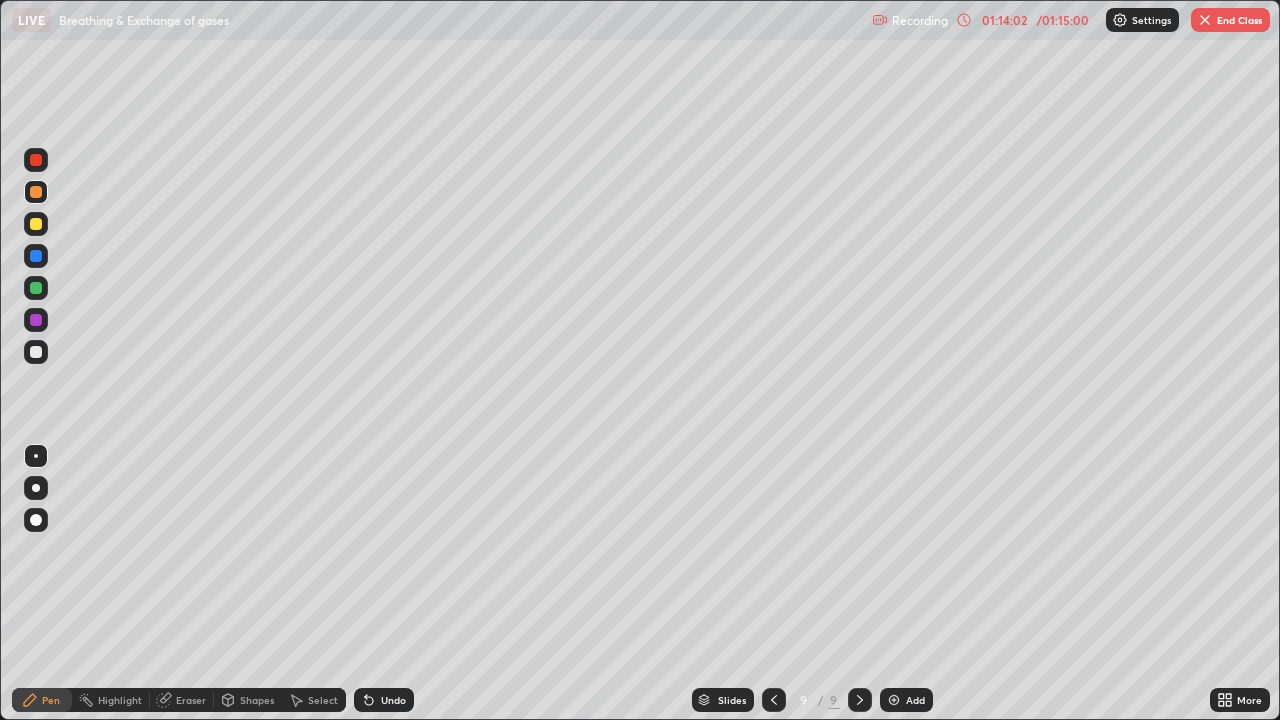 click on "Undo" at bounding box center (393, 700) 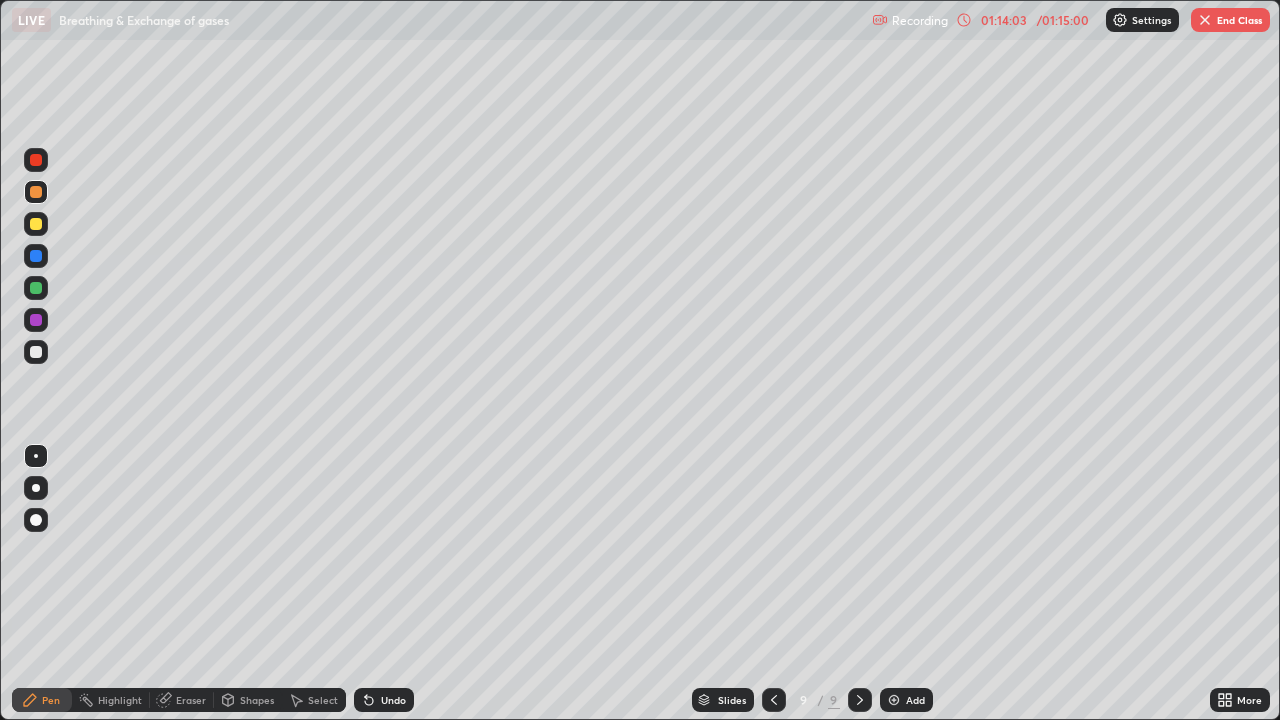 click on "Undo" at bounding box center (393, 700) 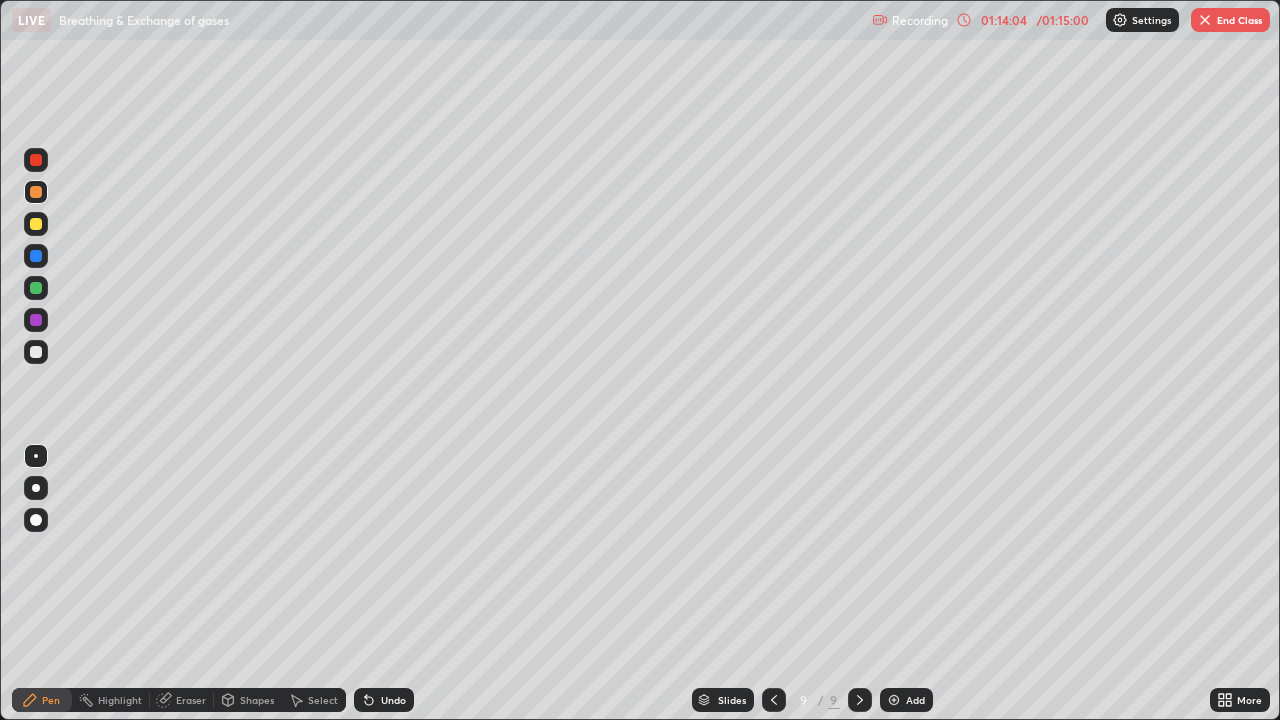click on "Undo" at bounding box center [393, 700] 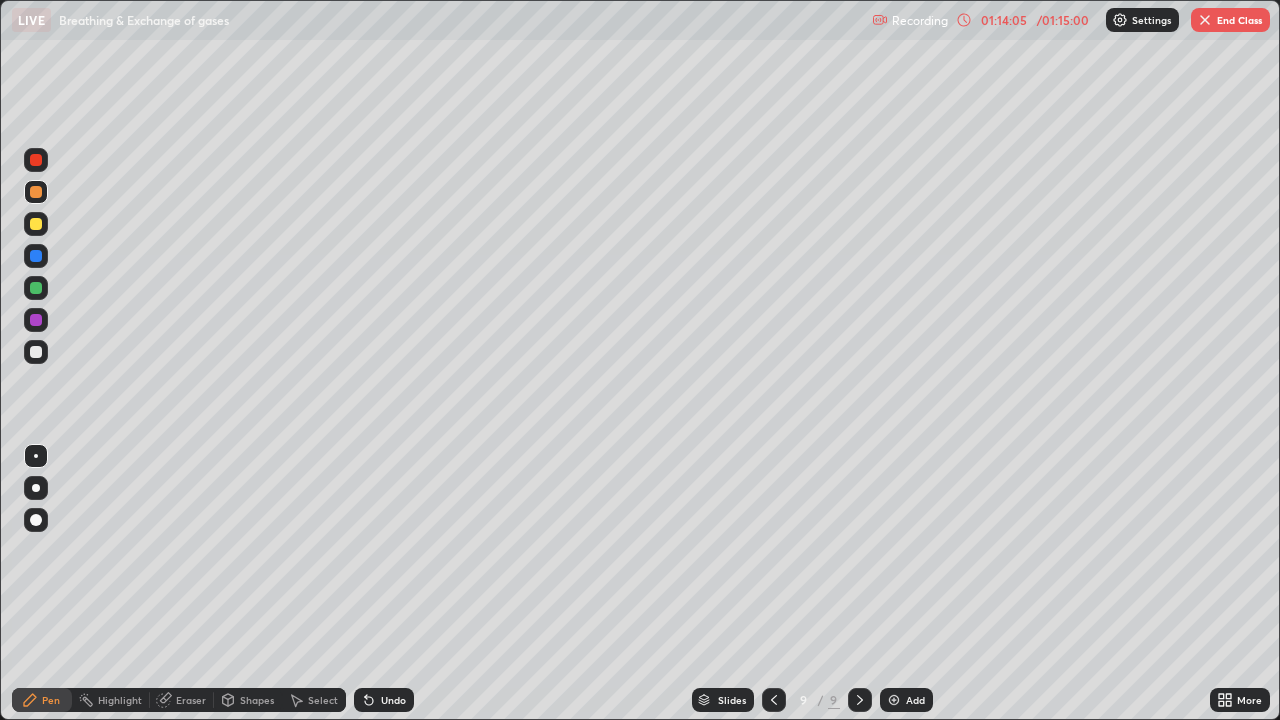 click on "Undo" at bounding box center (393, 700) 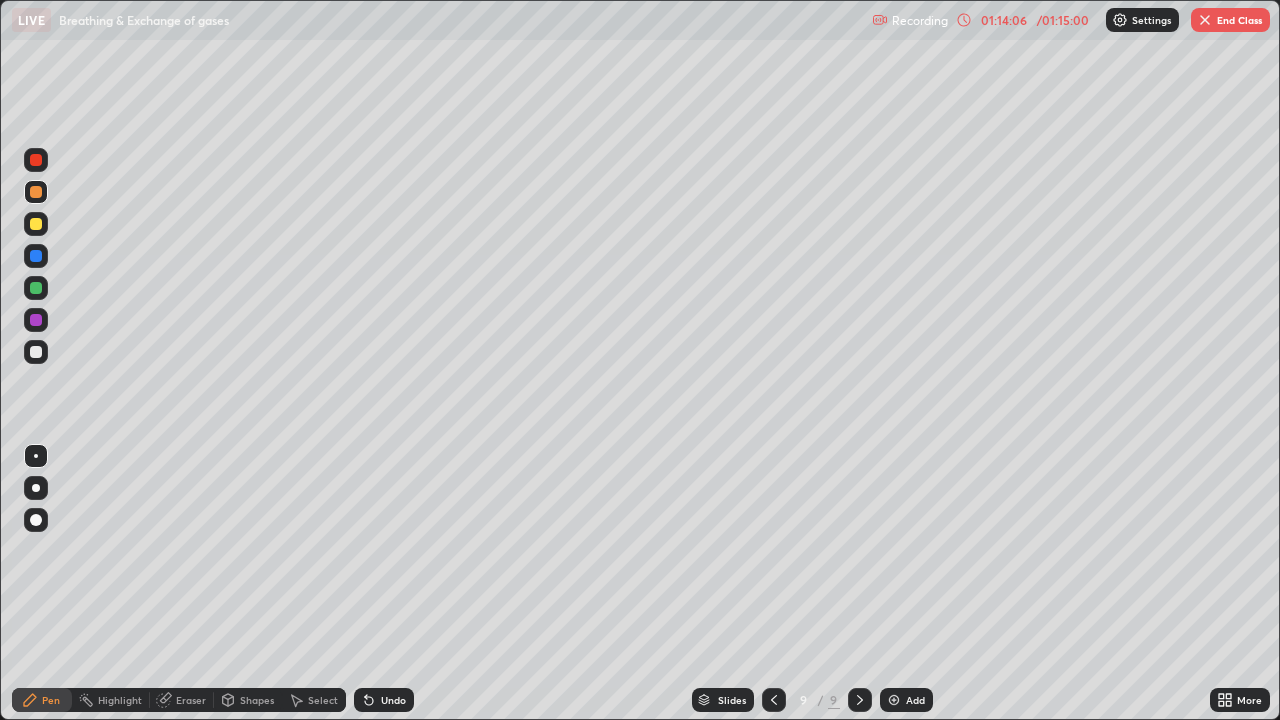 click on "Undo" at bounding box center [393, 700] 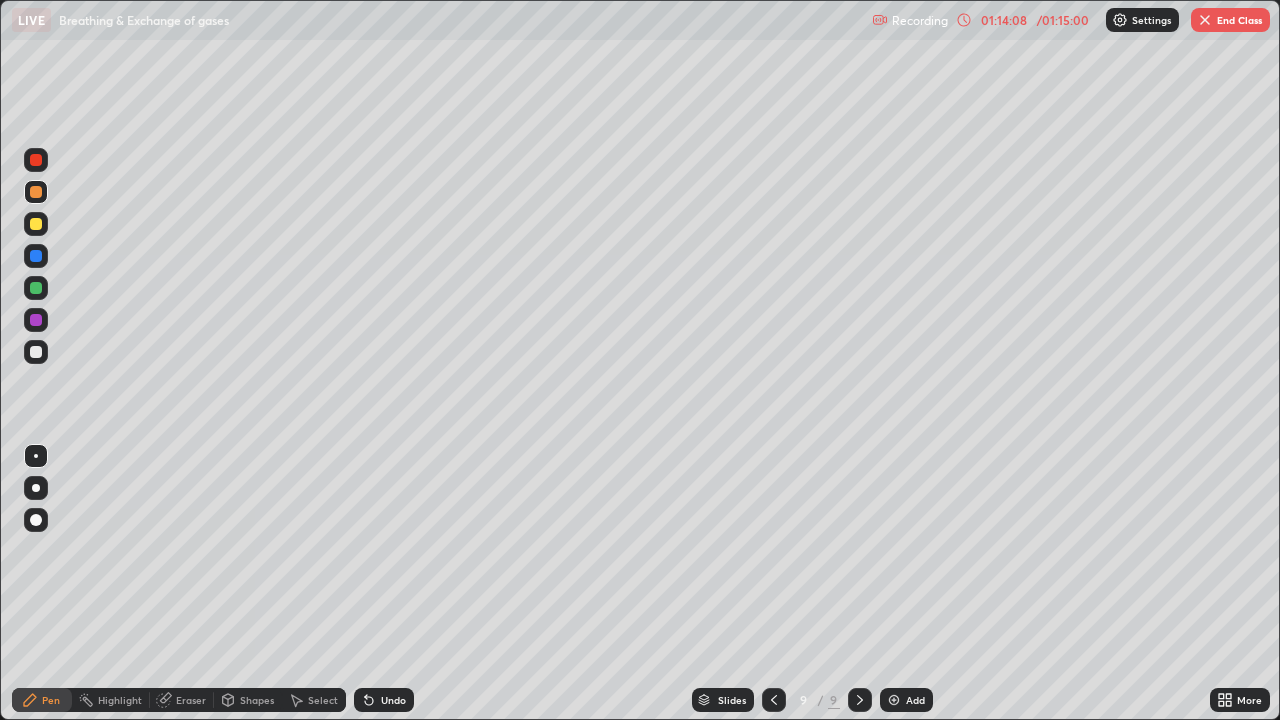 click on "Undo" at bounding box center [393, 700] 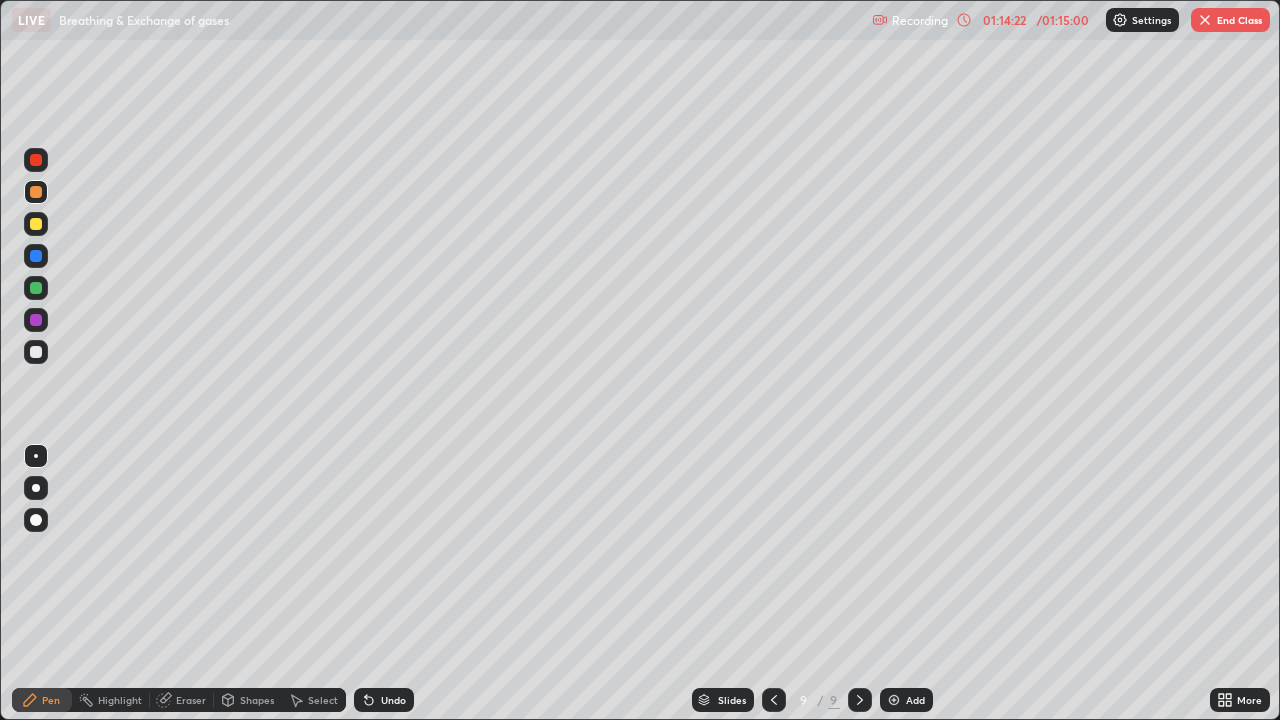 click at bounding box center (36, 224) 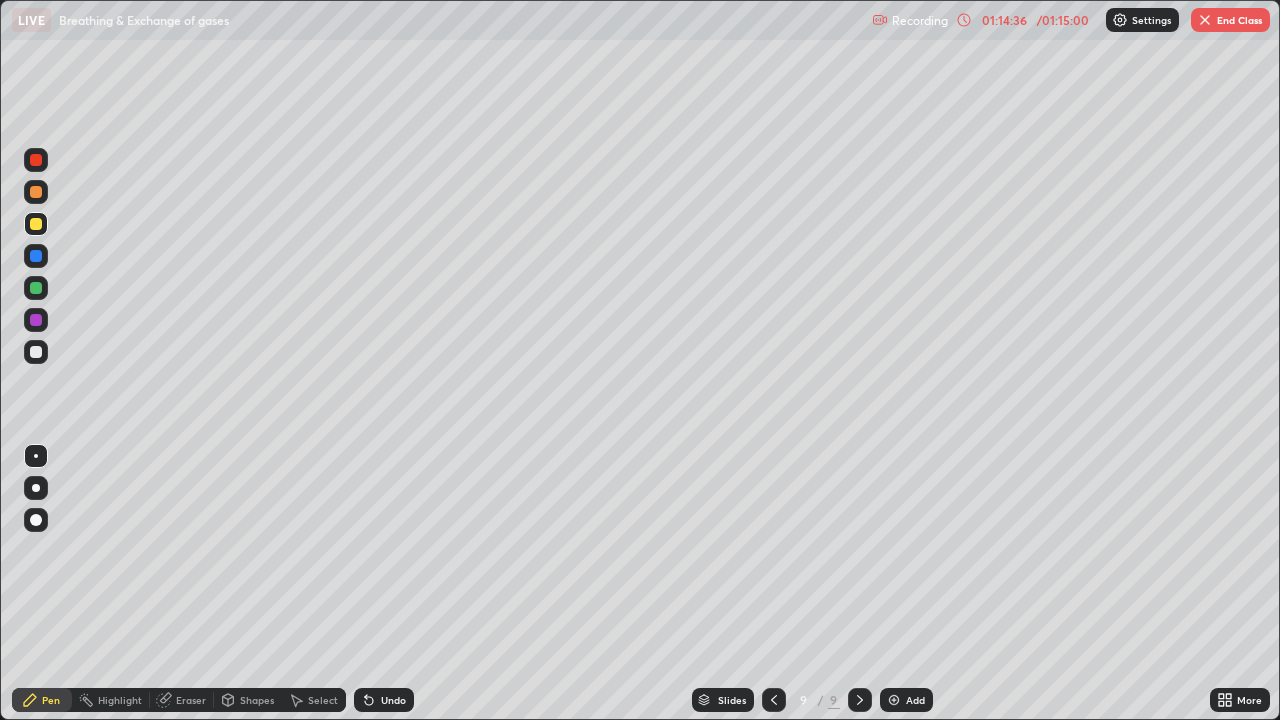 click at bounding box center (36, 352) 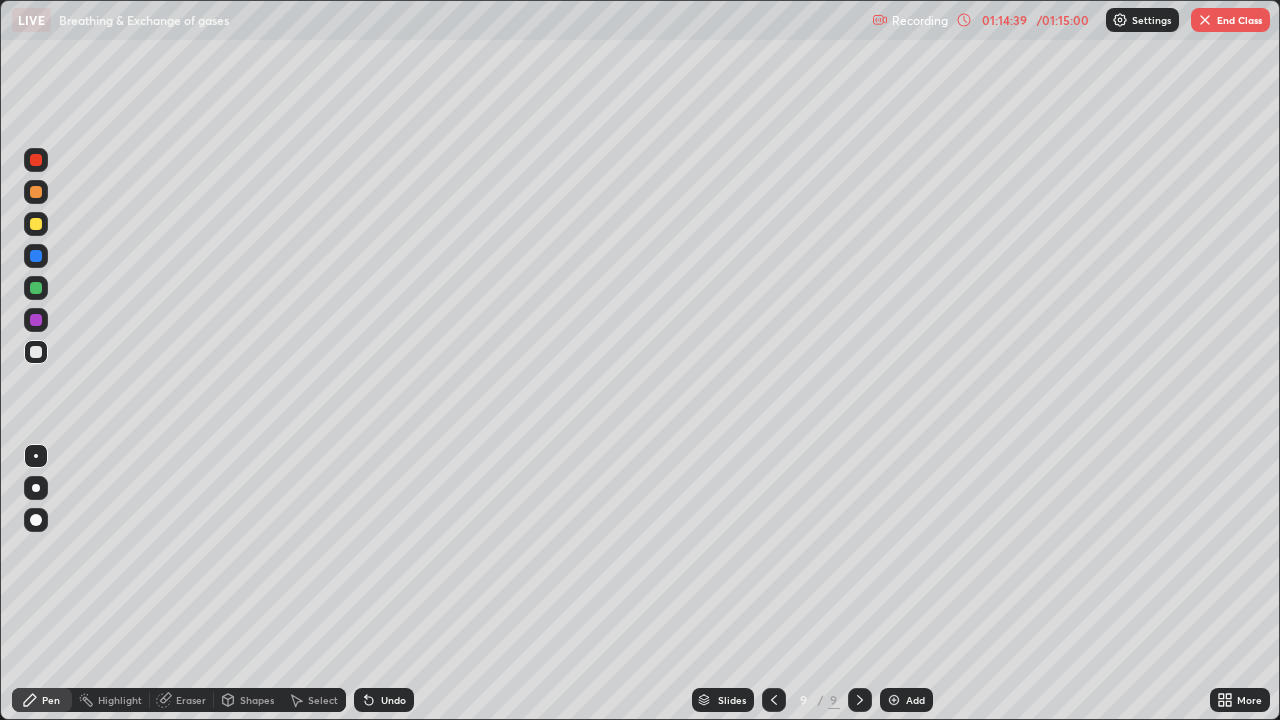 click at bounding box center (36, 224) 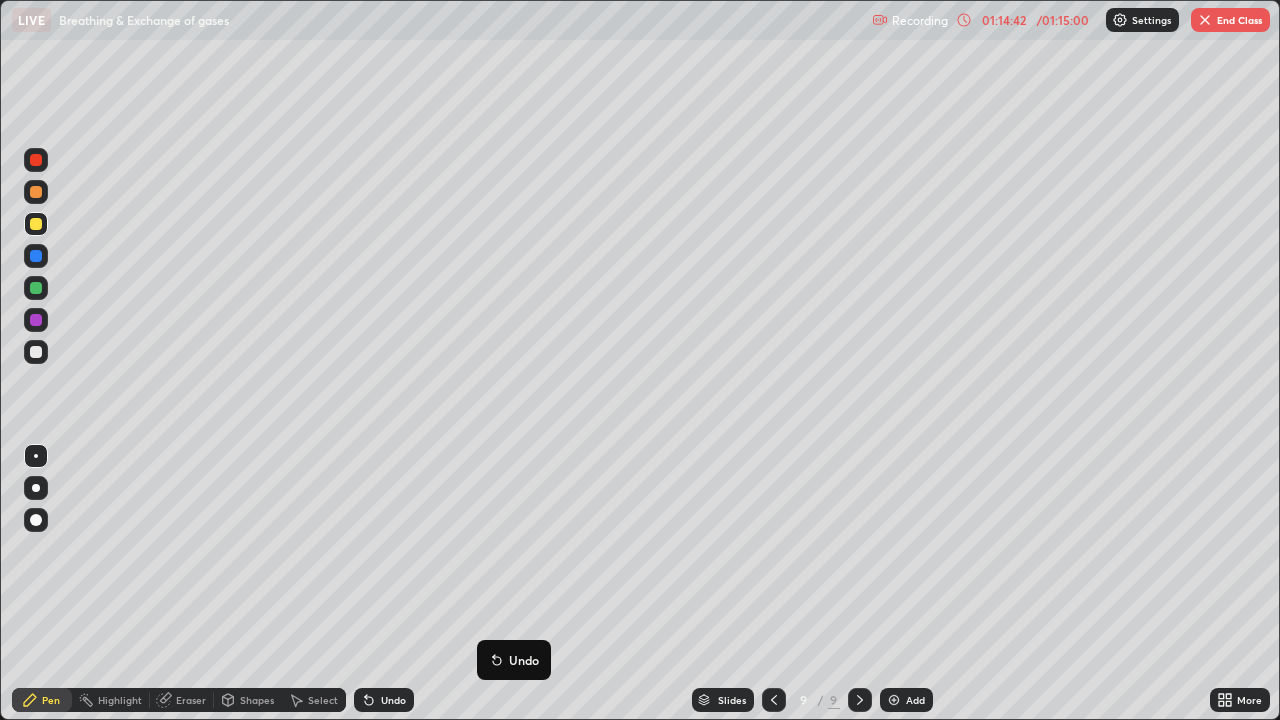 click on "Undo" at bounding box center (514, 660) 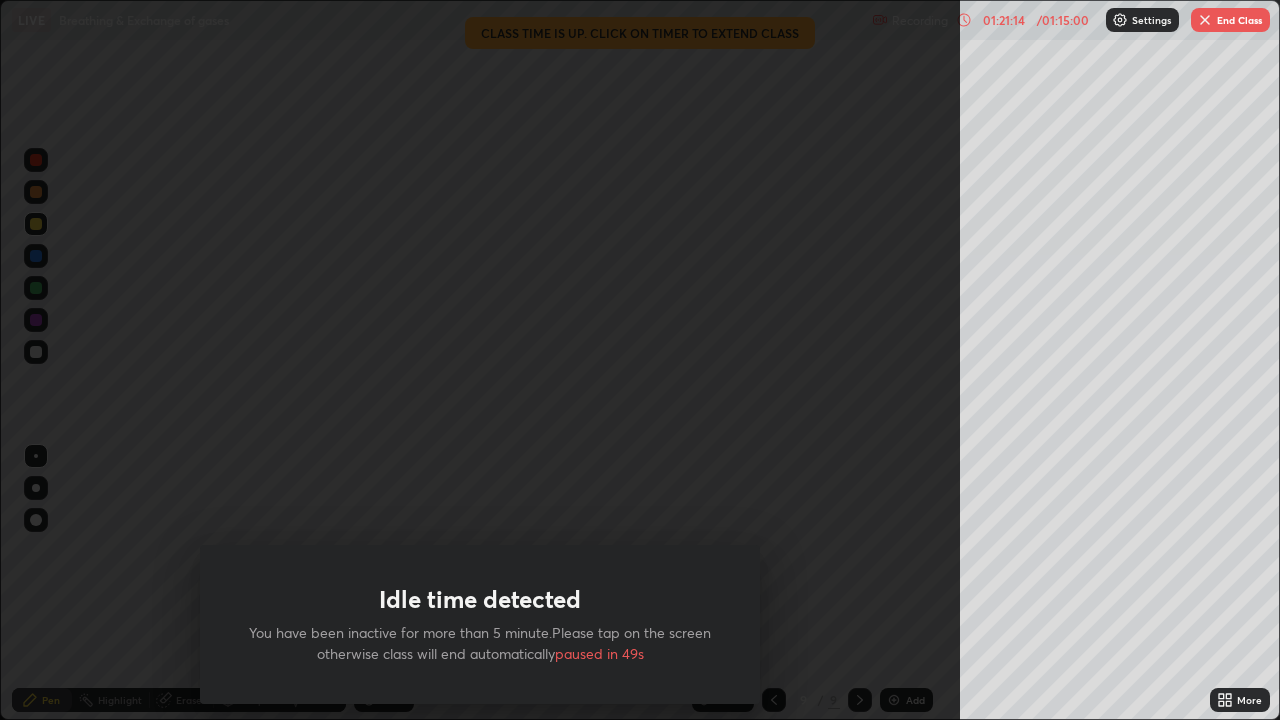 click on "End Class" at bounding box center (1230, 20) 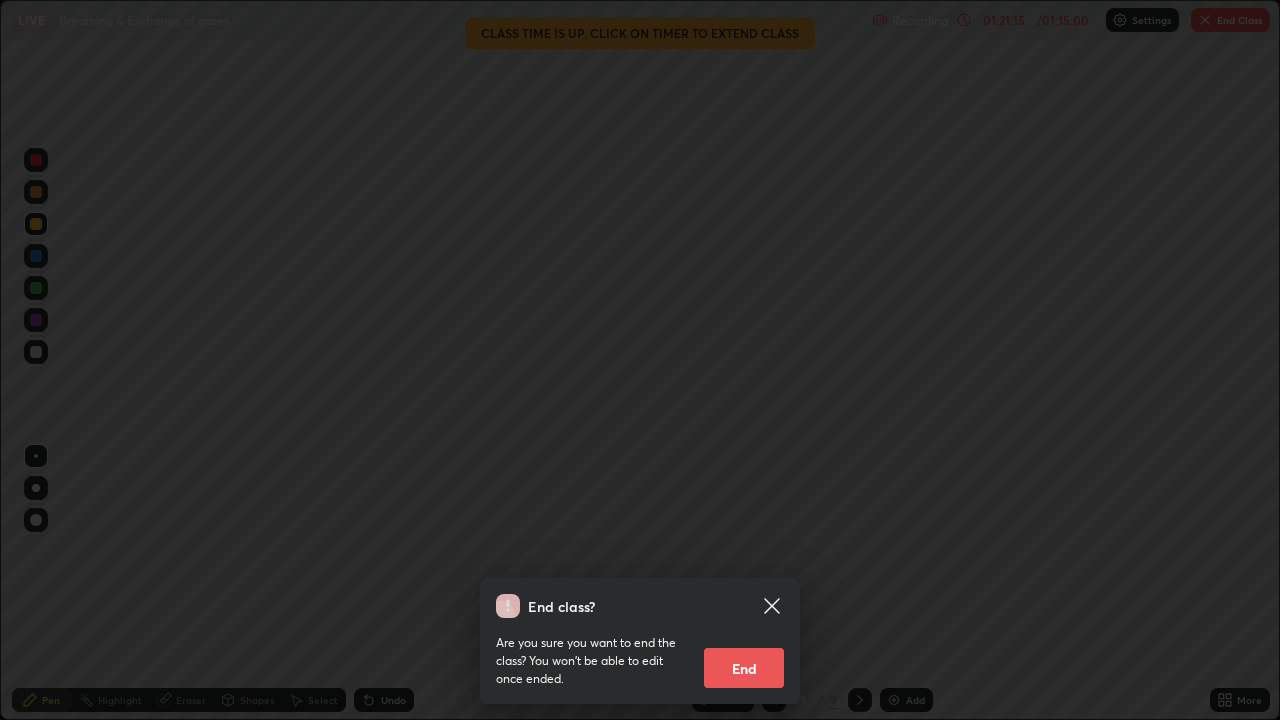 click on "End" at bounding box center [744, 668] 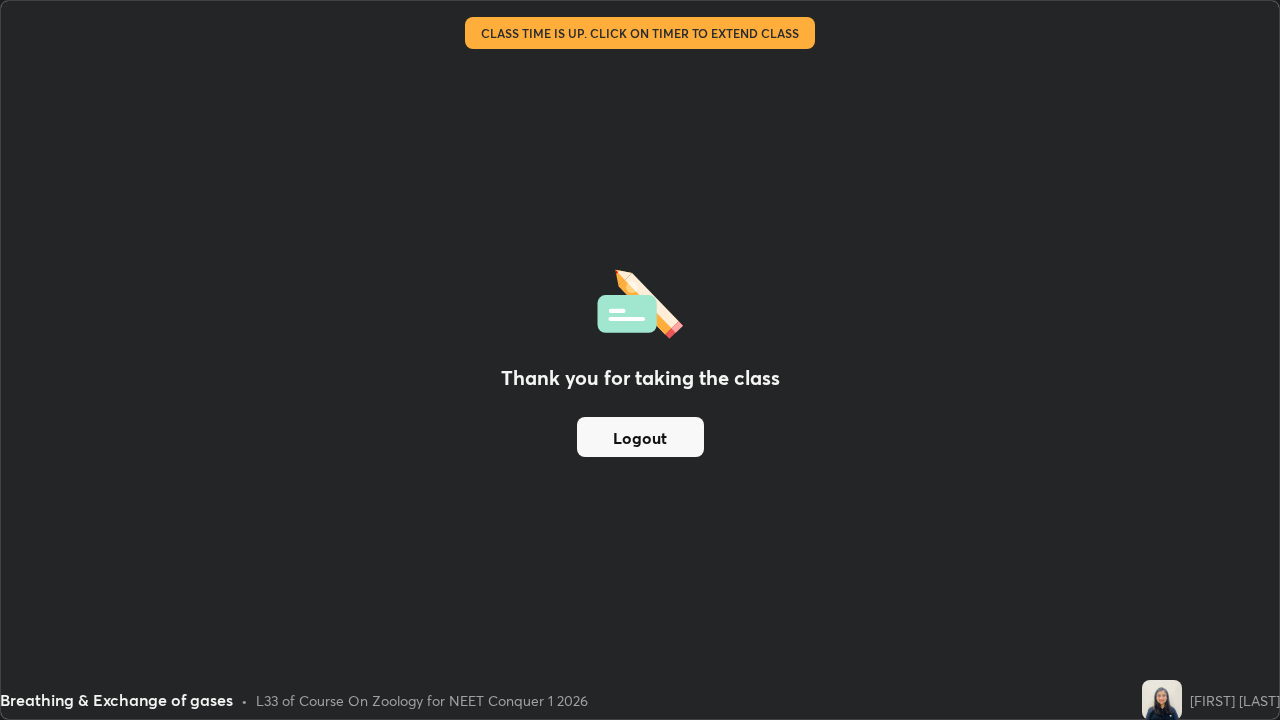 click on "Logout" at bounding box center (640, 437) 